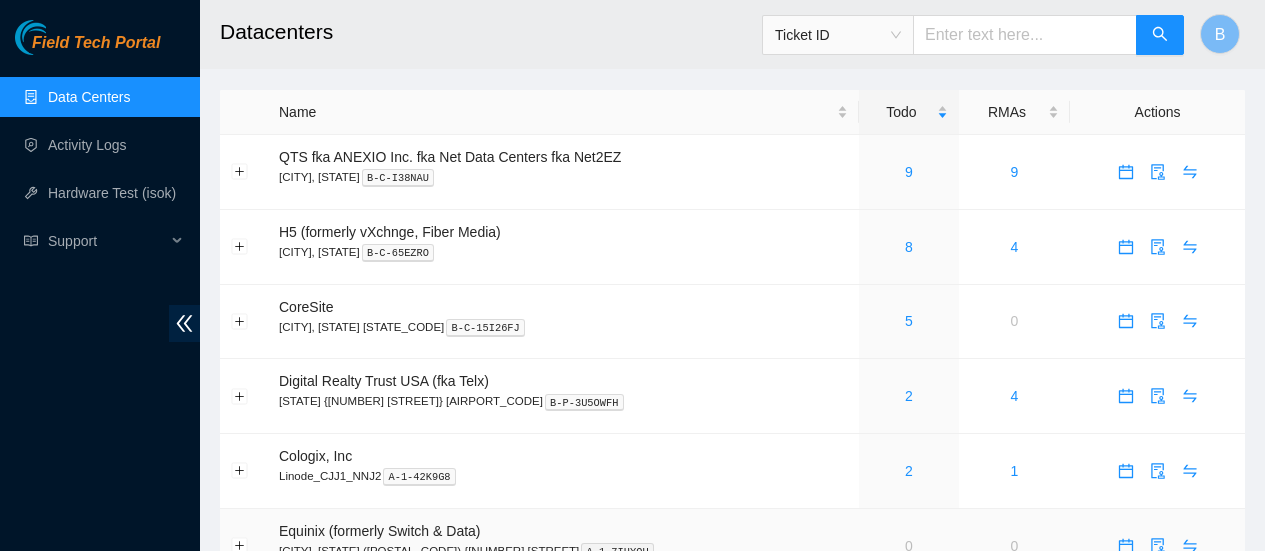 scroll, scrollTop: 14, scrollLeft: 0, axis: vertical 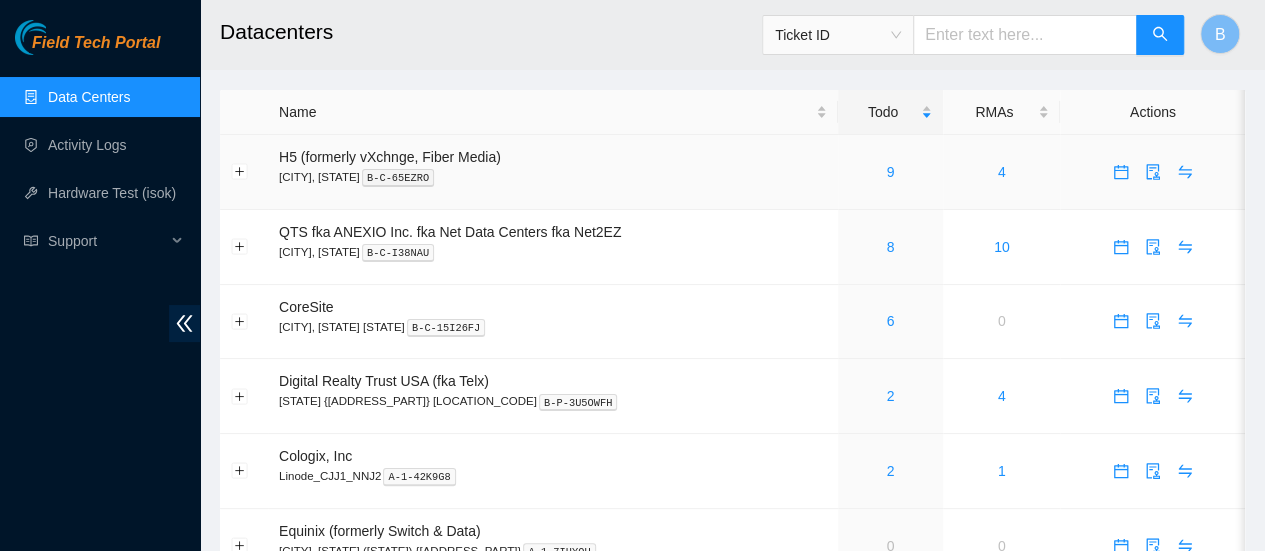 click on "9" at bounding box center (890, 172) 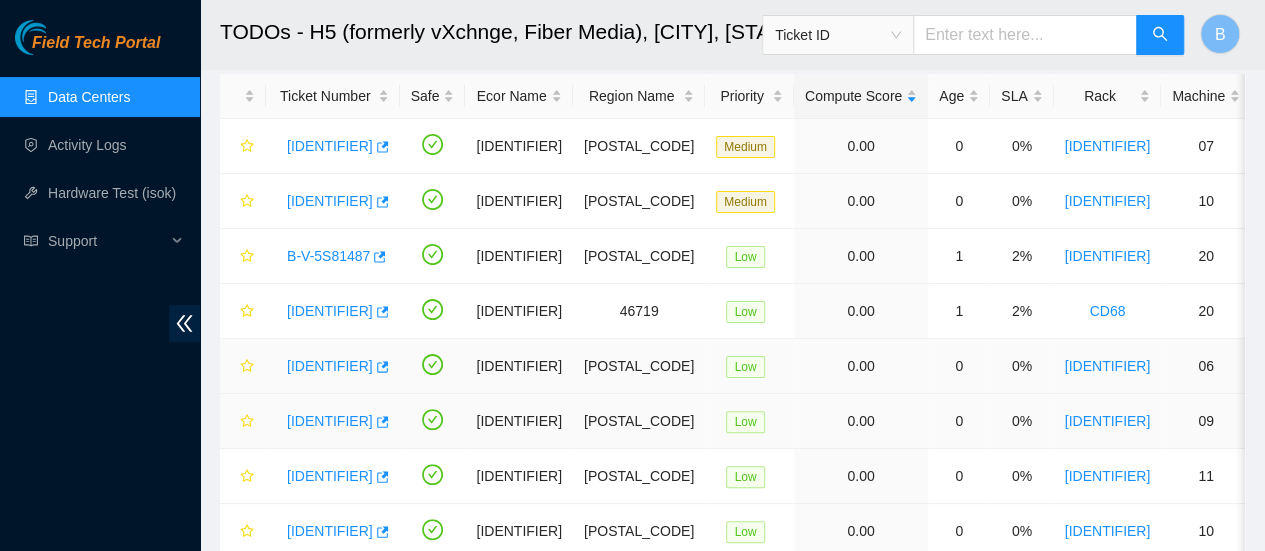 scroll, scrollTop: 76, scrollLeft: 0, axis: vertical 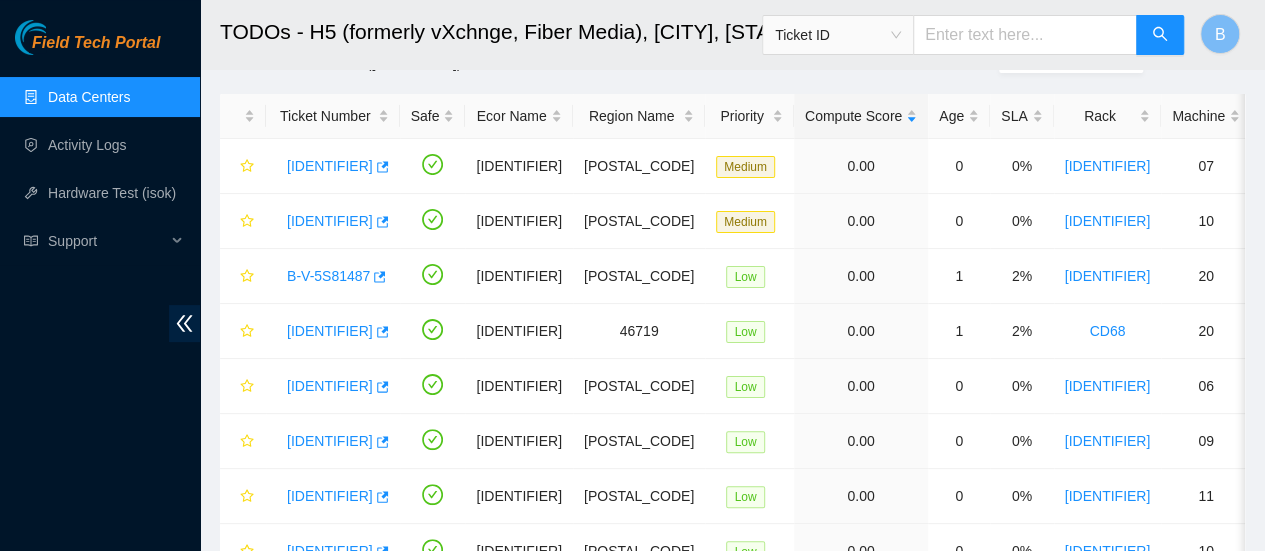 click on "Data Centers" at bounding box center [89, 97] 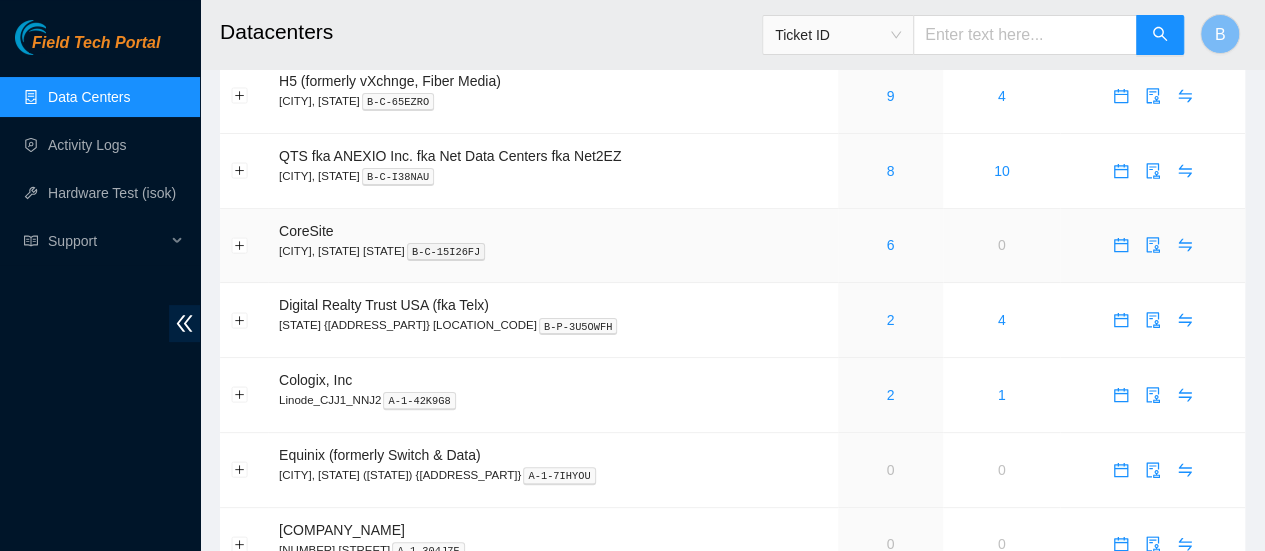 click on "6" at bounding box center (890, 245) 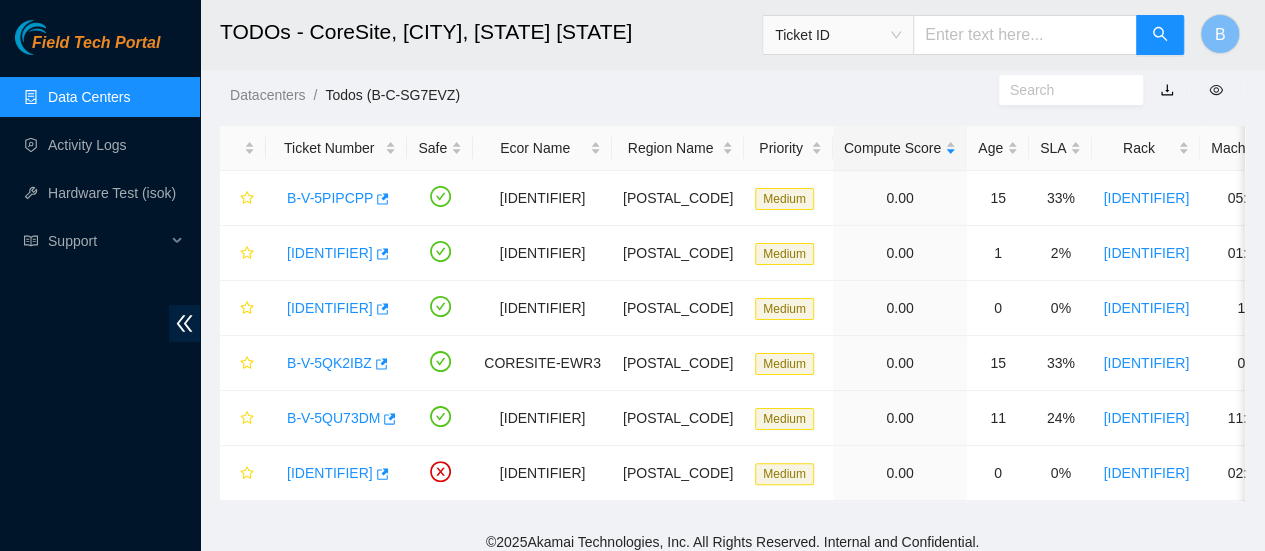 scroll, scrollTop: 45, scrollLeft: 0, axis: vertical 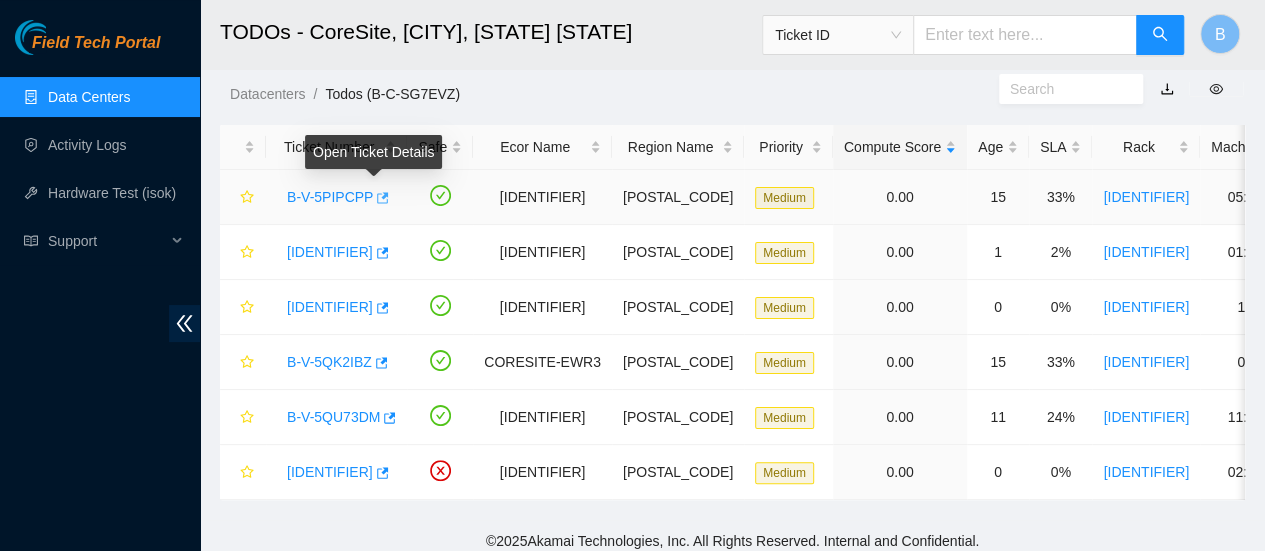 click 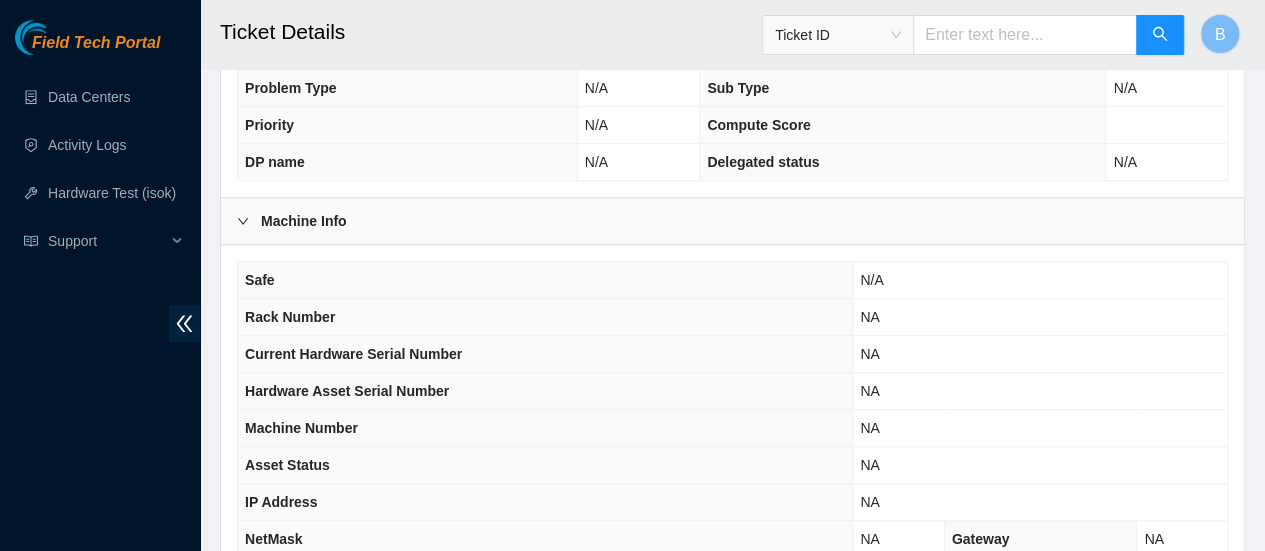 scroll, scrollTop: 723, scrollLeft: 0, axis: vertical 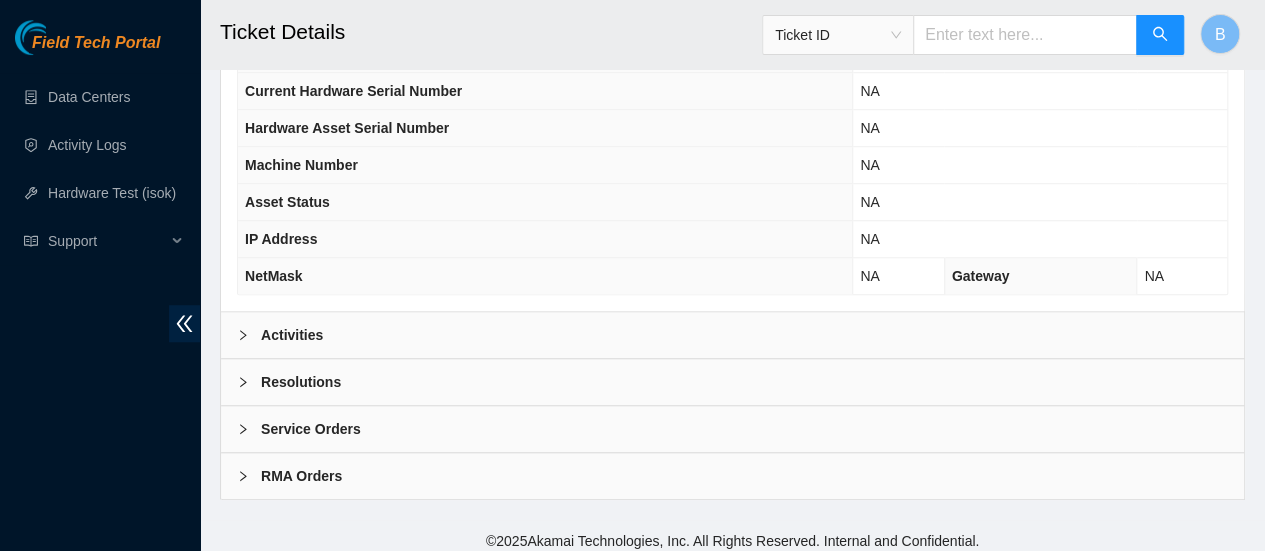 click on "Activities" at bounding box center [732, 335] 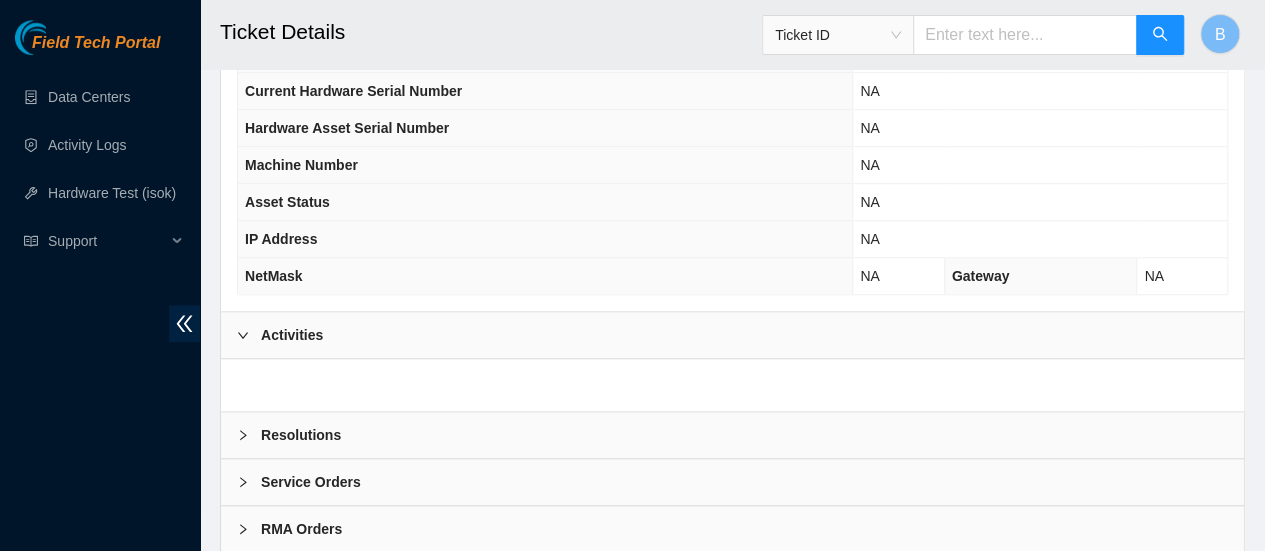 scroll, scrollTop: 776, scrollLeft: 0, axis: vertical 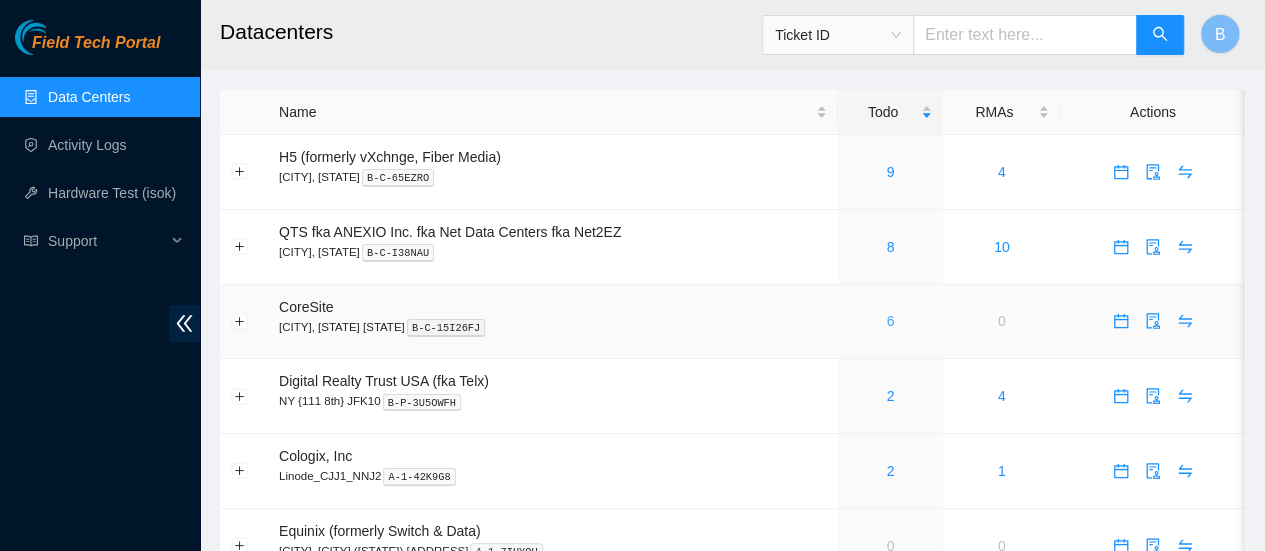 click on "6" at bounding box center [890, 321] 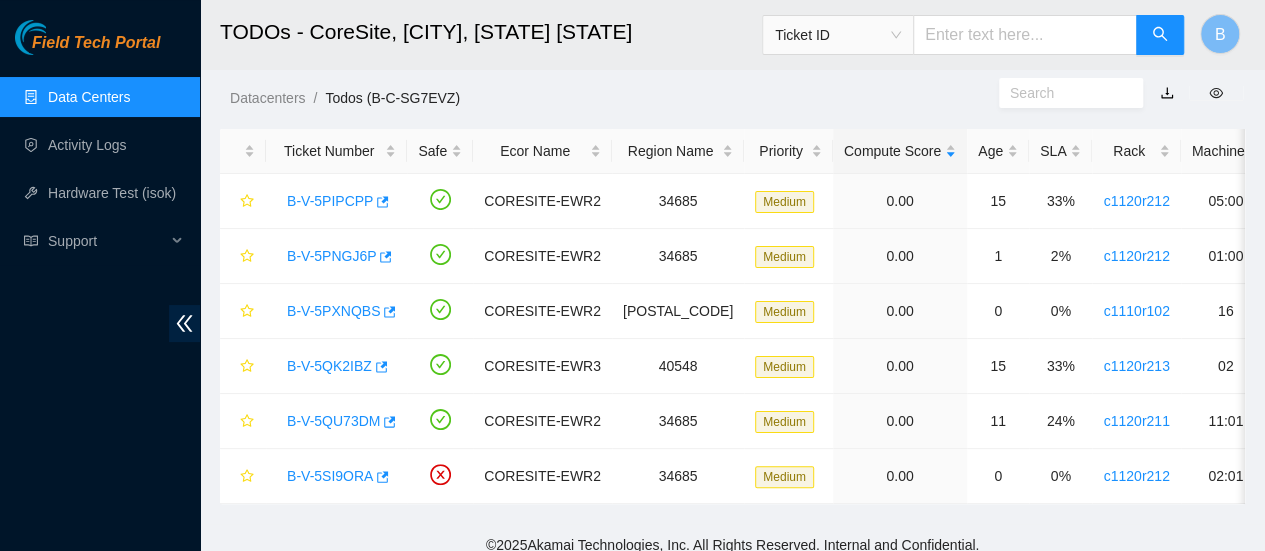 scroll, scrollTop: 42, scrollLeft: 0, axis: vertical 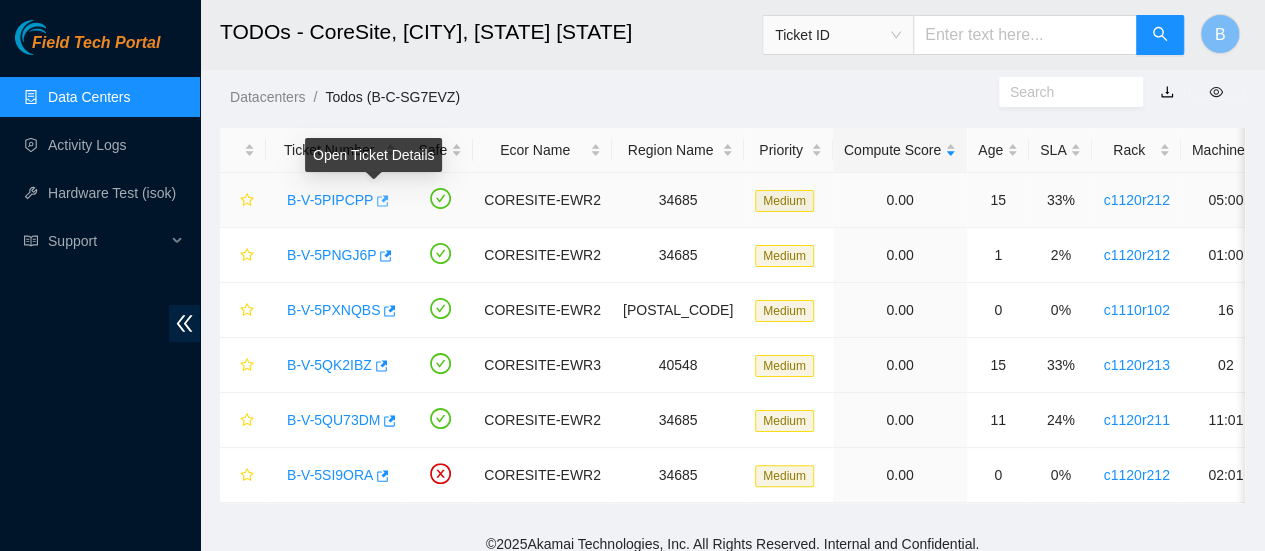 click 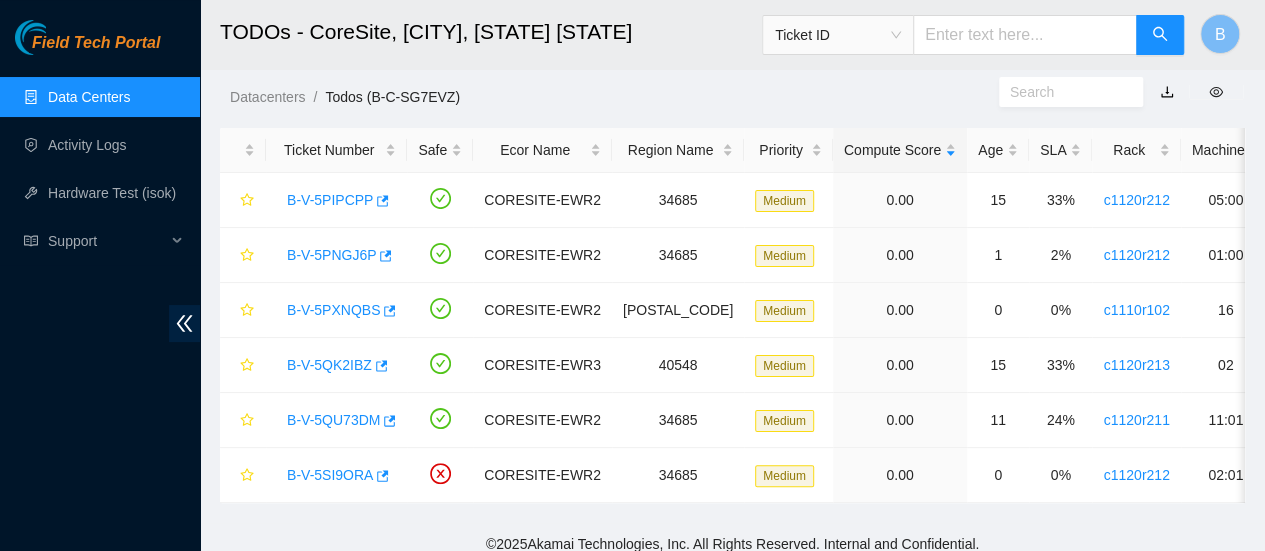click on "Data Centers" at bounding box center [89, 97] 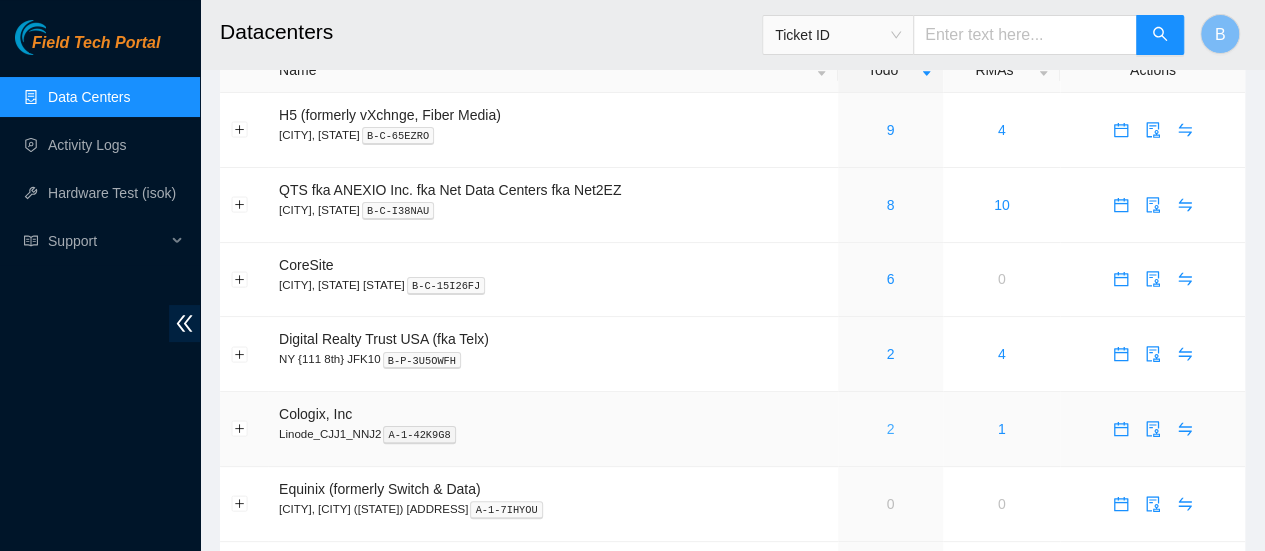 drag, startPoint x: 555, startPoint y: 363, endPoint x: 887, endPoint y: 429, distance: 338.49667 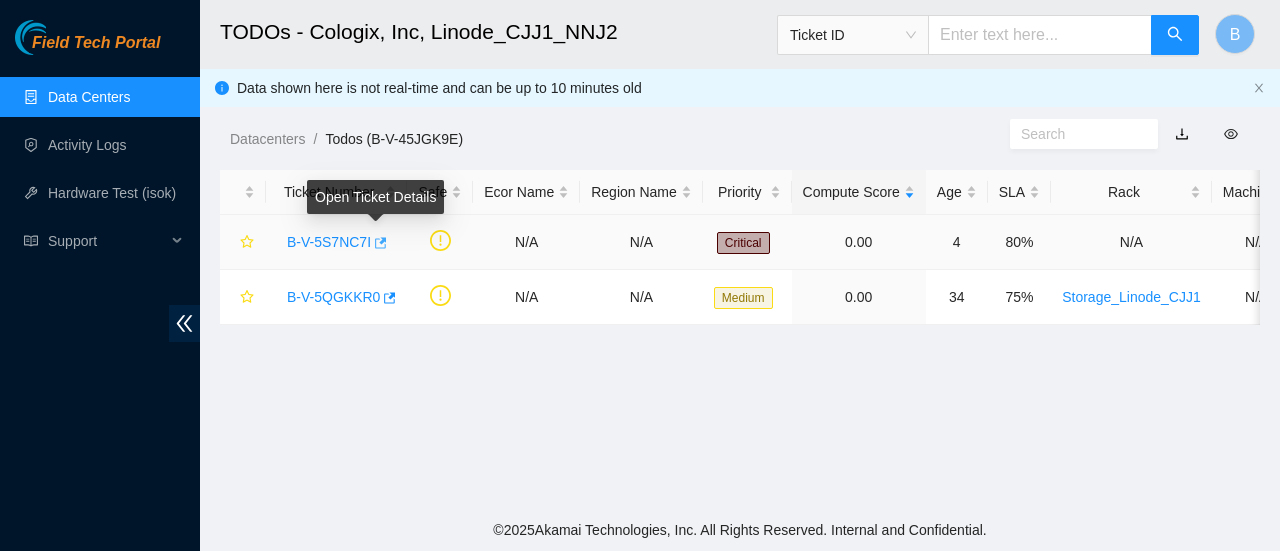 click 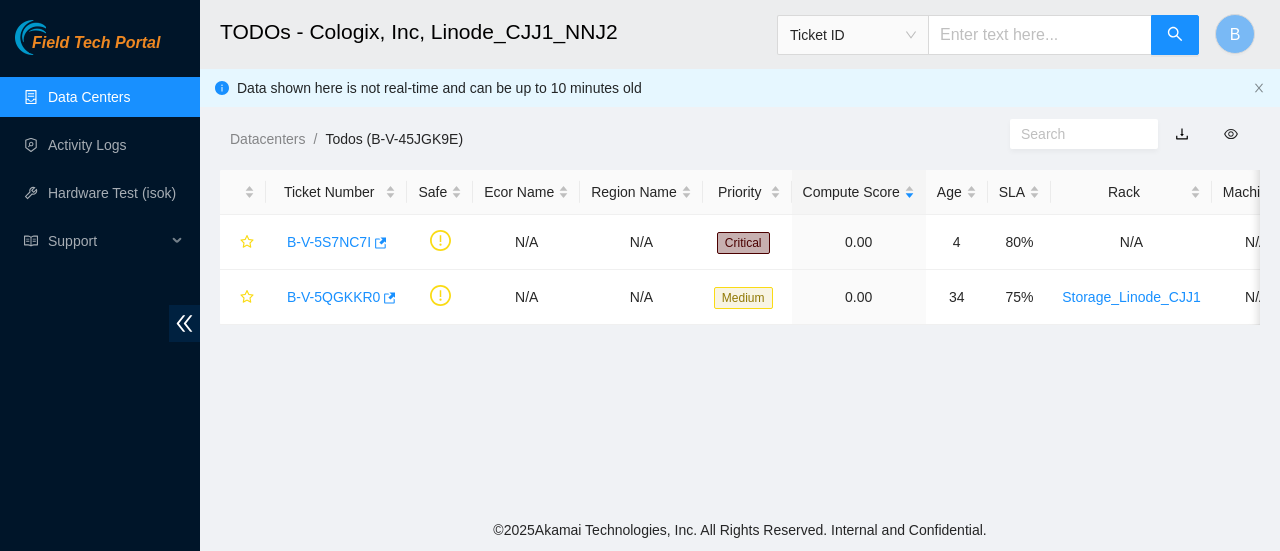 click on "Data Centers" at bounding box center (89, 97) 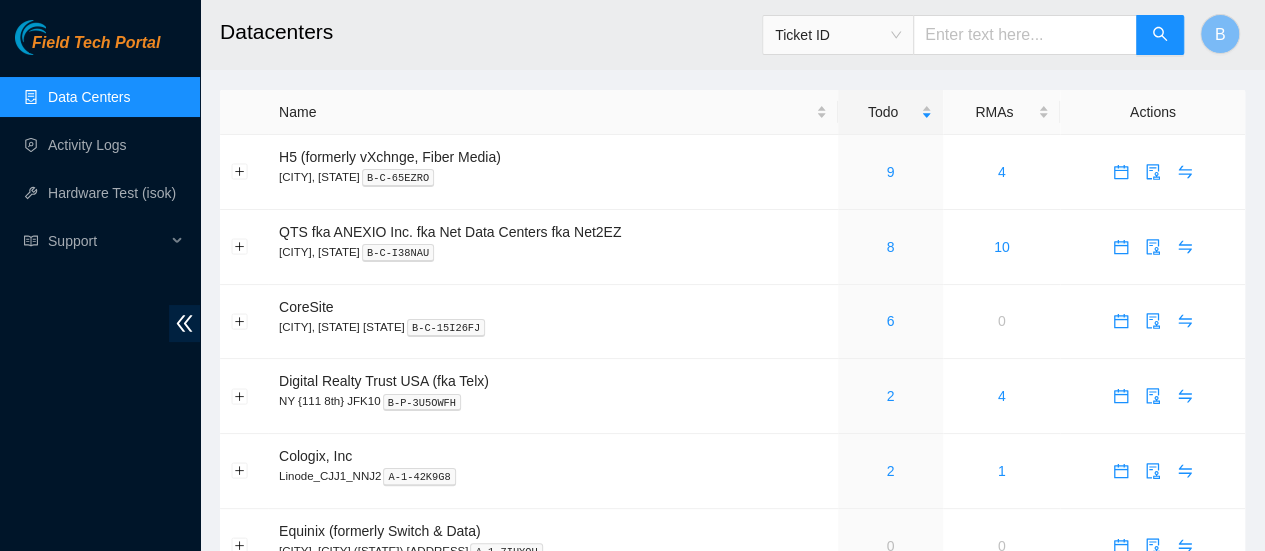 click on "Field Tech Portal" at bounding box center (96, 43) 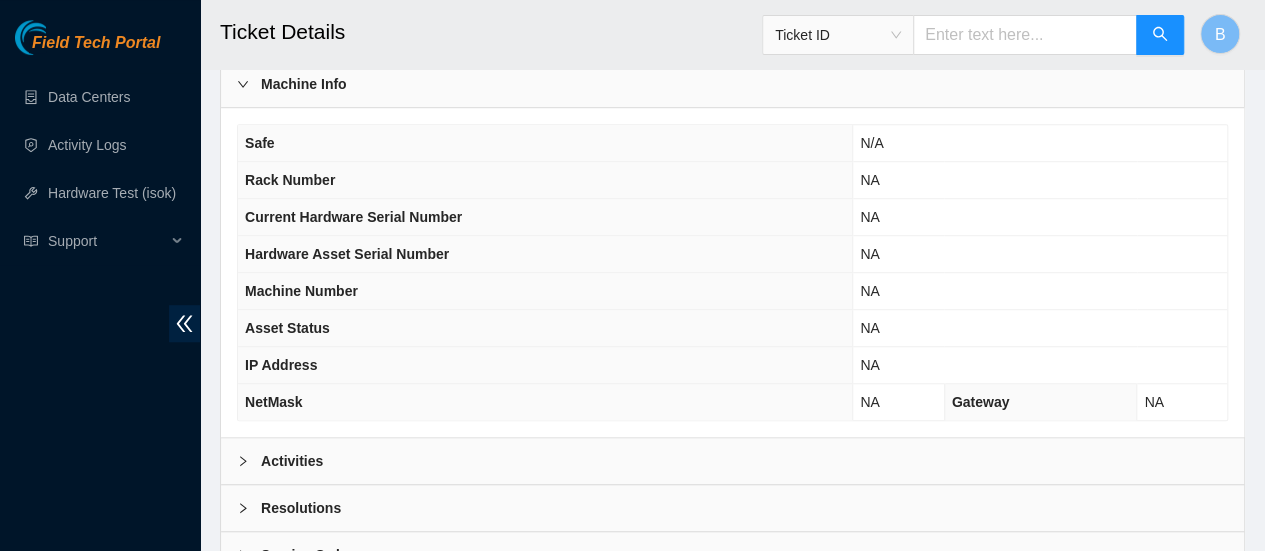 scroll, scrollTop: 598, scrollLeft: 0, axis: vertical 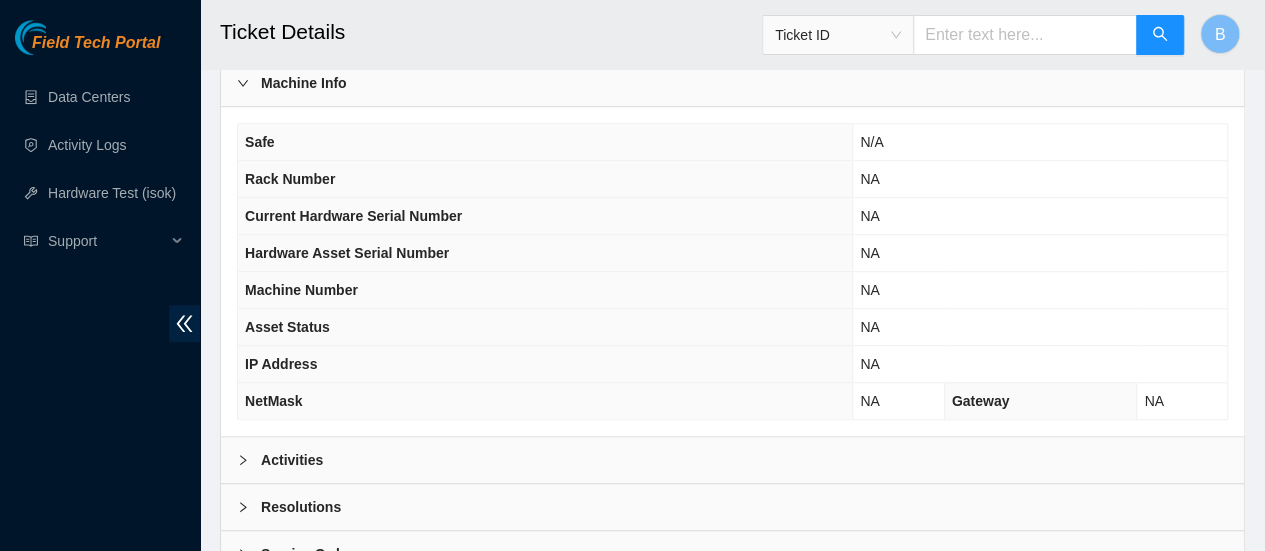 click on "Activities" at bounding box center (292, 460) 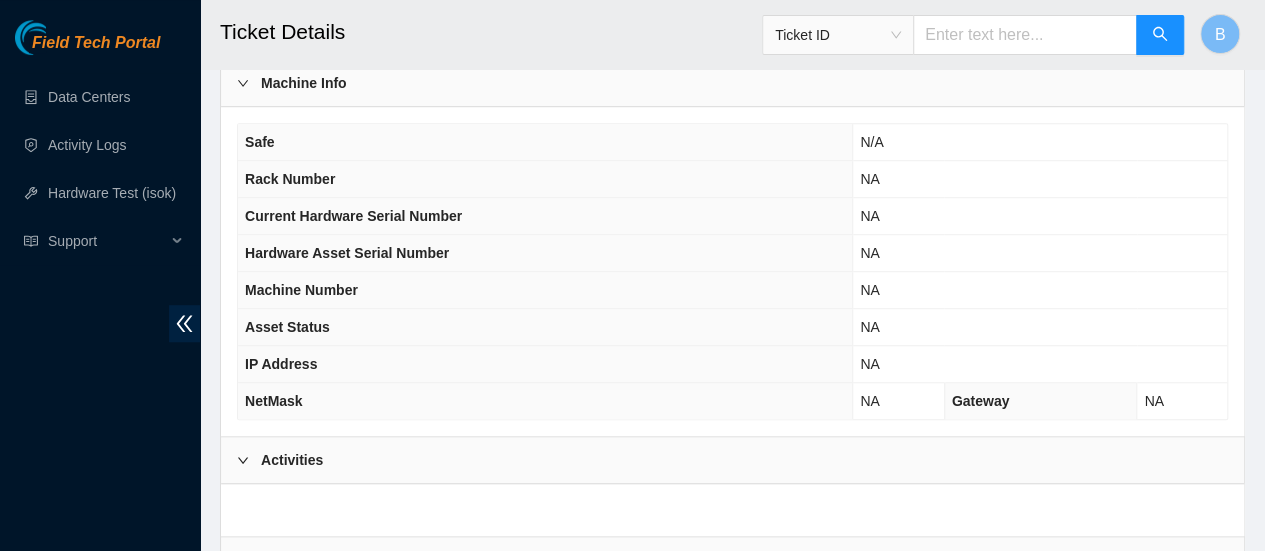 scroll, scrollTop: 776, scrollLeft: 0, axis: vertical 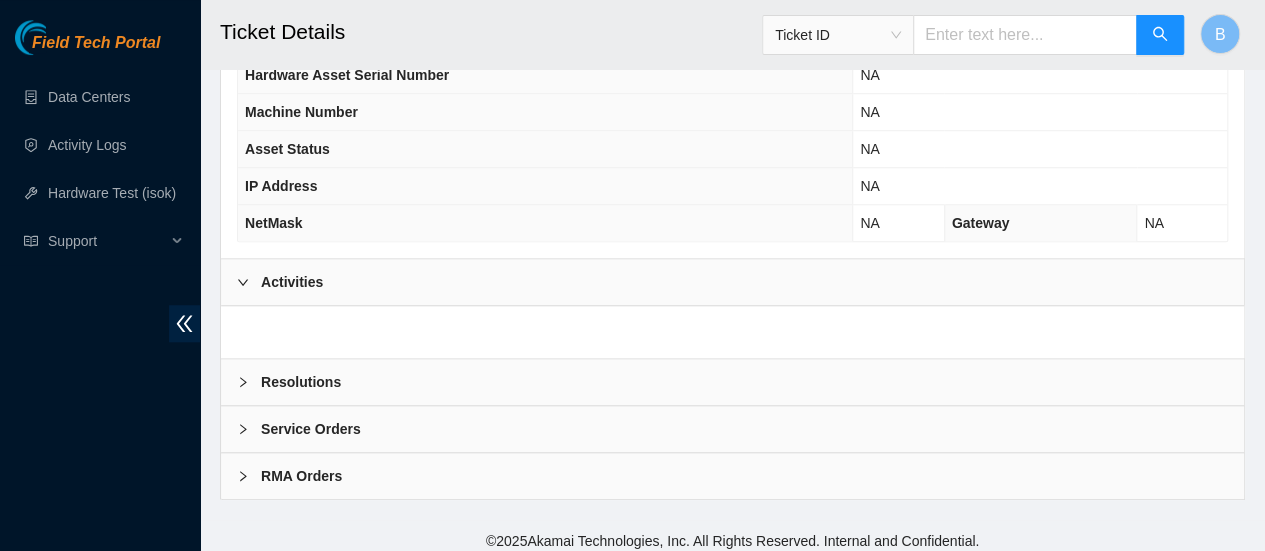 click at bounding box center [249, 282] 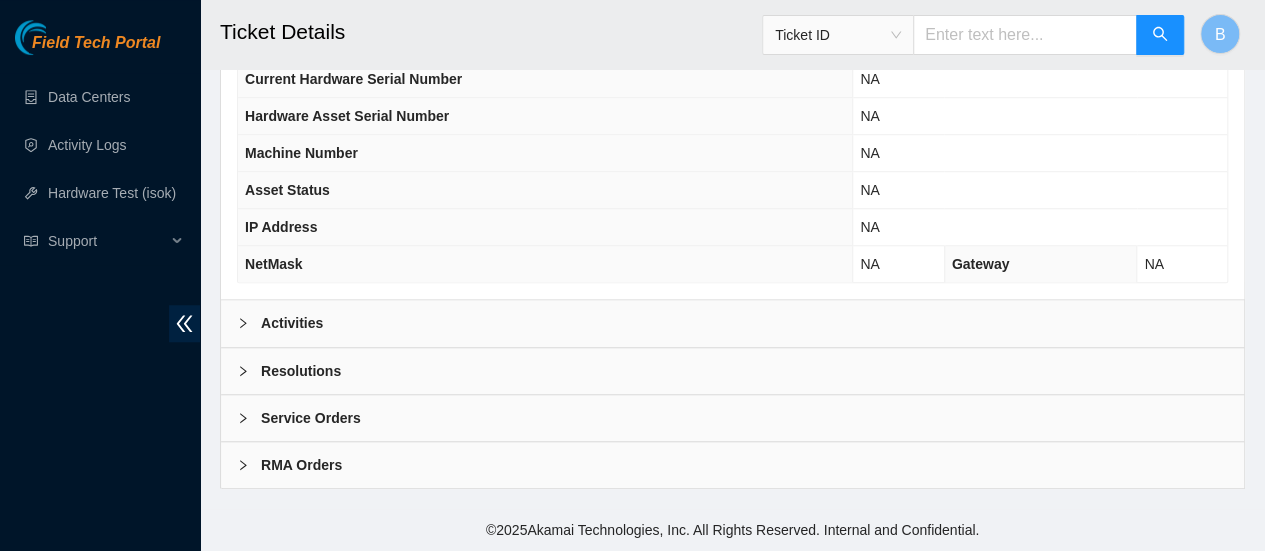 scroll, scrollTop: 723, scrollLeft: 0, axis: vertical 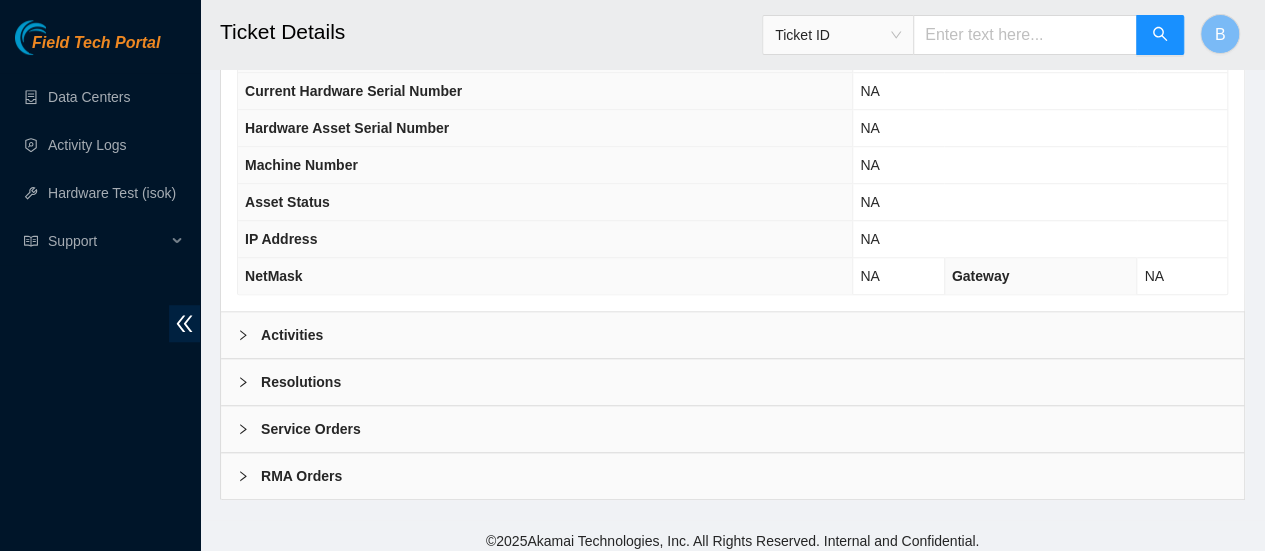 click 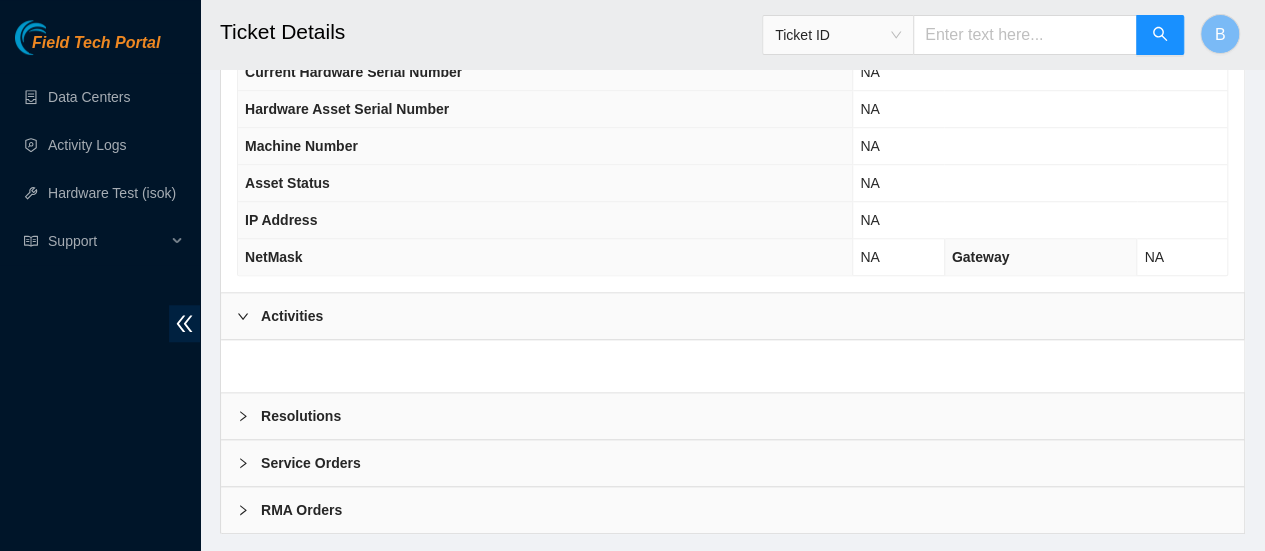 scroll, scrollTop: 776, scrollLeft: 0, axis: vertical 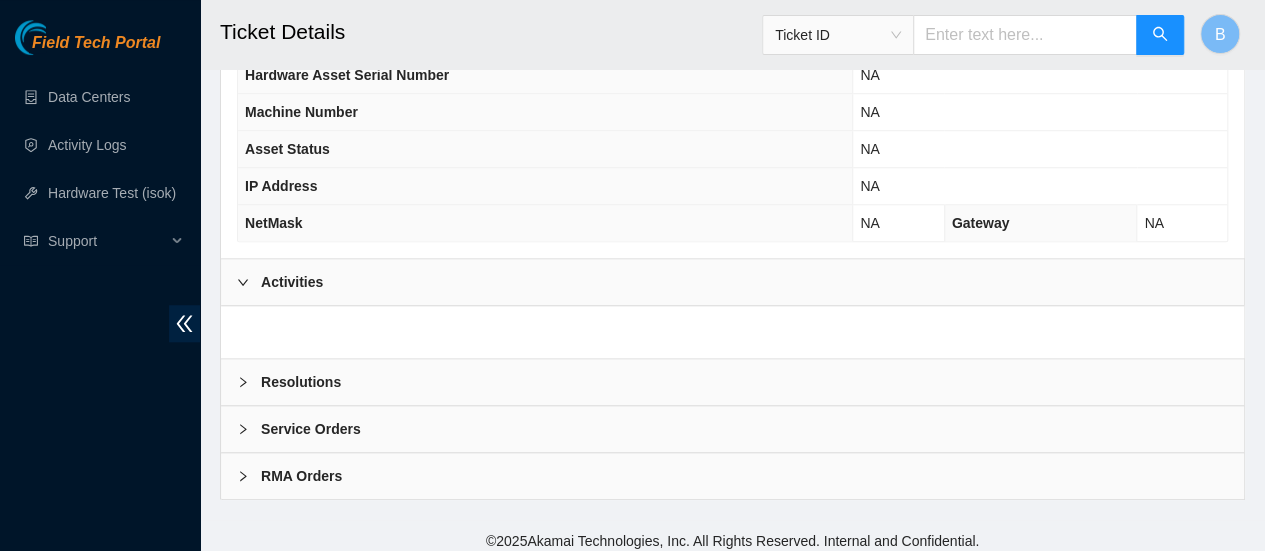 click at bounding box center (249, 282) 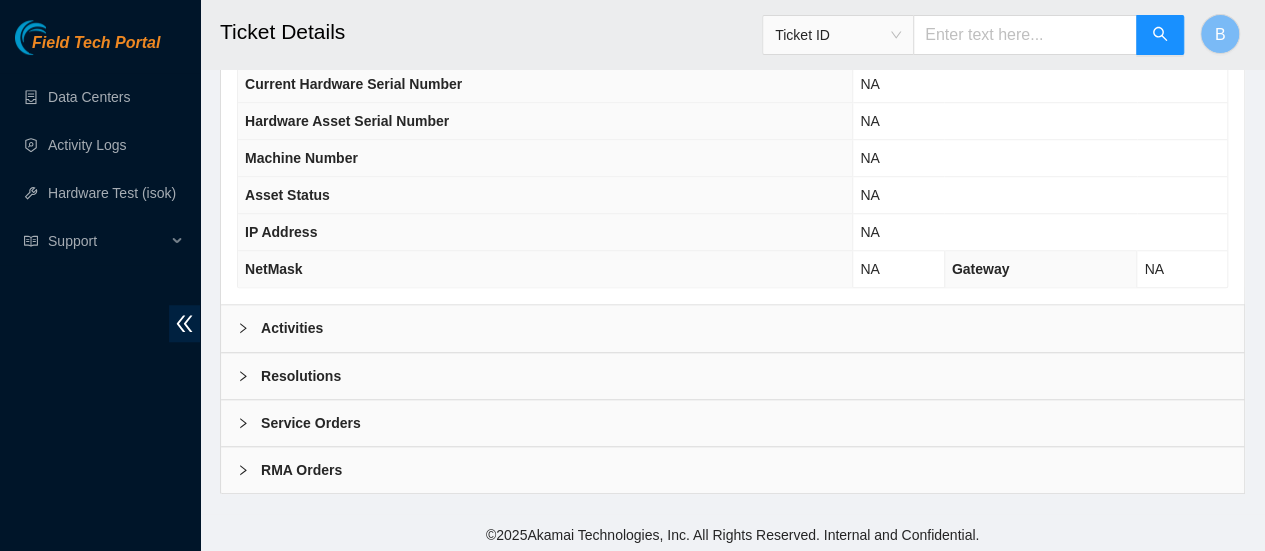 scroll, scrollTop: 723, scrollLeft: 0, axis: vertical 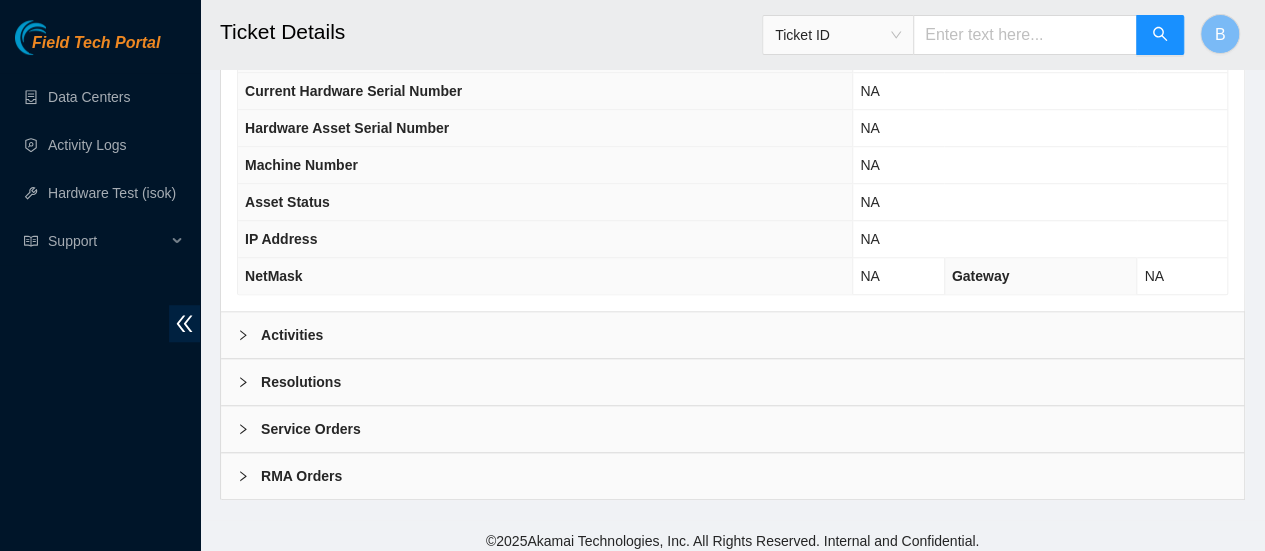click at bounding box center [249, 382] 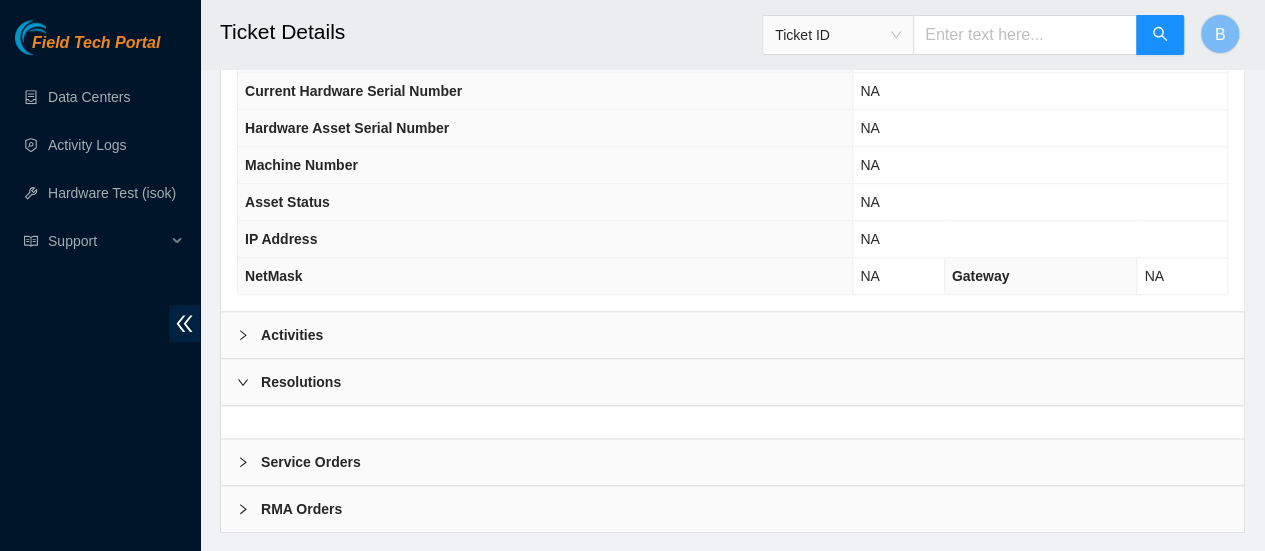 click at bounding box center [249, 382] 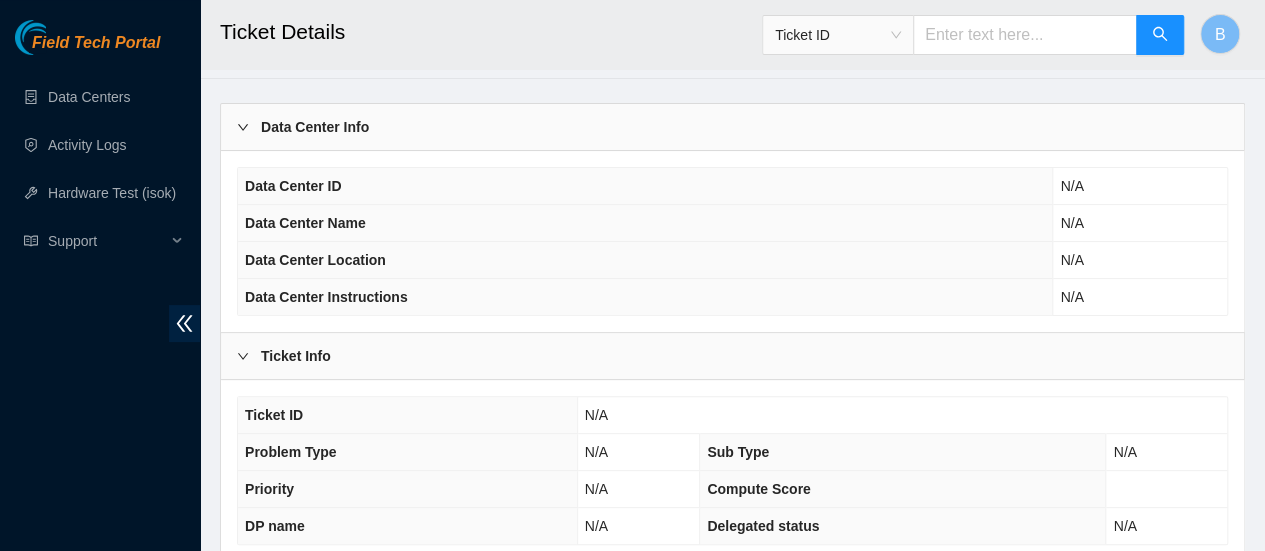 scroll, scrollTop: 21, scrollLeft: 0, axis: vertical 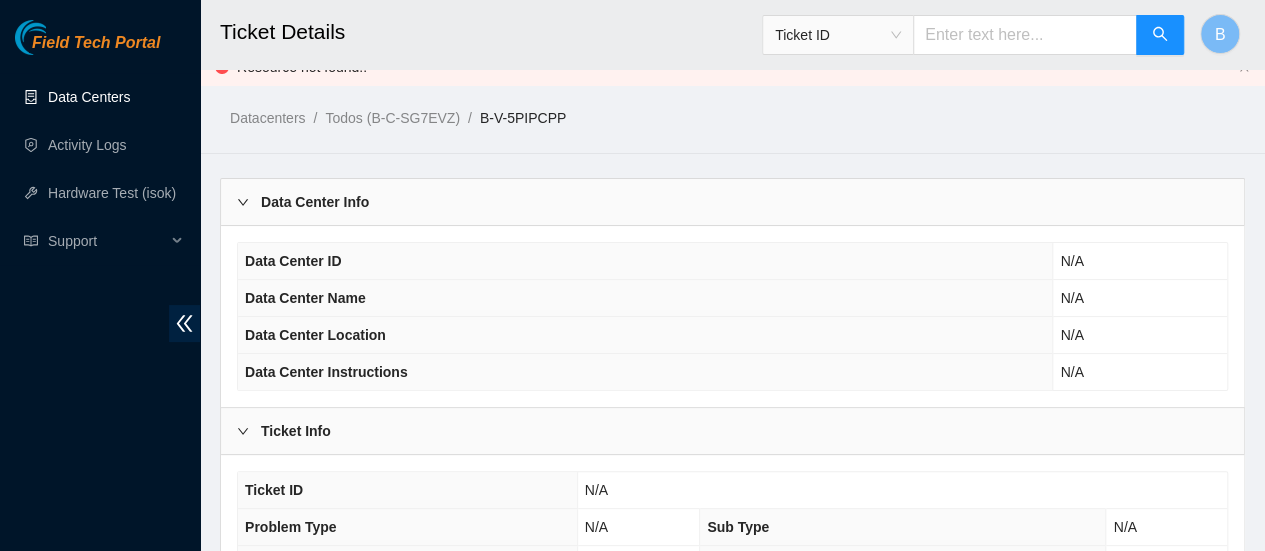 click on "Data Centers" at bounding box center (89, 97) 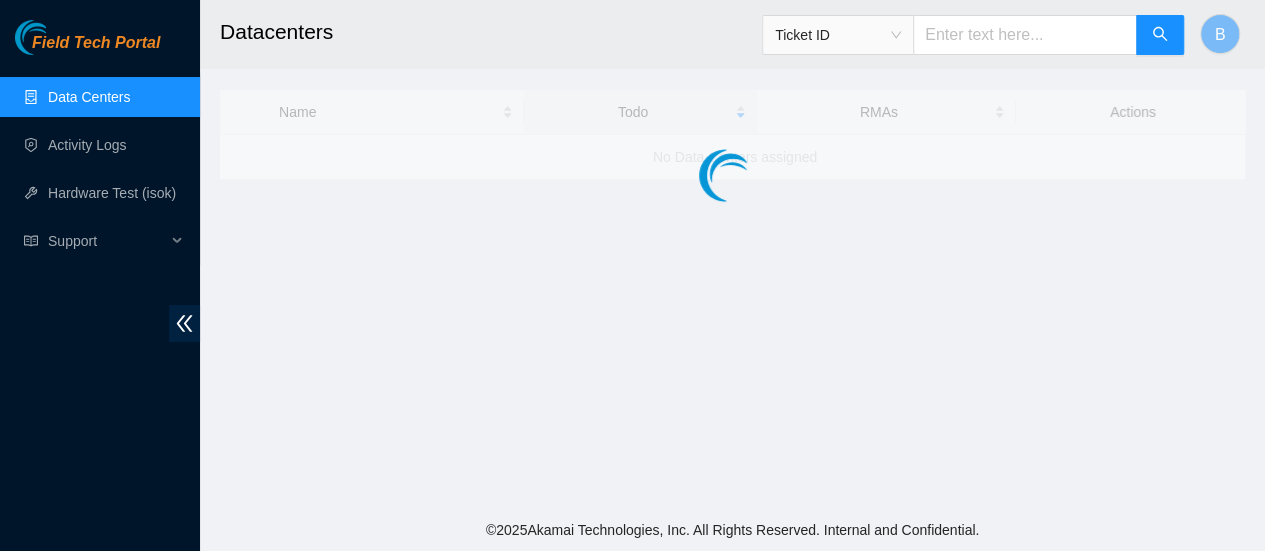 scroll, scrollTop: 0, scrollLeft: 0, axis: both 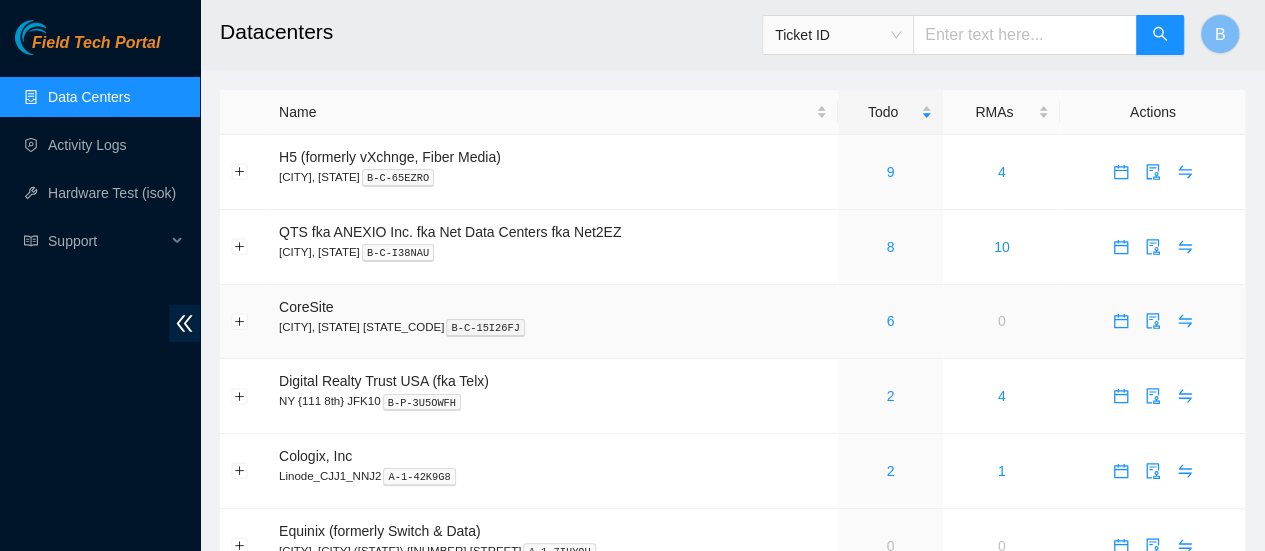 click on "6" at bounding box center [890, 321] 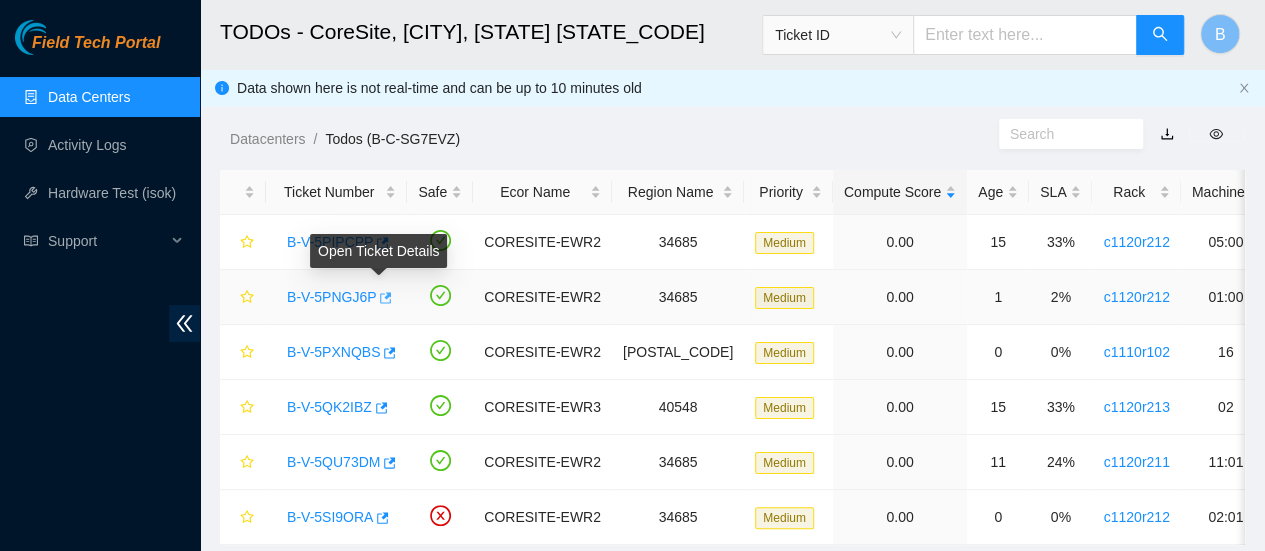 click 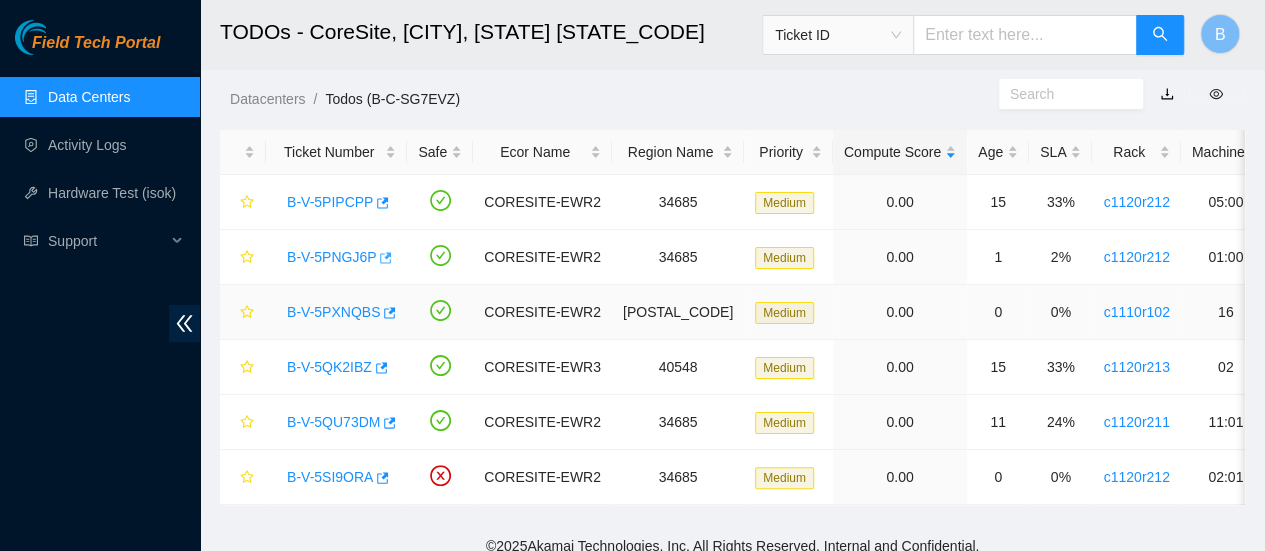 scroll, scrollTop: 41, scrollLeft: 0, axis: vertical 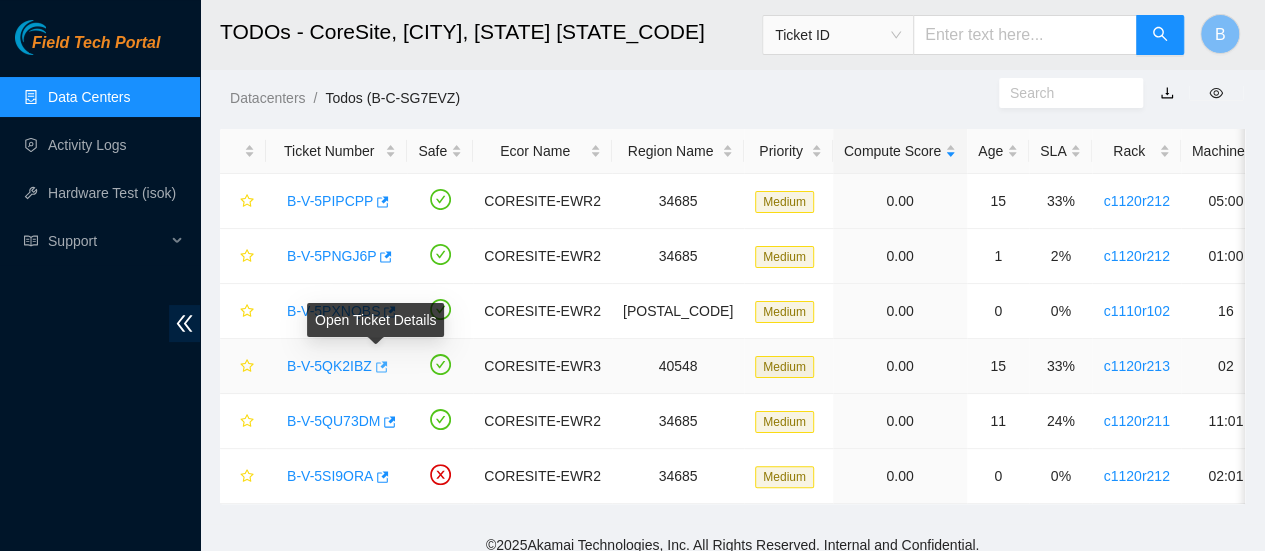 click 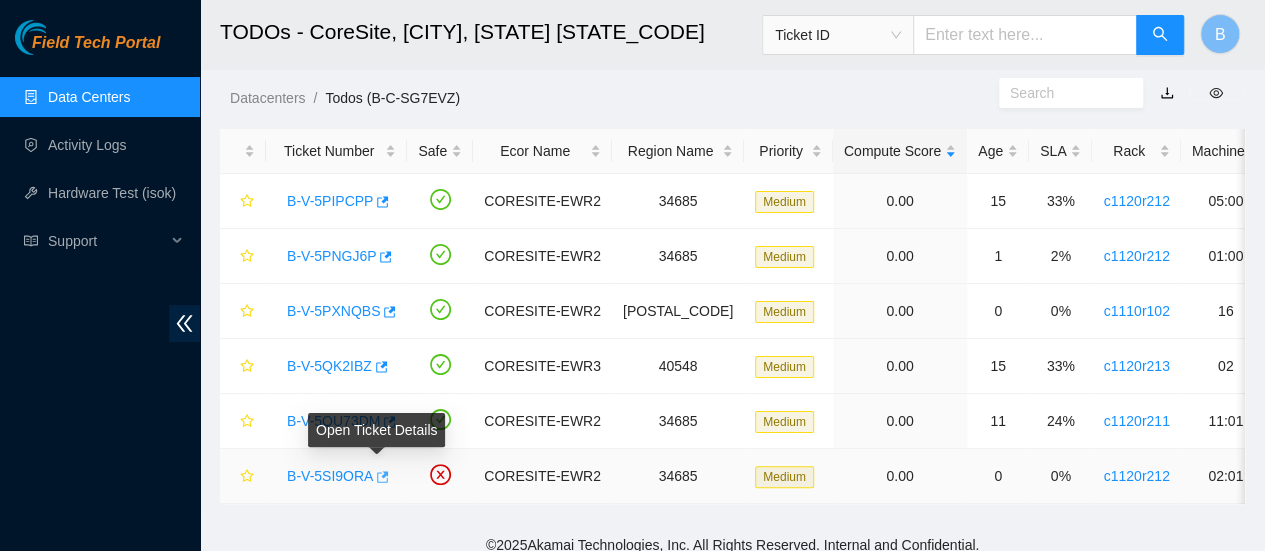 click 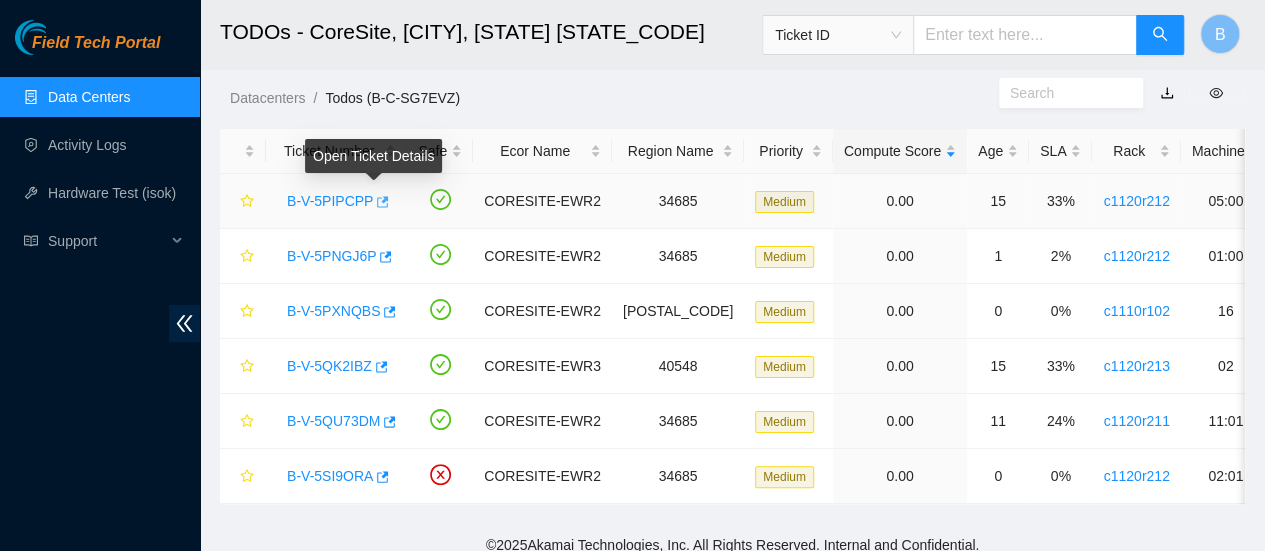 click 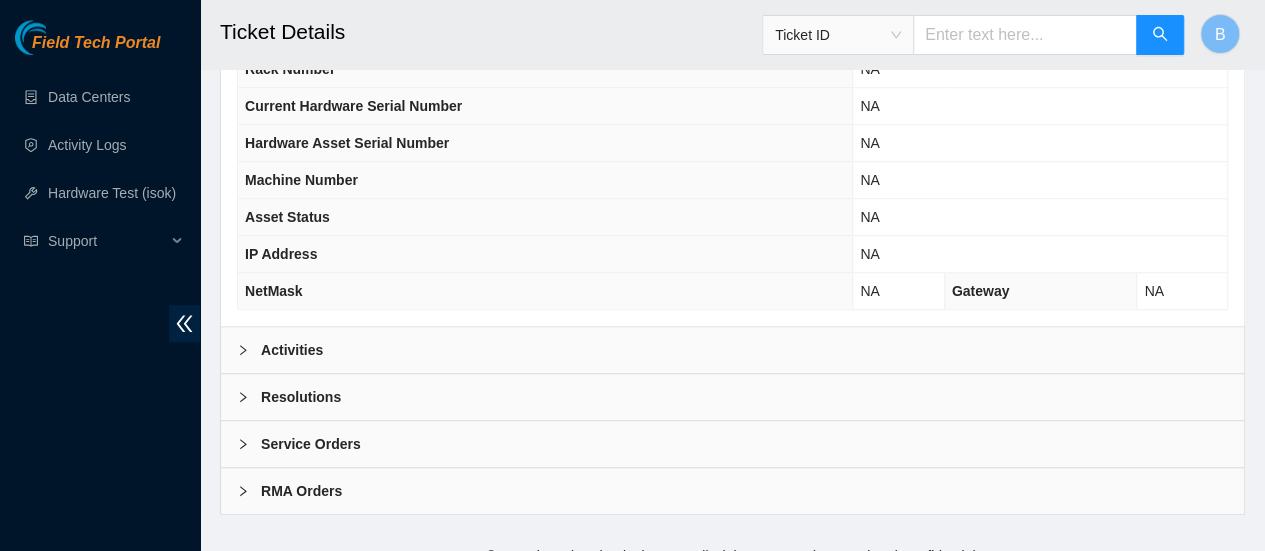 scroll, scrollTop: 723, scrollLeft: 0, axis: vertical 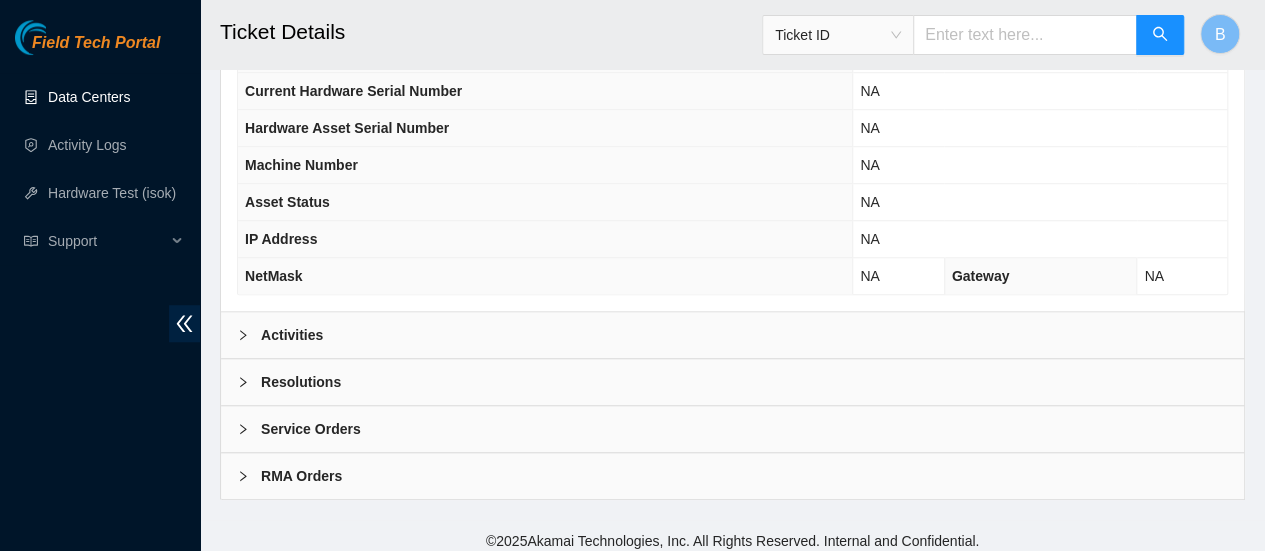 click on "Data Centers" at bounding box center (89, 97) 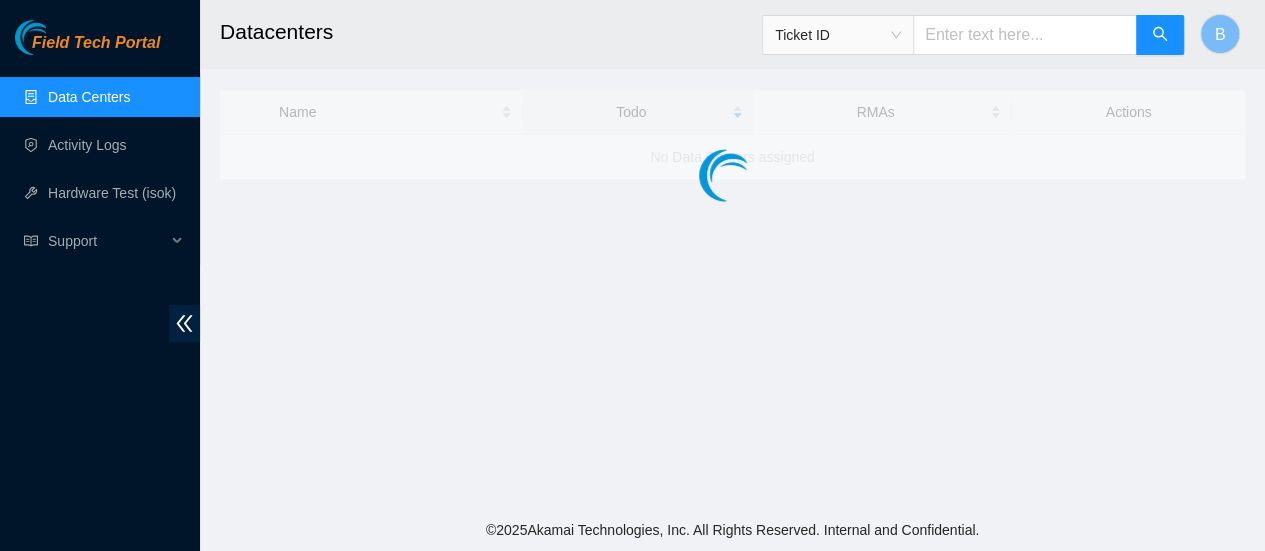 scroll, scrollTop: 0, scrollLeft: 0, axis: both 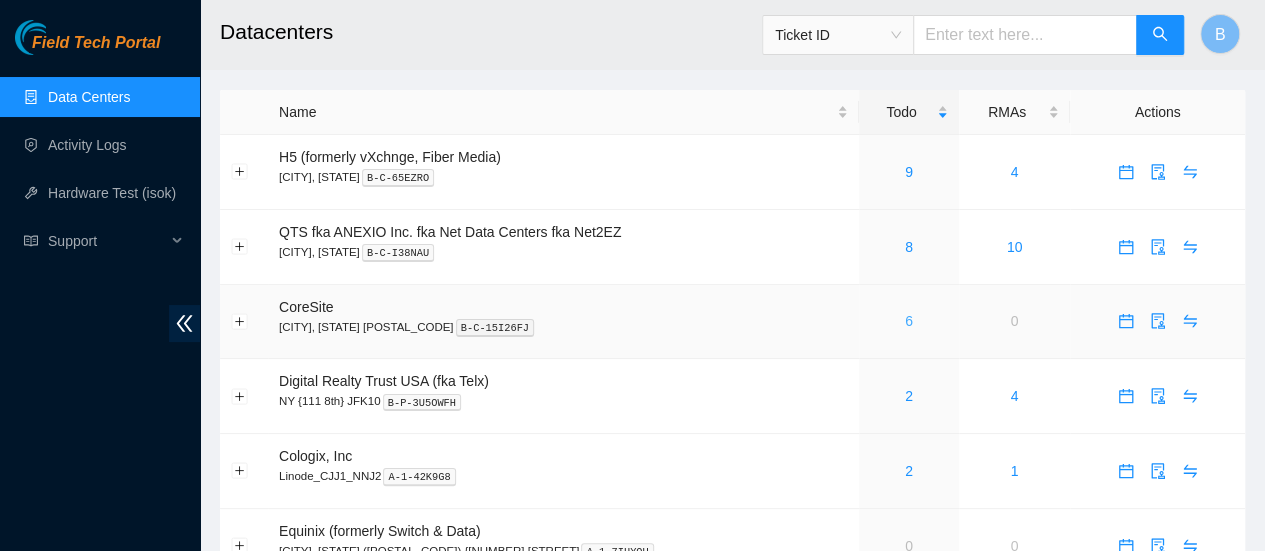 click on "6" at bounding box center [909, 321] 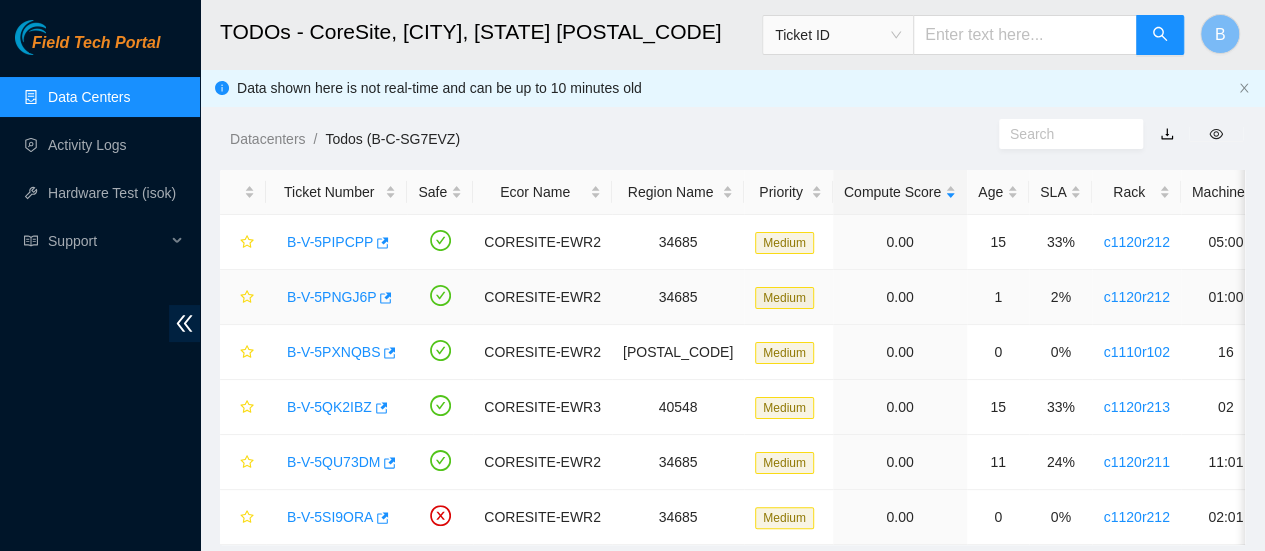 scroll, scrollTop: 68, scrollLeft: 0, axis: vertical 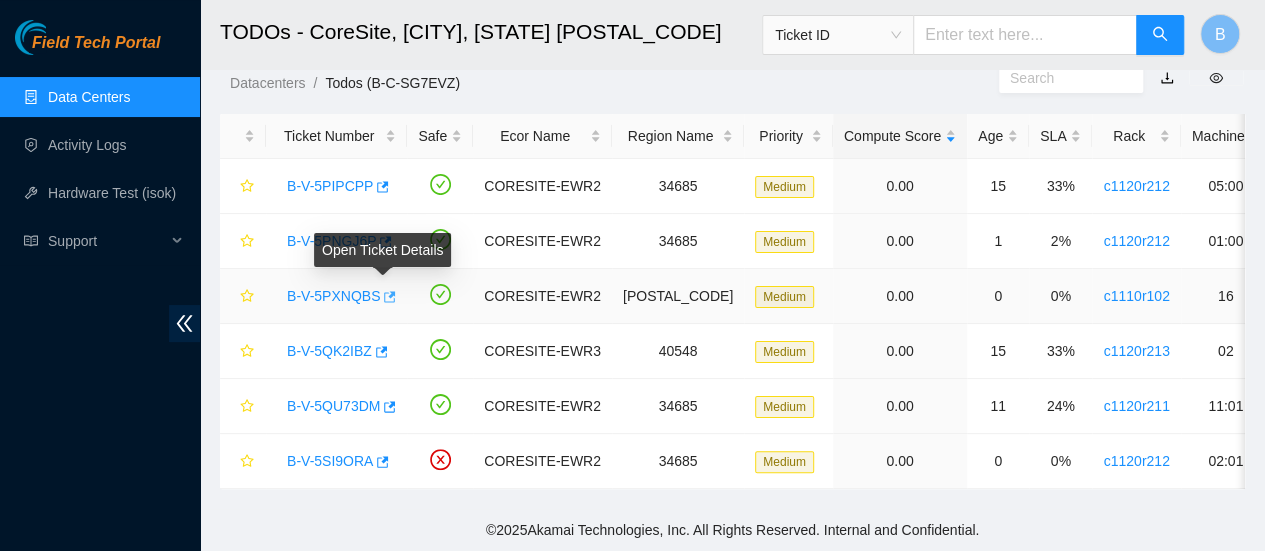 click 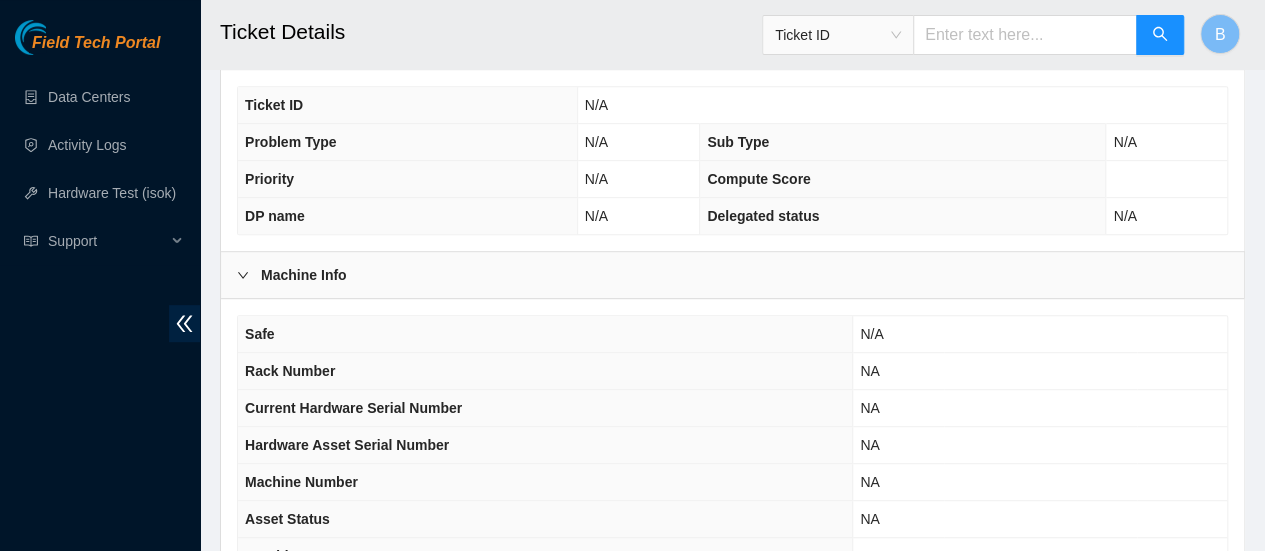 scroll, scrollTop: 723, scrollLeft: 0, axis: vertical 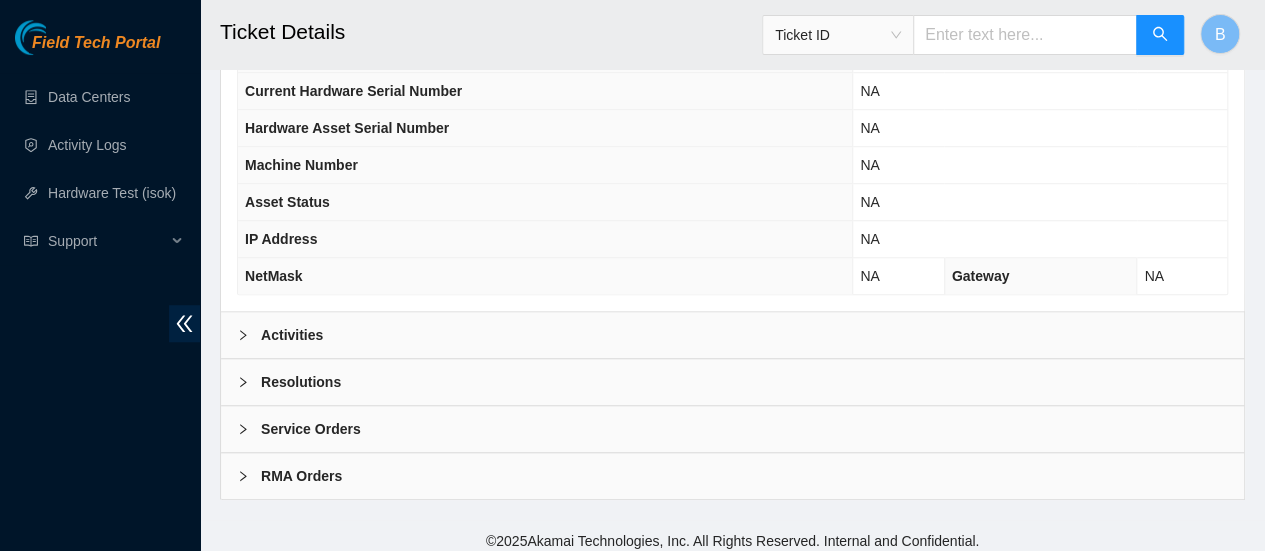 click on "Activities" at bounding box center (732, 335) 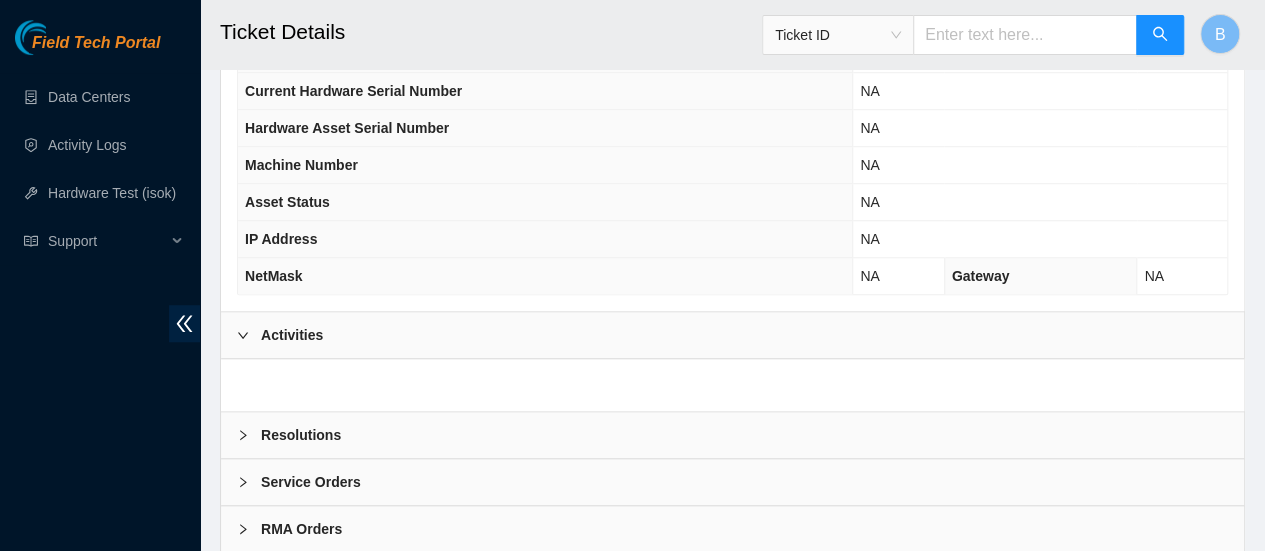 scroll, scrollTop: 776, scrollLeft: 0, axis: vertical 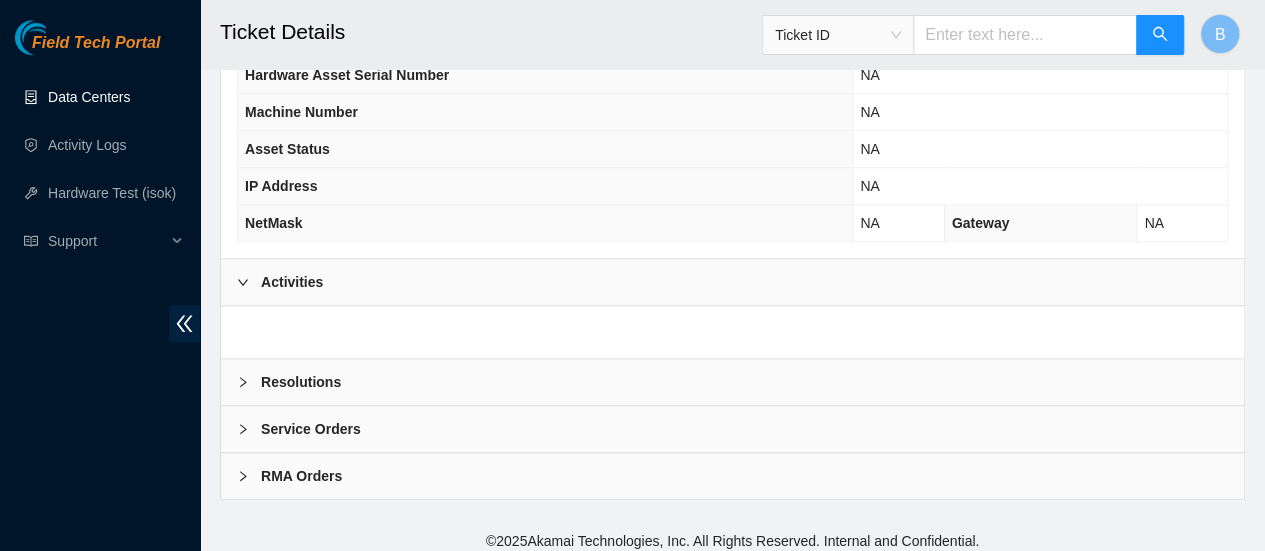 click on "Data Centers" at bounding box center (89, 97) 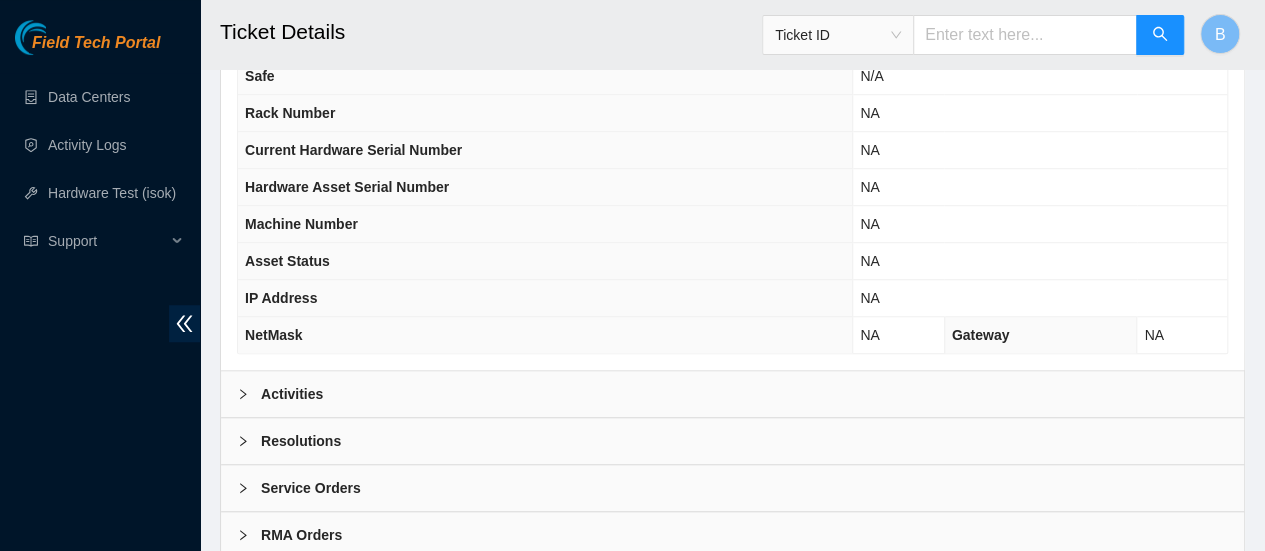 scroll, scrollTop: 666, scrollLeft: 0, axis: vertical 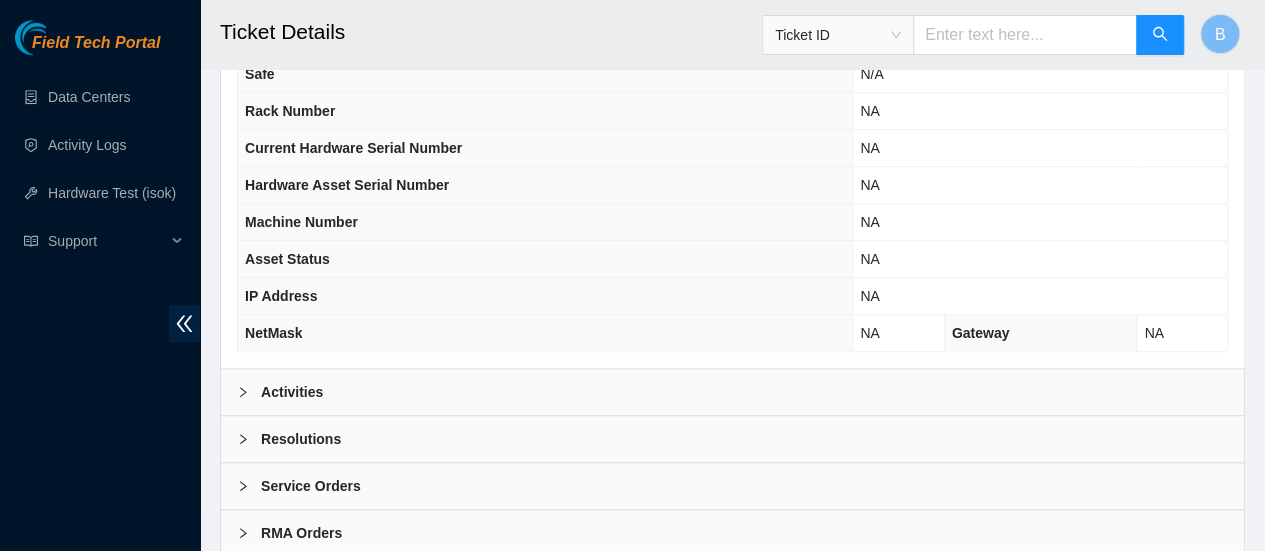 click on "Activities" at bounding box center (292, 392) 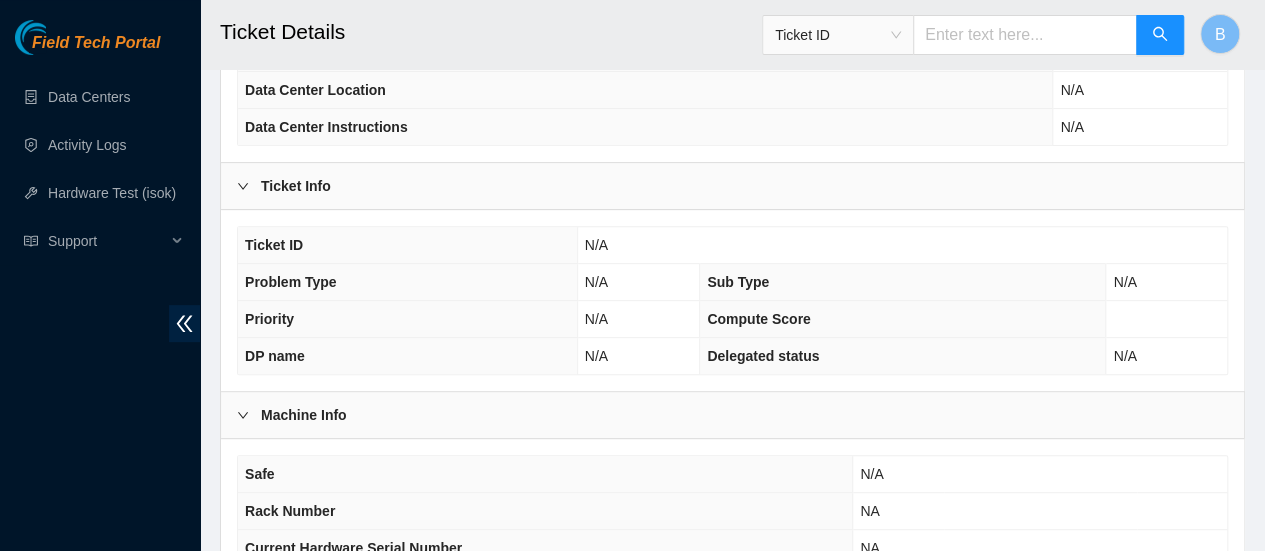 scroll, scrollTop: 0, scrollLeft: 0, axis: both 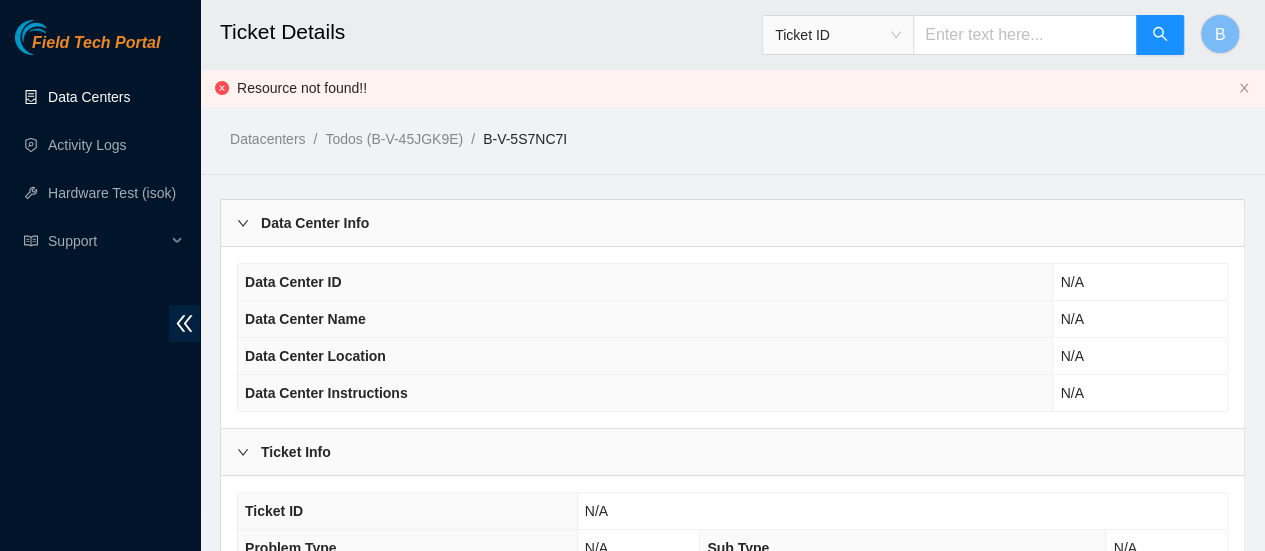 click on "Data Centers" at bounding box center [89, 97] 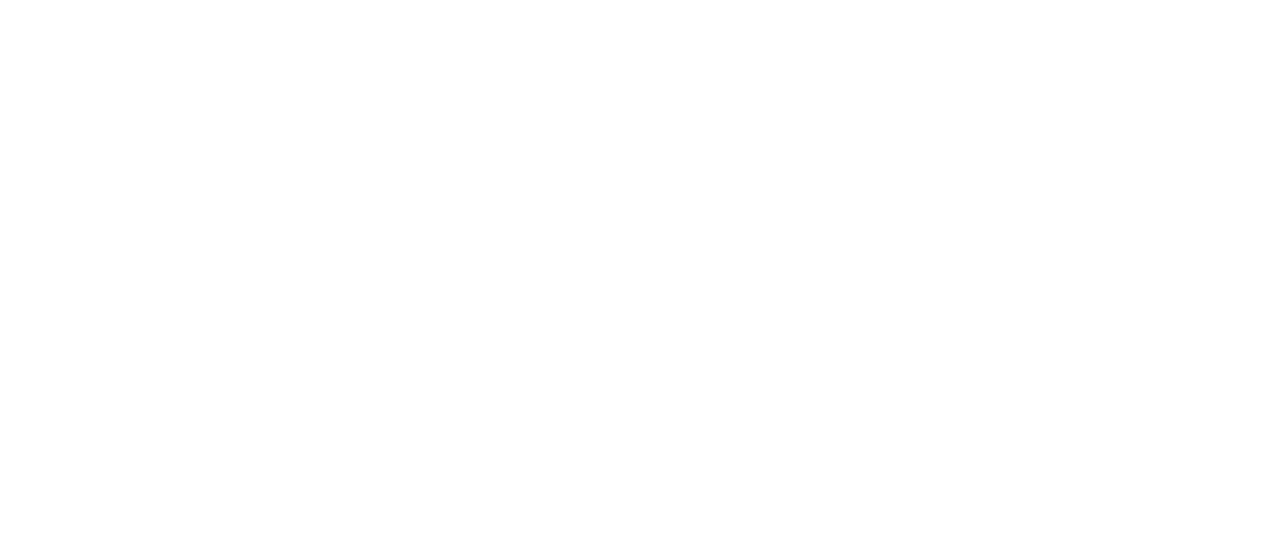 scroll, scrollTop: 0, scrollLeft: 0, axis: both 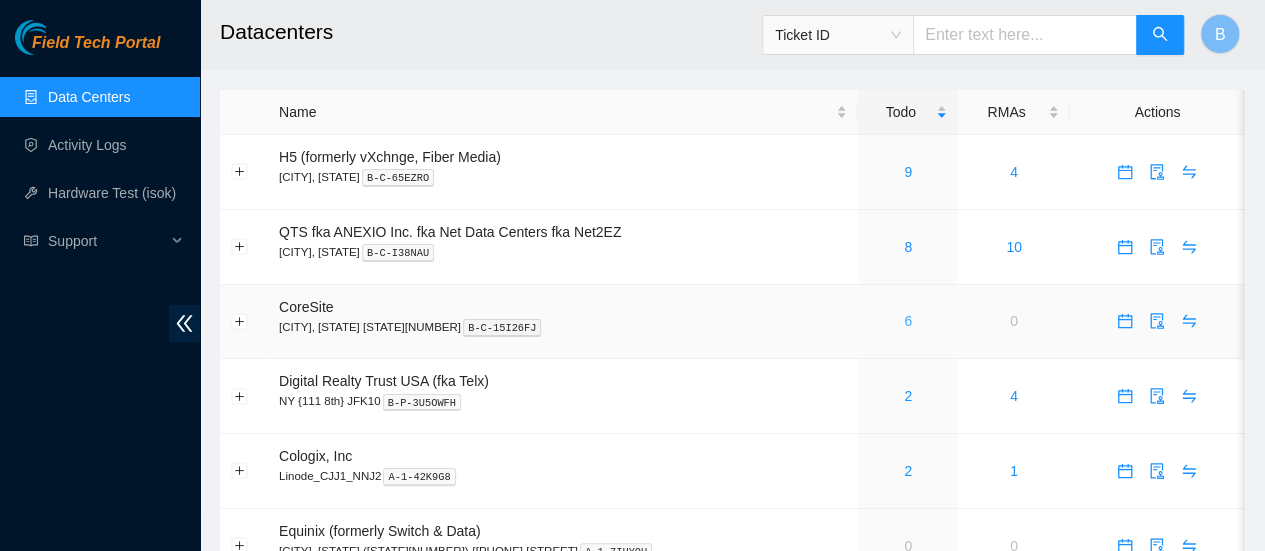 click on "6" at bounding box center (908, 321) 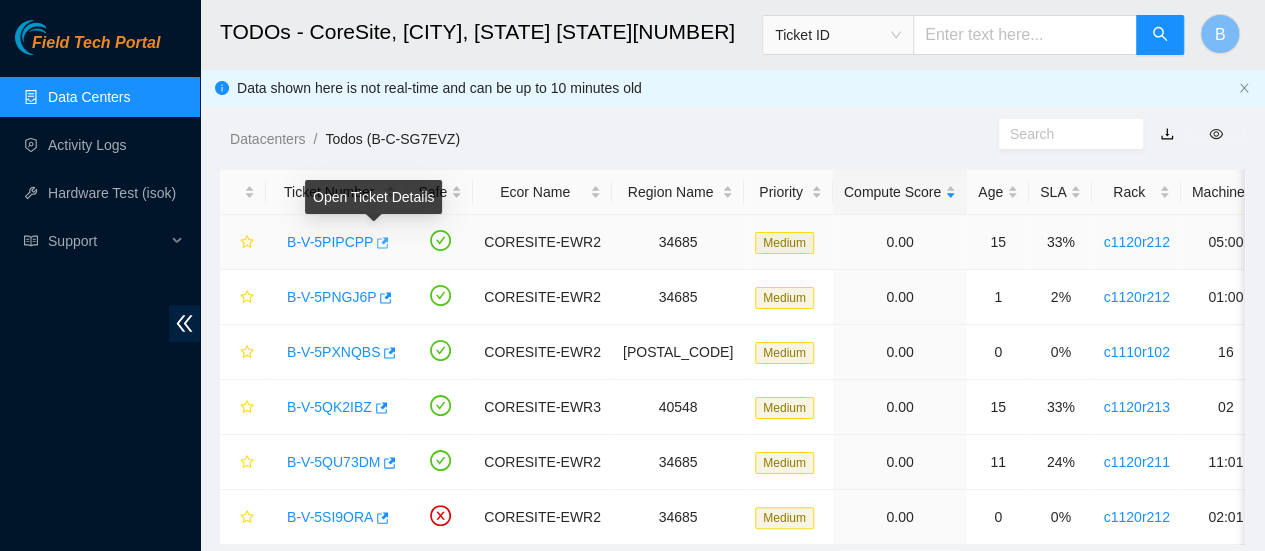 click 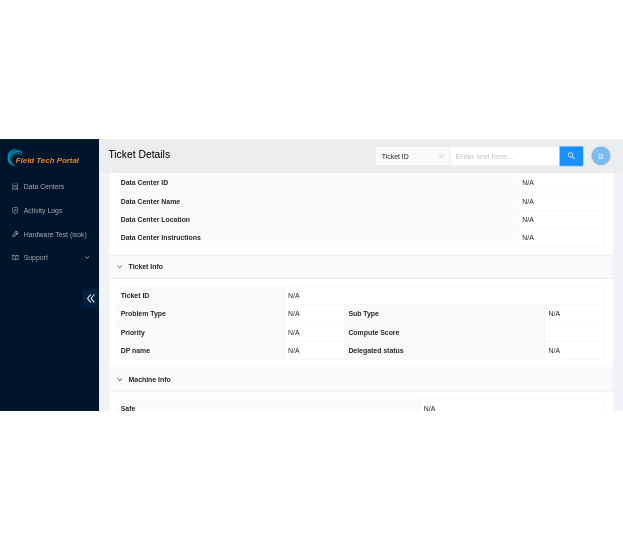 scroll, scrollTop: 0, scrollLeft: 0, axis: both 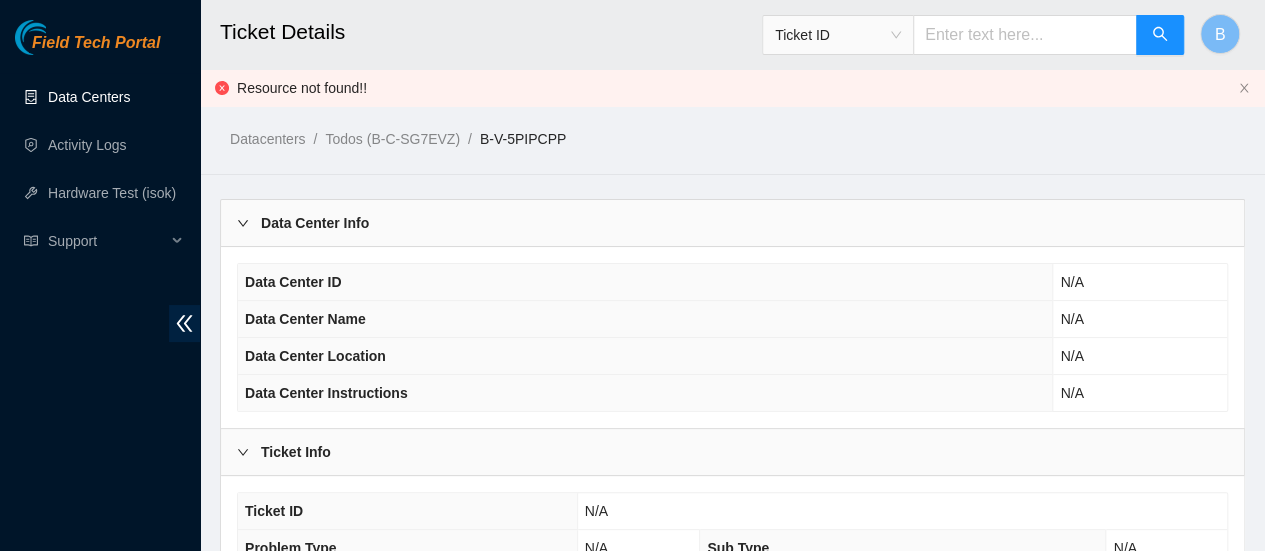 click on "Data Centers" at bounding box center [89, 97] 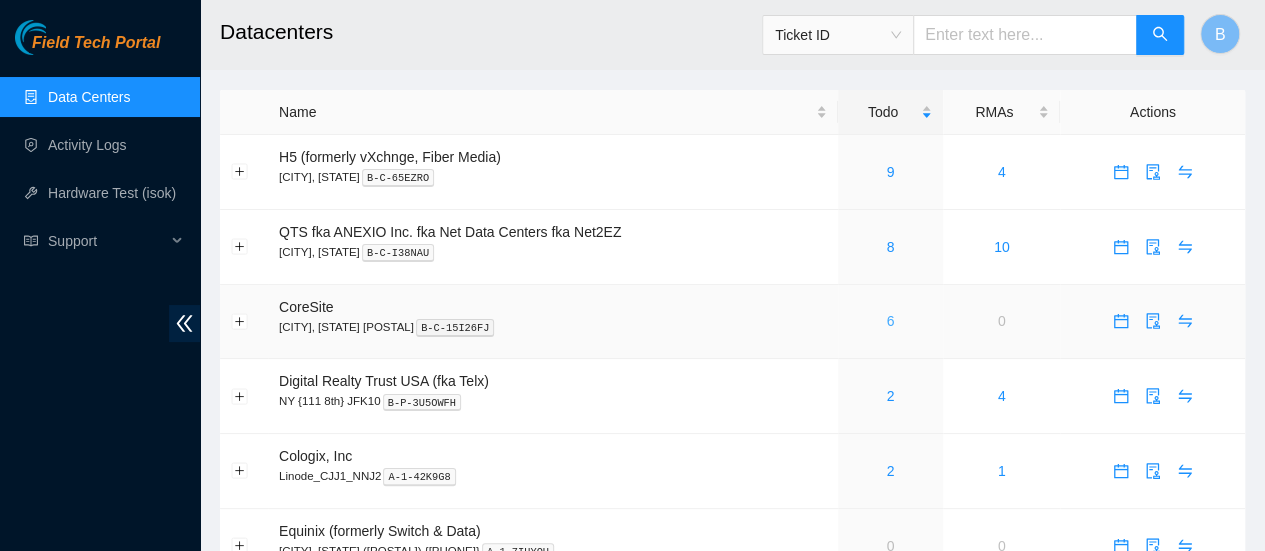 click on "6" at bounding box center (890, 321) 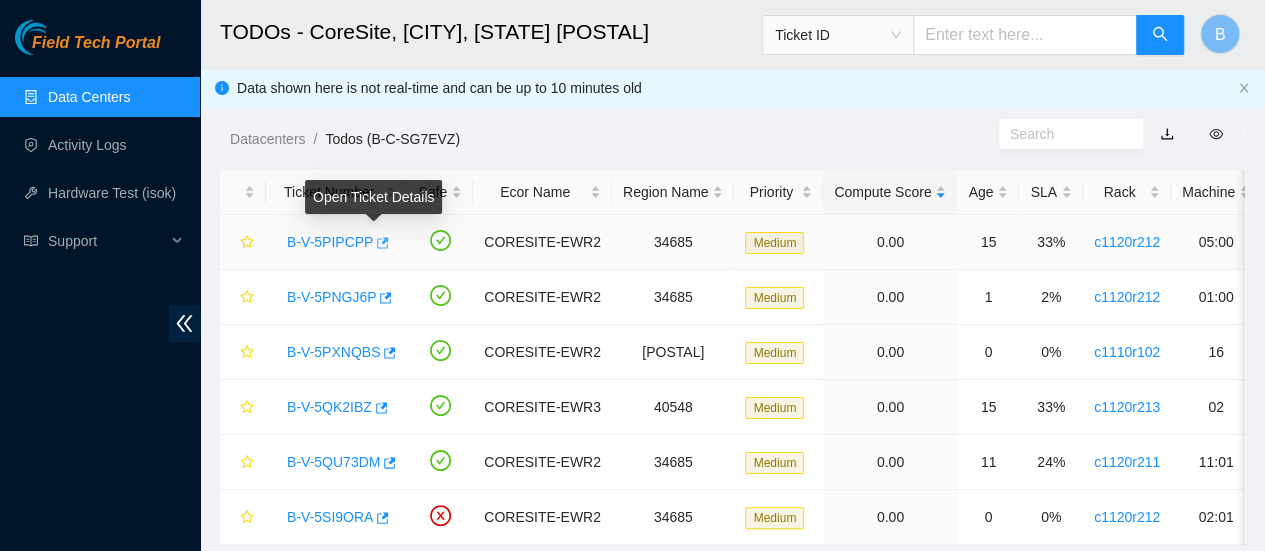click 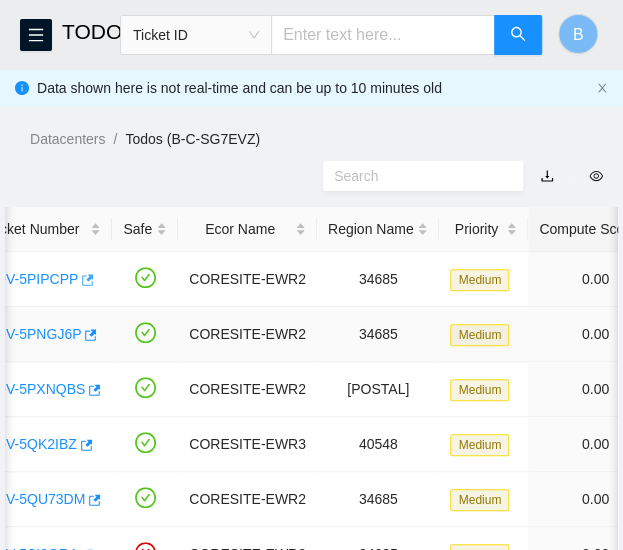 scroll, scrollTop: 0, scrollLeft: 0, axis: both 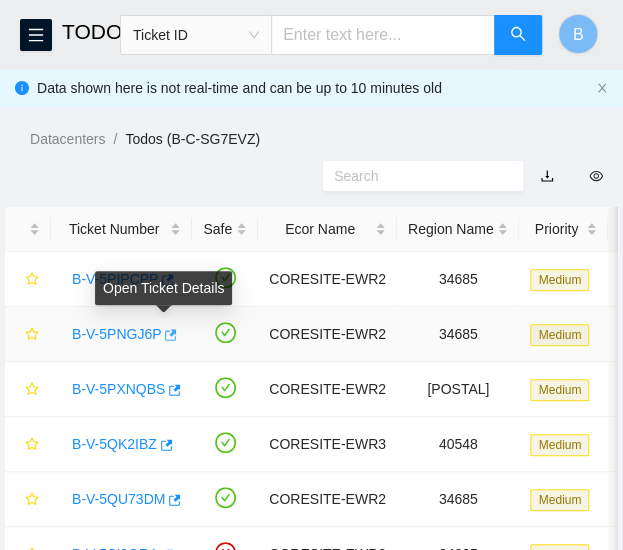 click 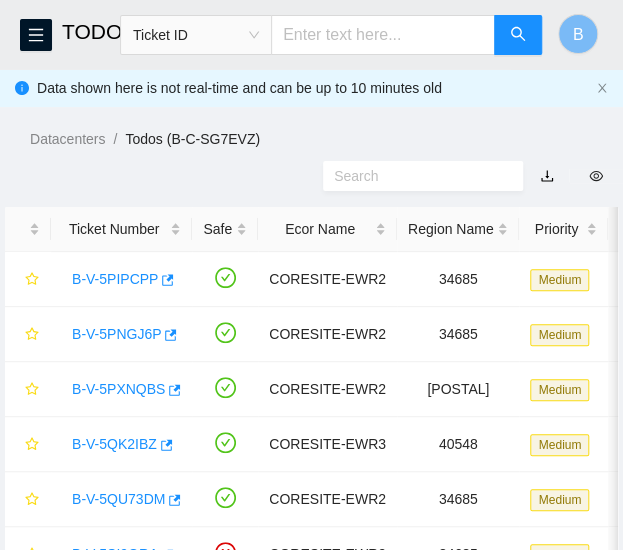 click at bounding box center (311, 176) 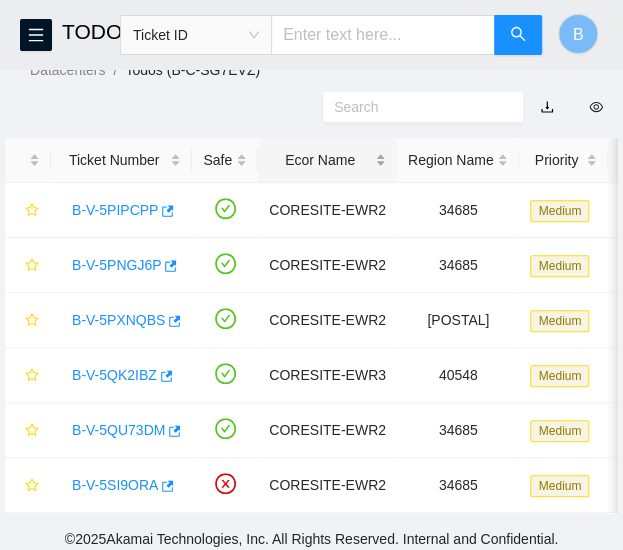 scroll, scrollTop: 71, scrollLeft: 0, axis: vertical 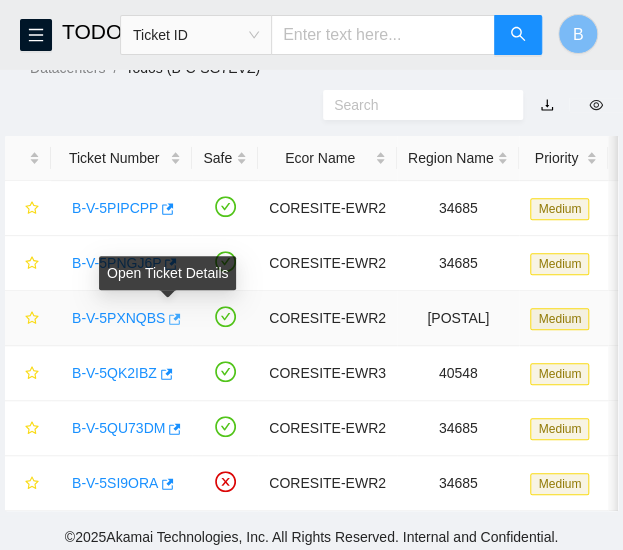 click 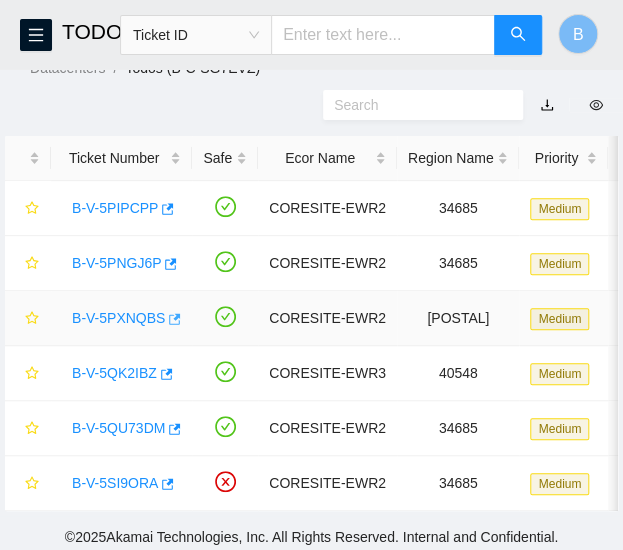 scroll, scrollTop: 92, scrollLeft: 0, axis: vertical 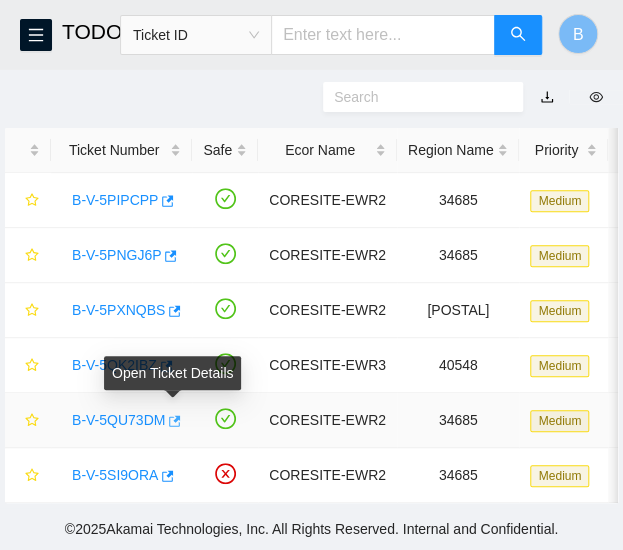 click 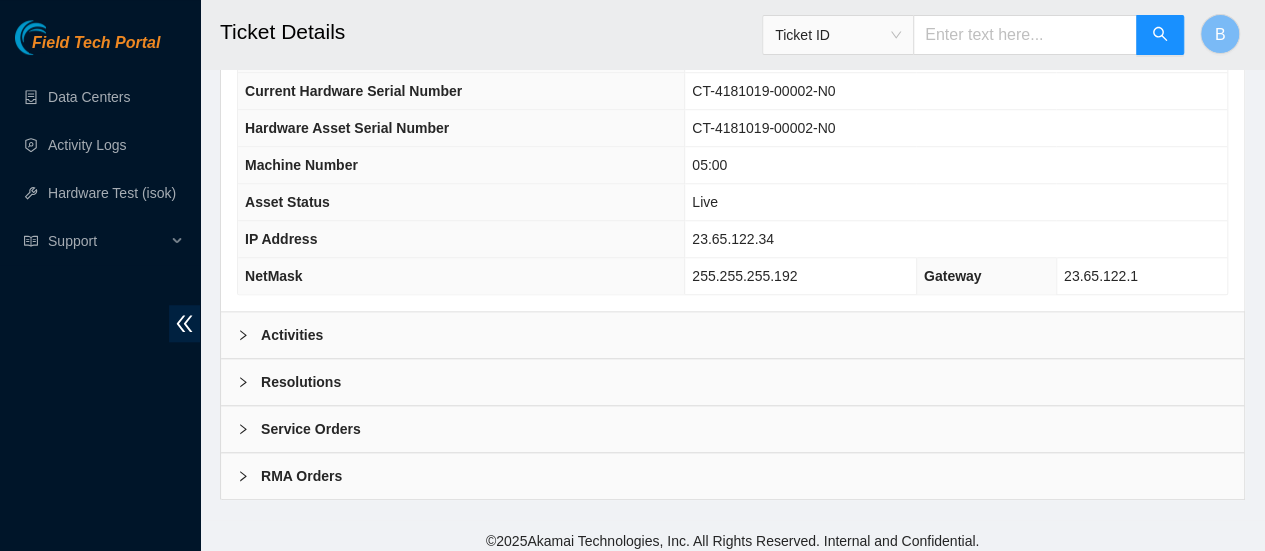 scroll, scrollTop: 758, scrollLeft: 0, axis: vertical 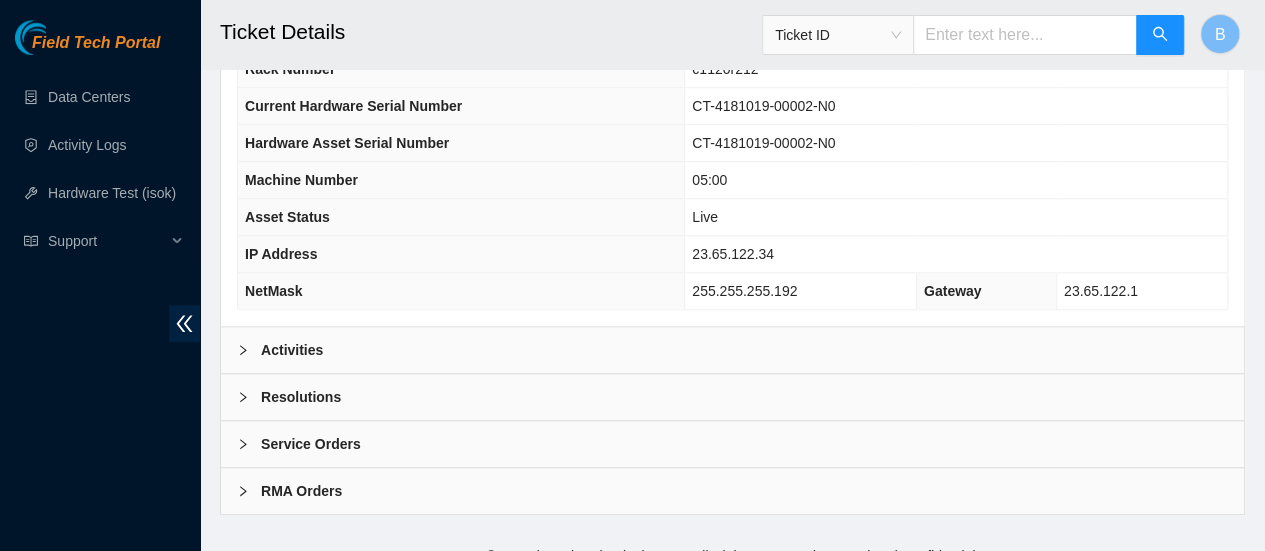 click on "Activities" at bounding box center [292, 350] 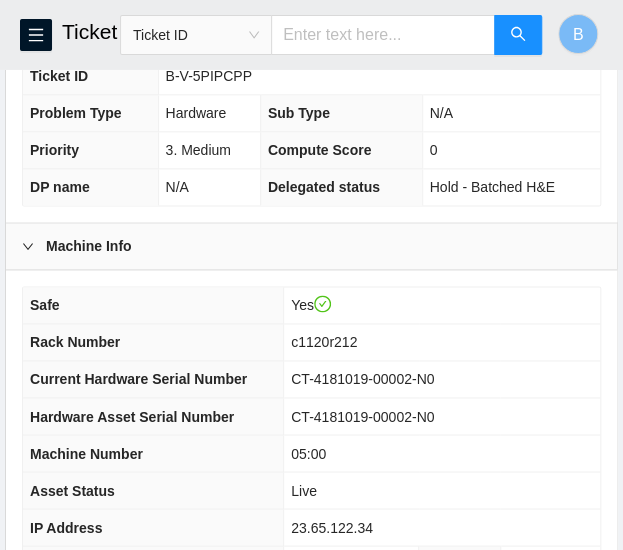 scroll, scrollTop: 528, scrollLeft: 0, axis: vertical 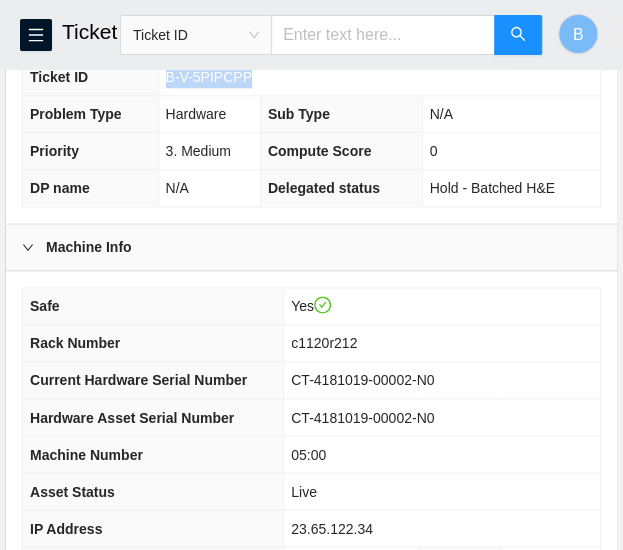 drag, startPoint x: 249, startPoint y: 113, endPoint x: 163, endPoint y: 113, distance: 86 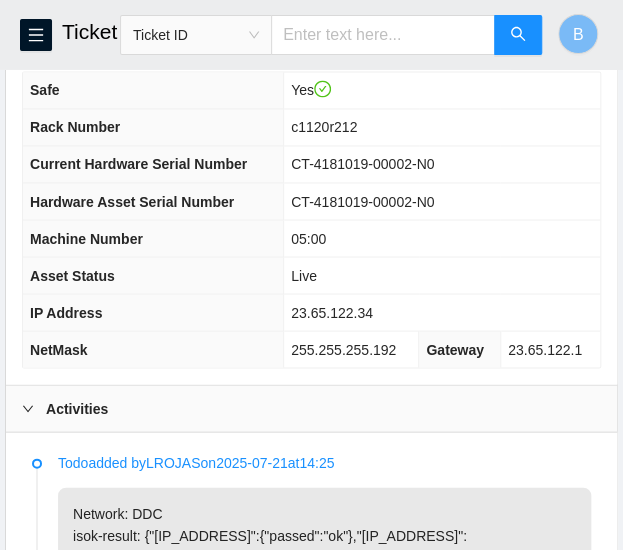 scroll, scrollTop: 746, scrollLeft: 0, axis: vertical 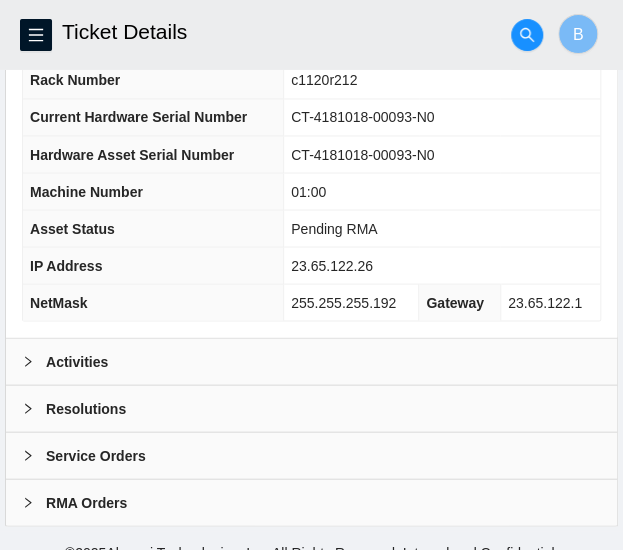 click on "Activities" at bounding box center (311, 361) 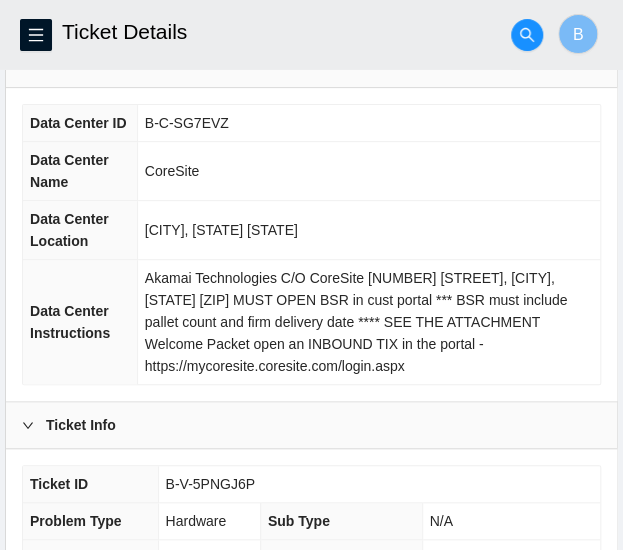 scroll, scrollTop: 89, scrollLeft: 0, axis: vertical 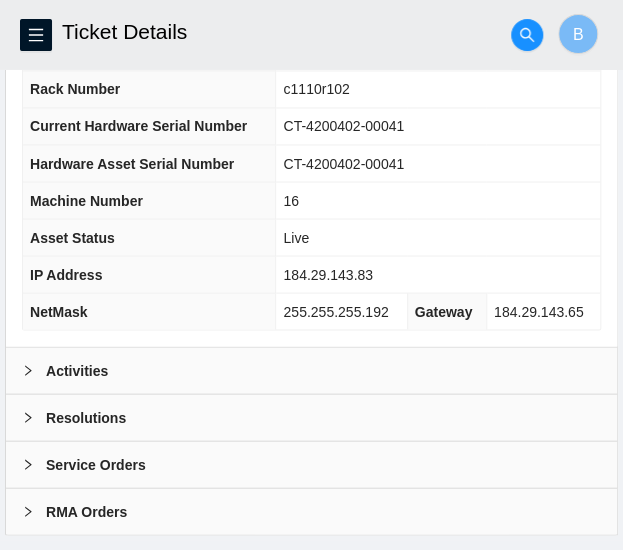 click on "Activities" at bounding box center [311, 370] 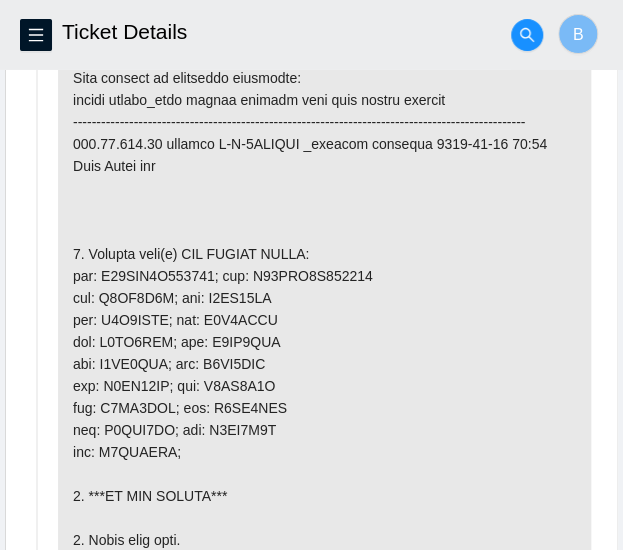 scroll, scrollTop: 1226, scrollLeft: 0, axis: vertical 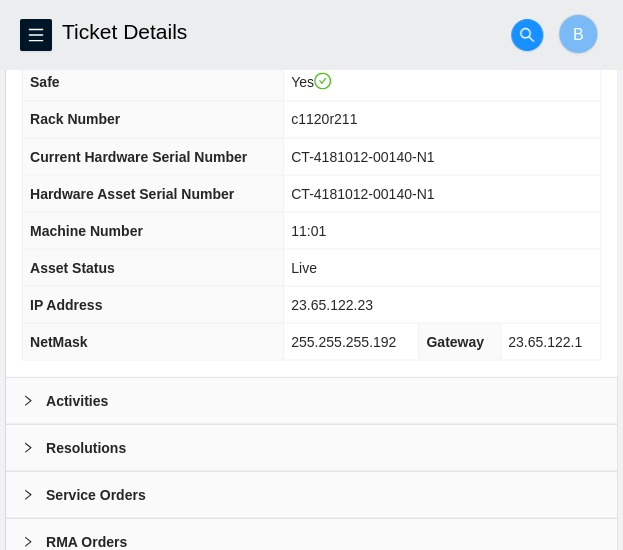 click on "Activities" at bounding box center [311, 400] 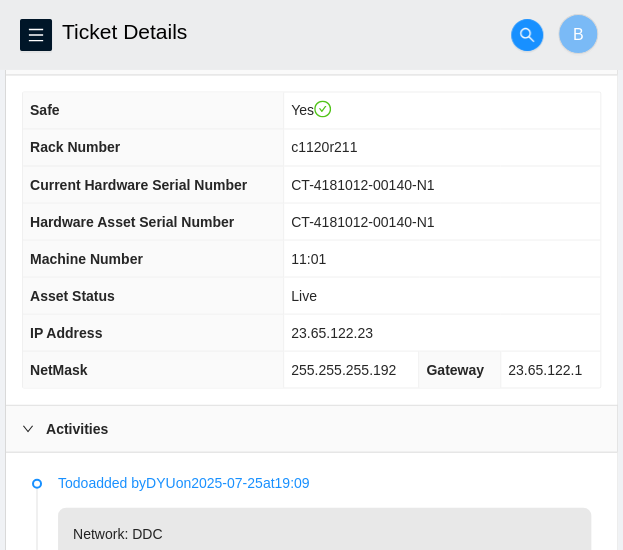 scroll, scrollTop: 761, scrollLeft: 0, axis: vertical 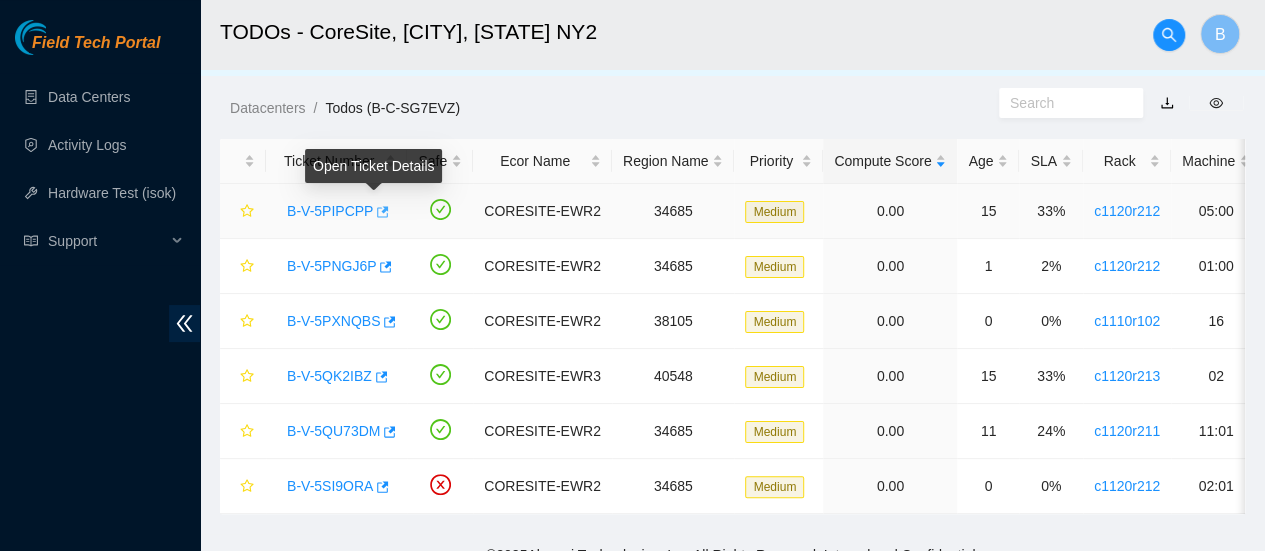 click 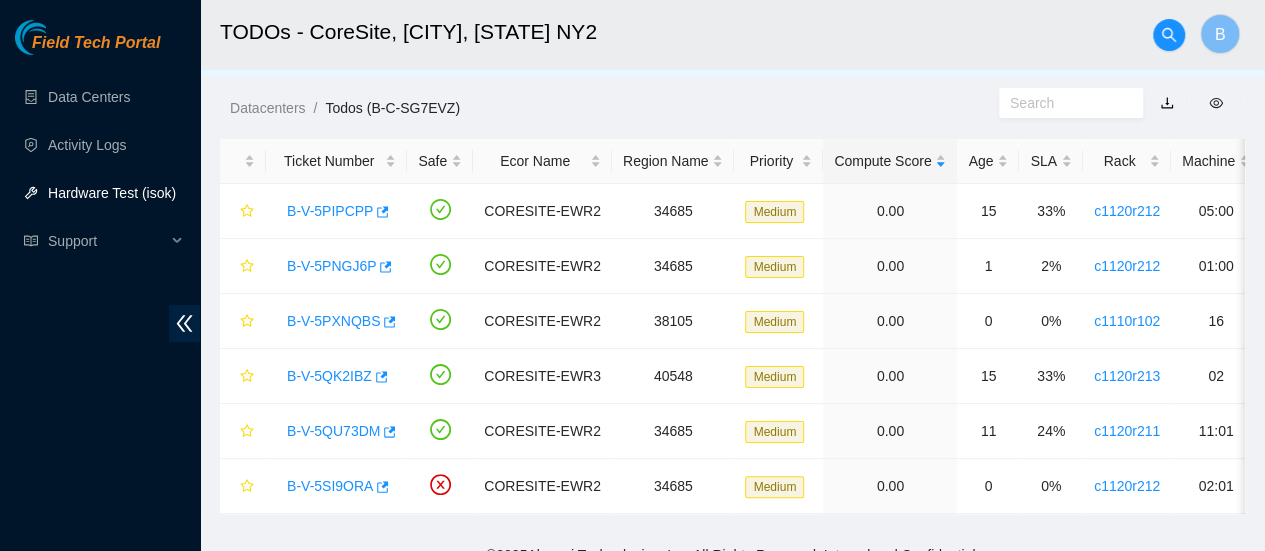 click on "Hardware Test (isok)" at bounding box center (112, 193) 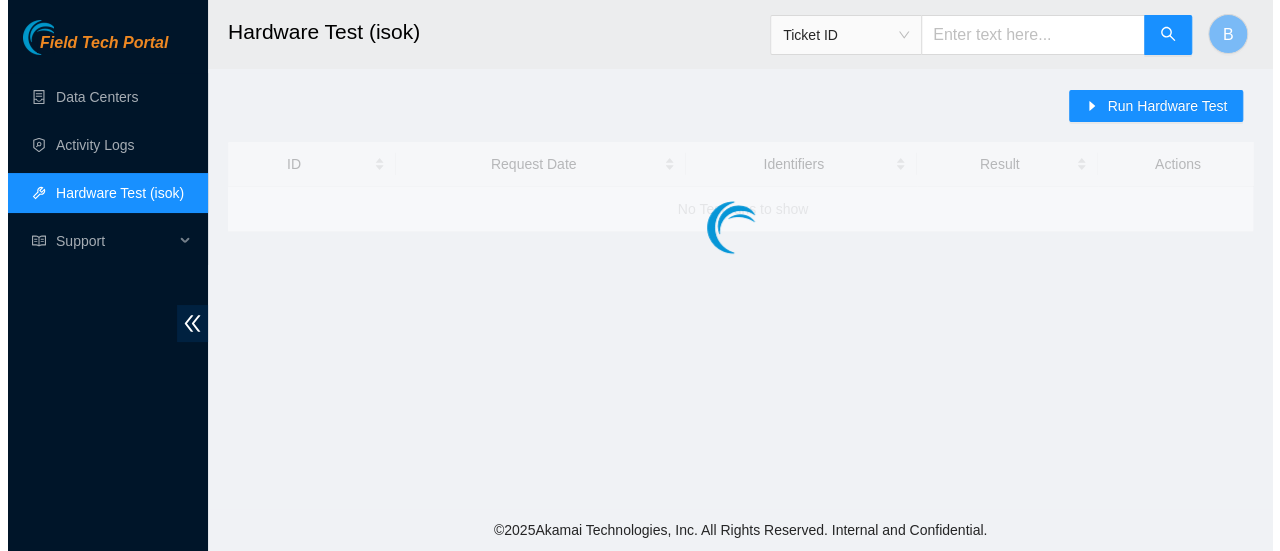 scroll, scrollTop: 0, scrollLeft: 0, axis: both 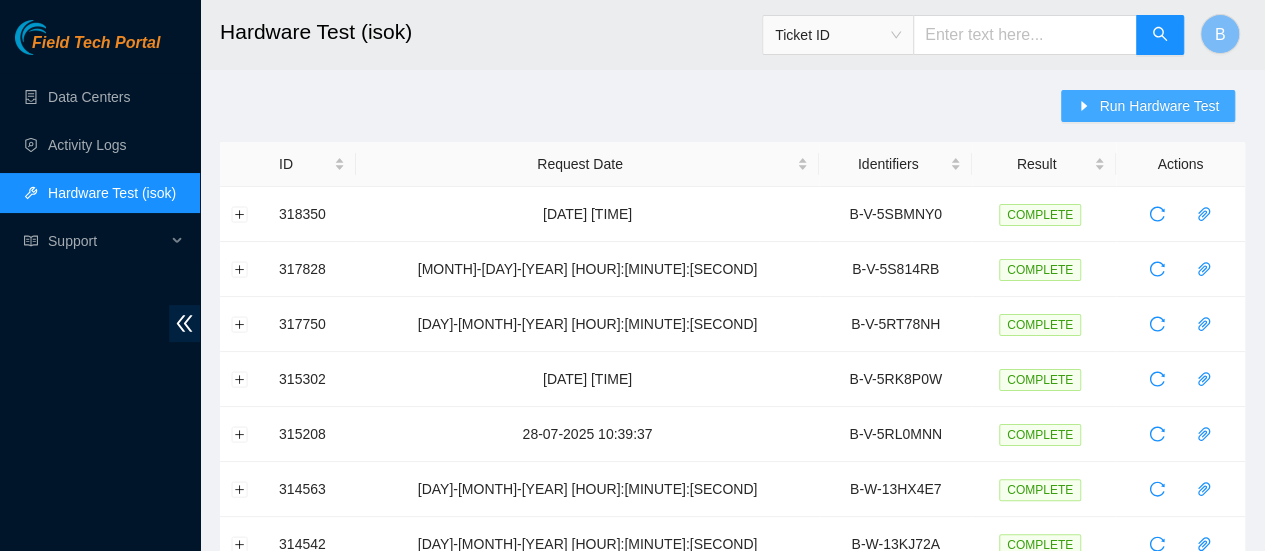 click on "Run Hardware Test" at bounding box center [1148, 106] 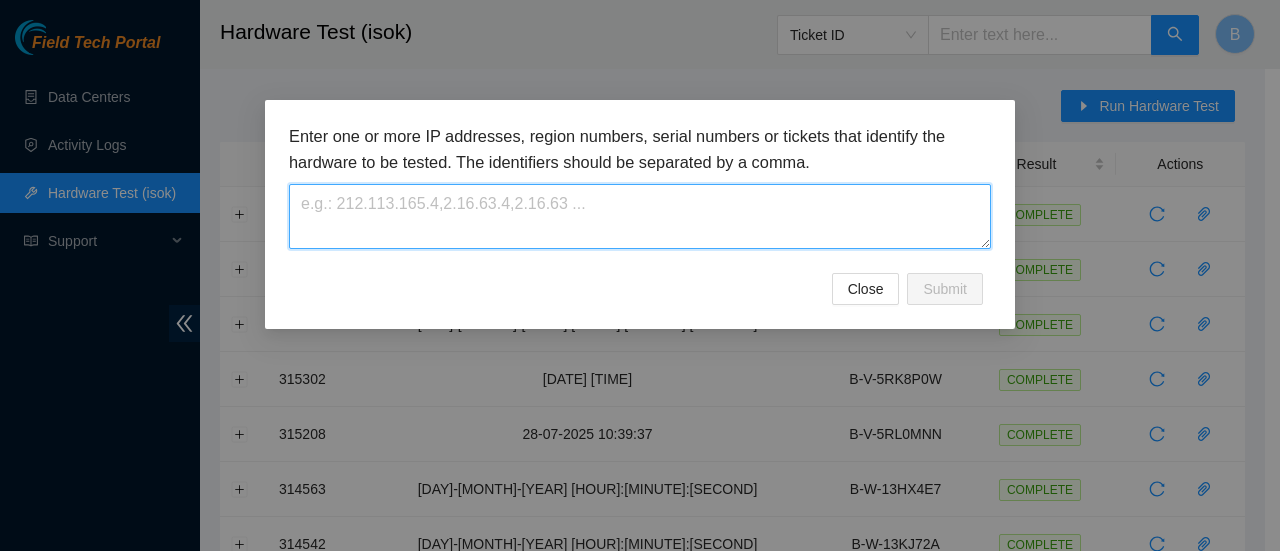 click at bounding box center (640, 216) 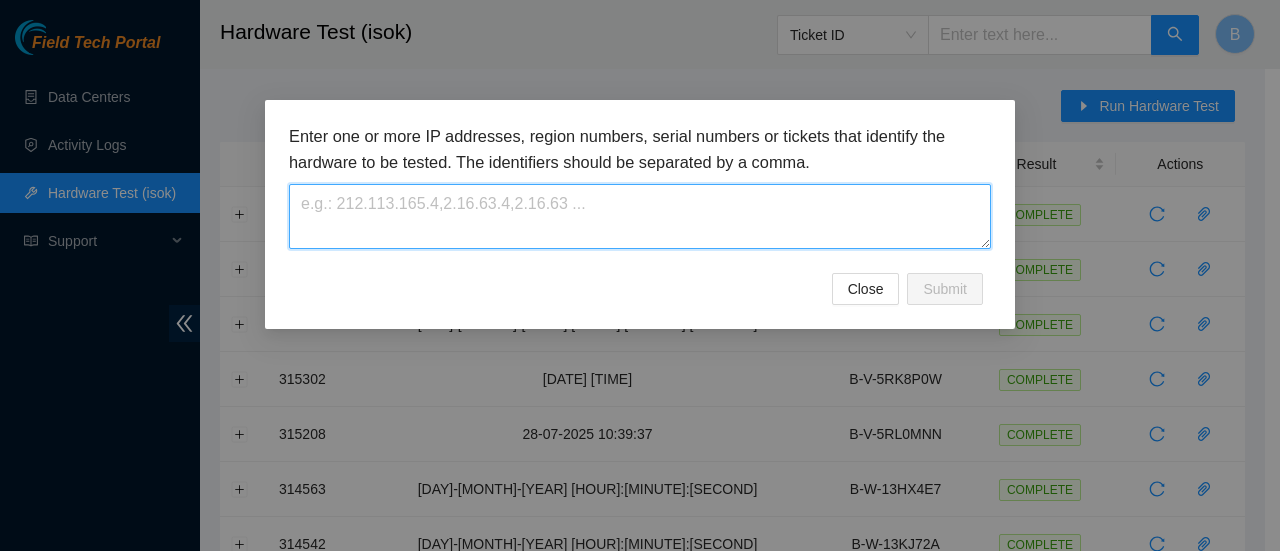 paste on "You 8/6/2025 11:28 AM • Hi STS working on ticket B-V-5PIPCPP server was down before no screen node0 disk tray was off and after power cycle" 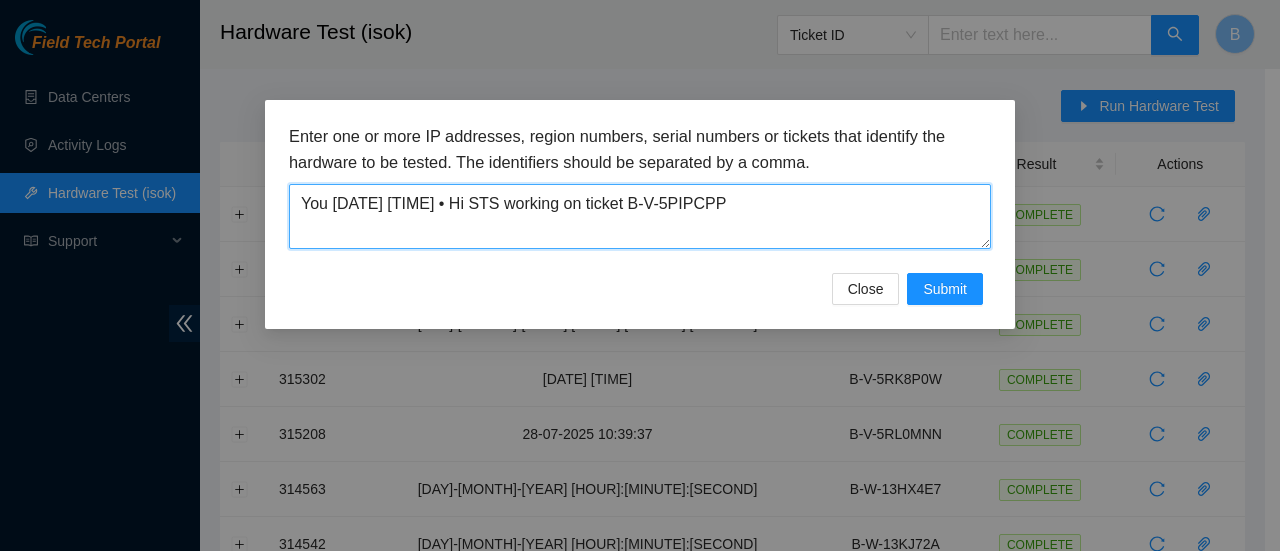 click on "You 8/6/2025 11:28 AM • Hi STS working on ticket B-V-5PIPCPP" at bounding box center [640, 216] 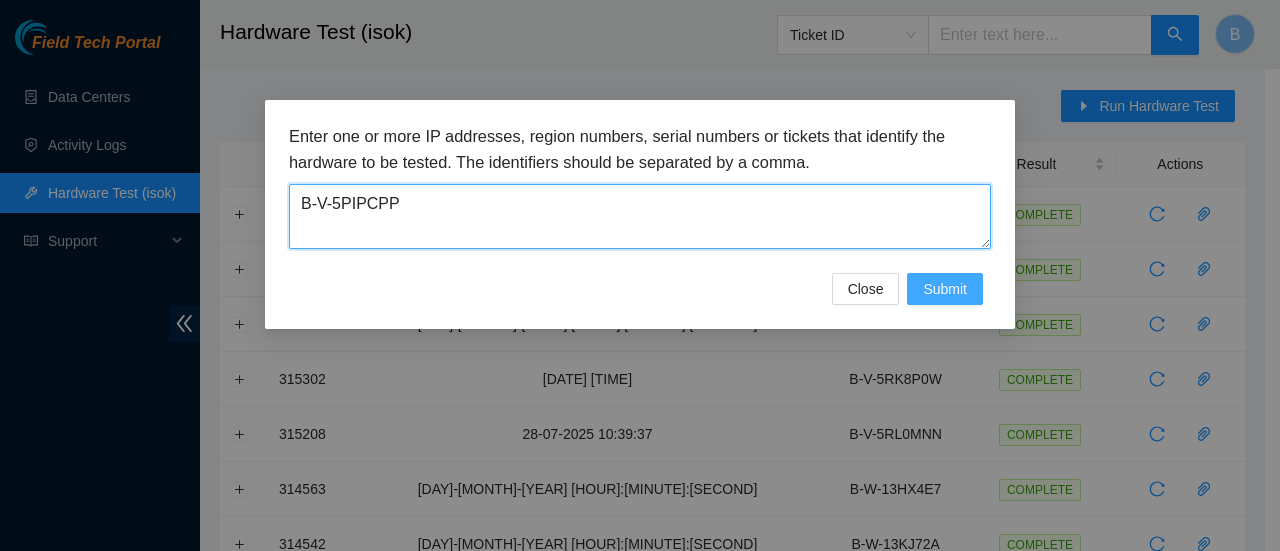 type on "B-V-5PIPCPP" 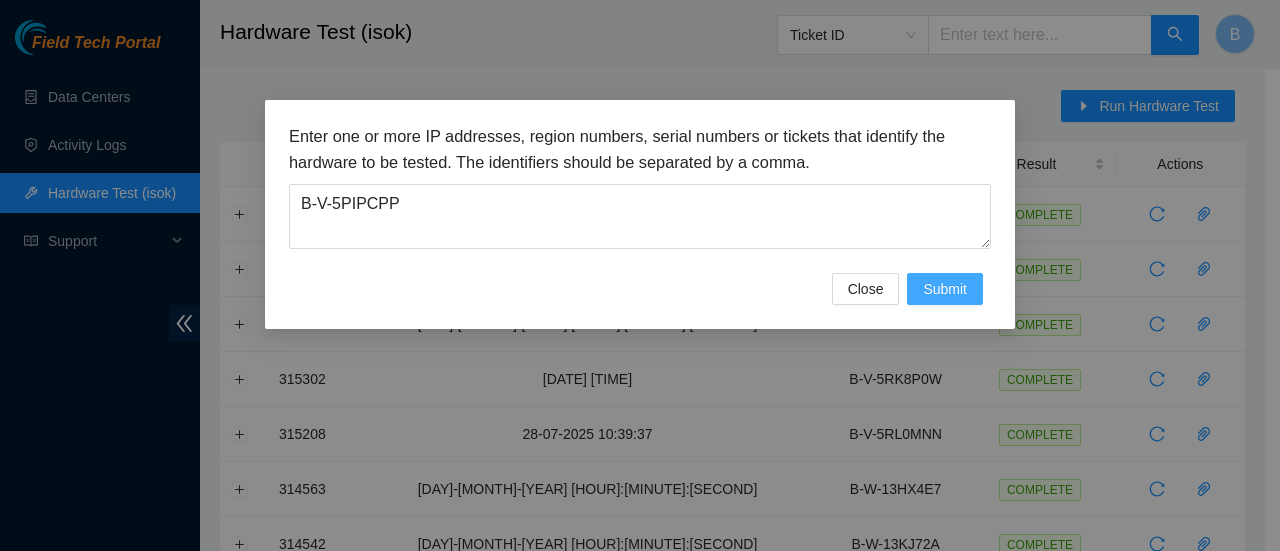 click on "Submit" at bounding box center [945, 289] 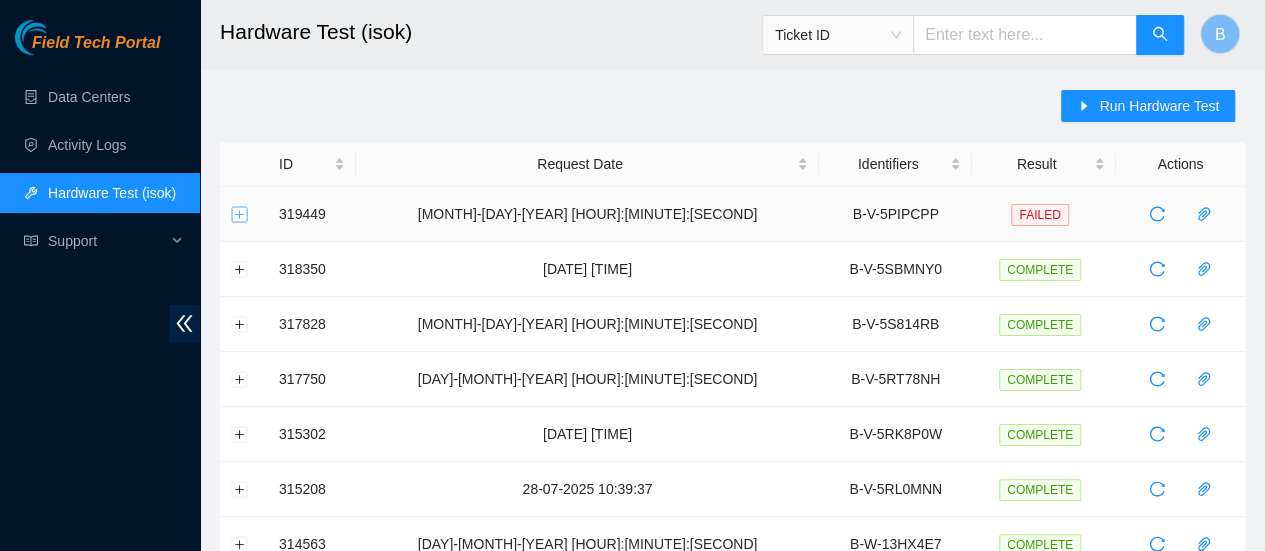 click at bounding box center (240, 214) 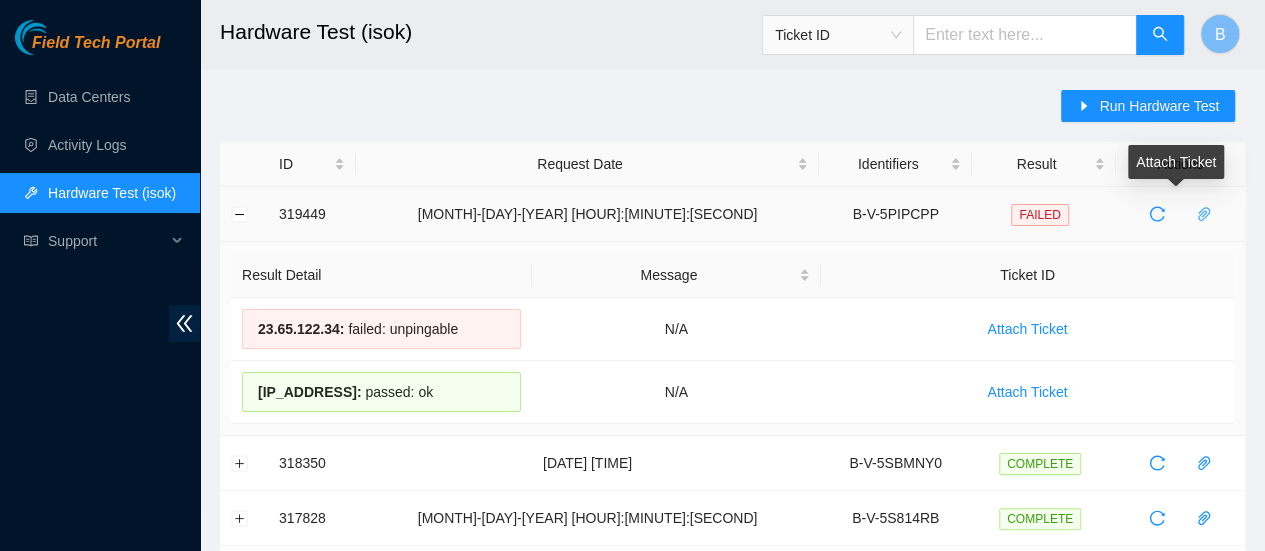 click 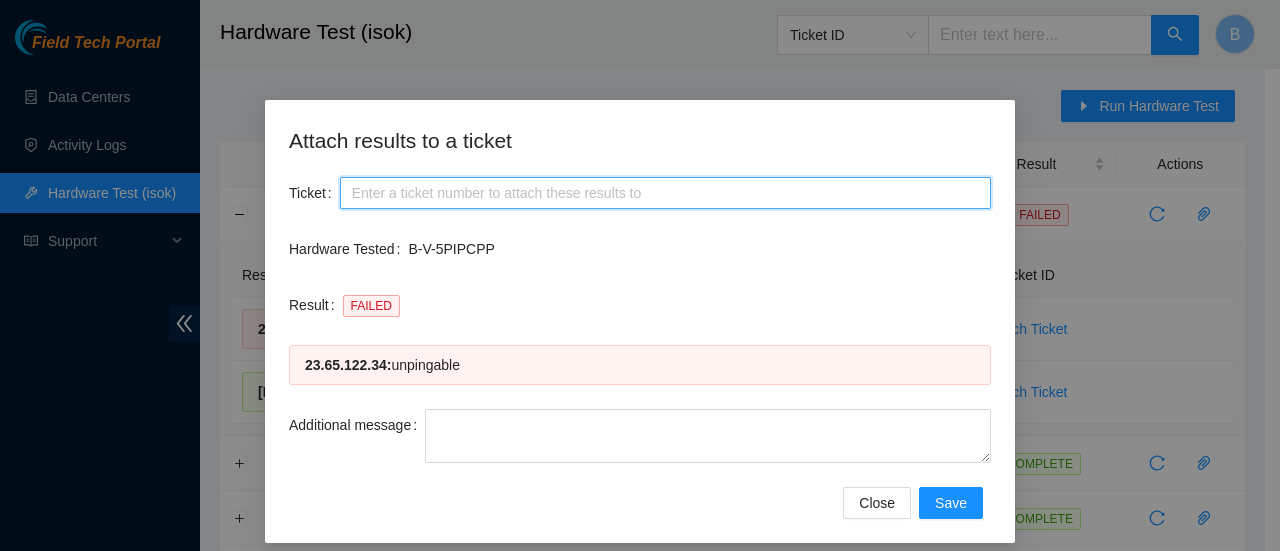 click on "Ticket" at bounding box center [665, 193] 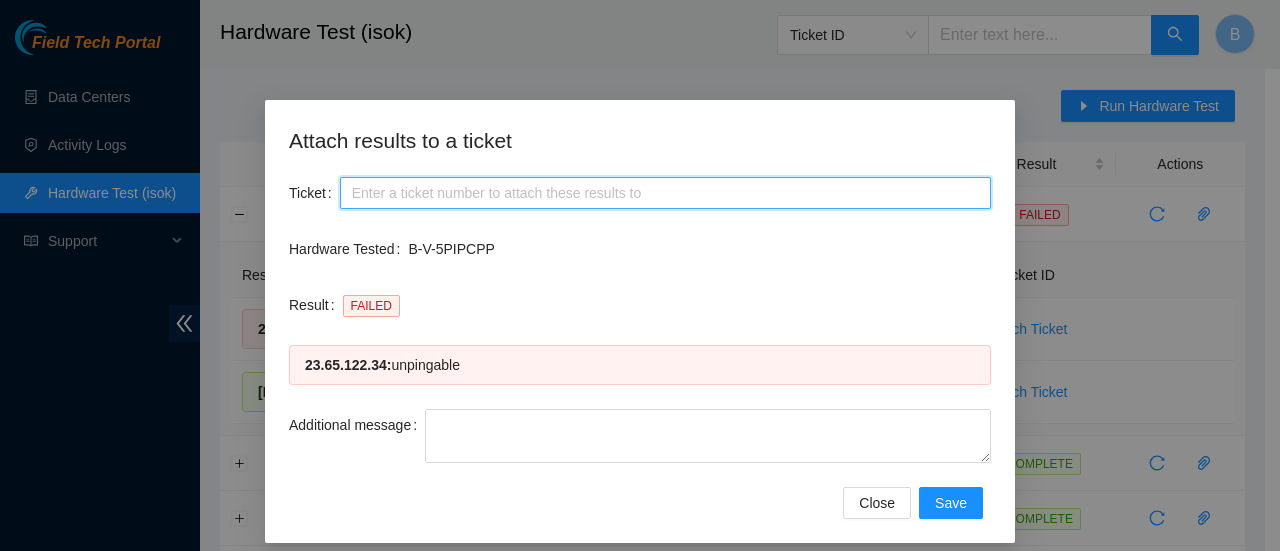 paste on "You 8/6/2025 11:28 AM • Hi STS working on ticket B-V-5PIPCPP server was down before no screen node0 disk tray was off and after power cycle" 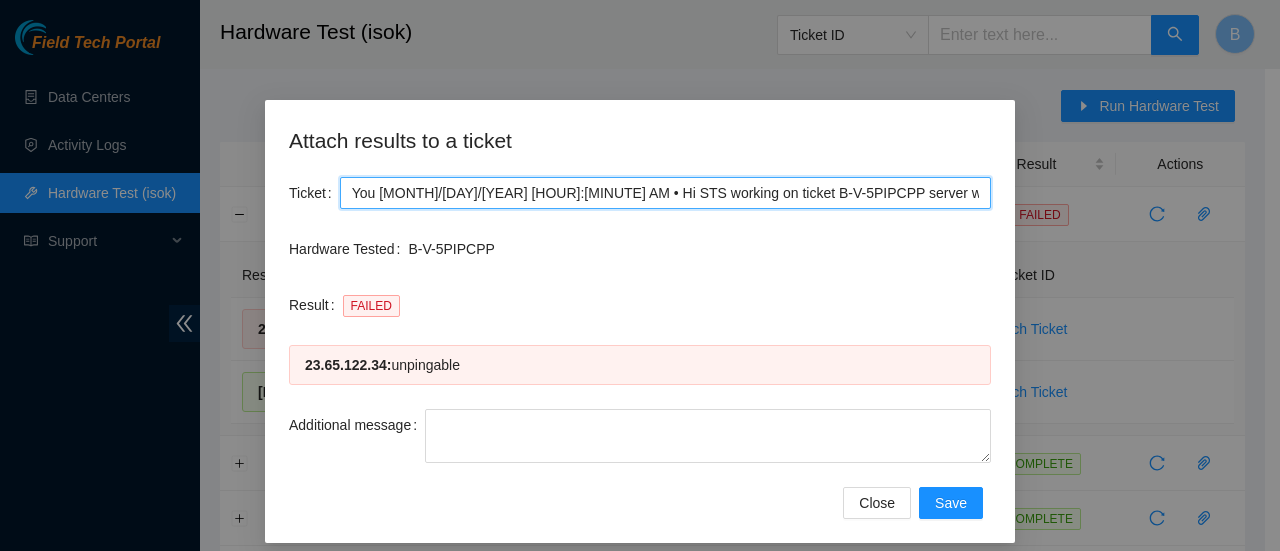 scroll, scrollTop: 0, scrollLeft: 264, axis: horizontal 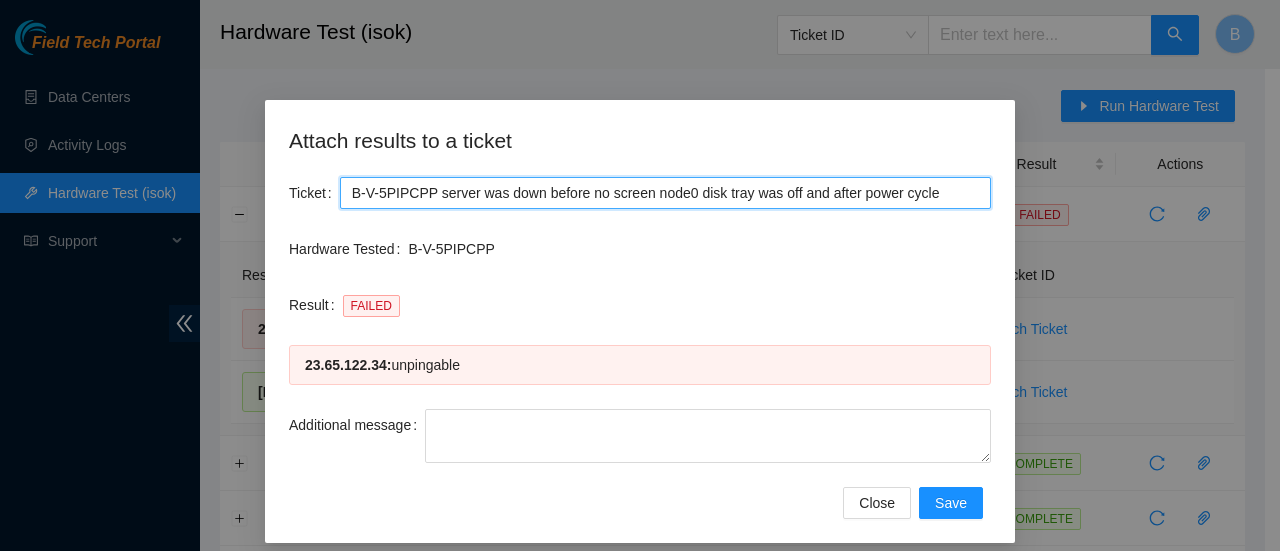 drag, startPoint x: 423, startPoint y: 193, endPoint x: 1003, endPoint y: 199, distance: 580.031 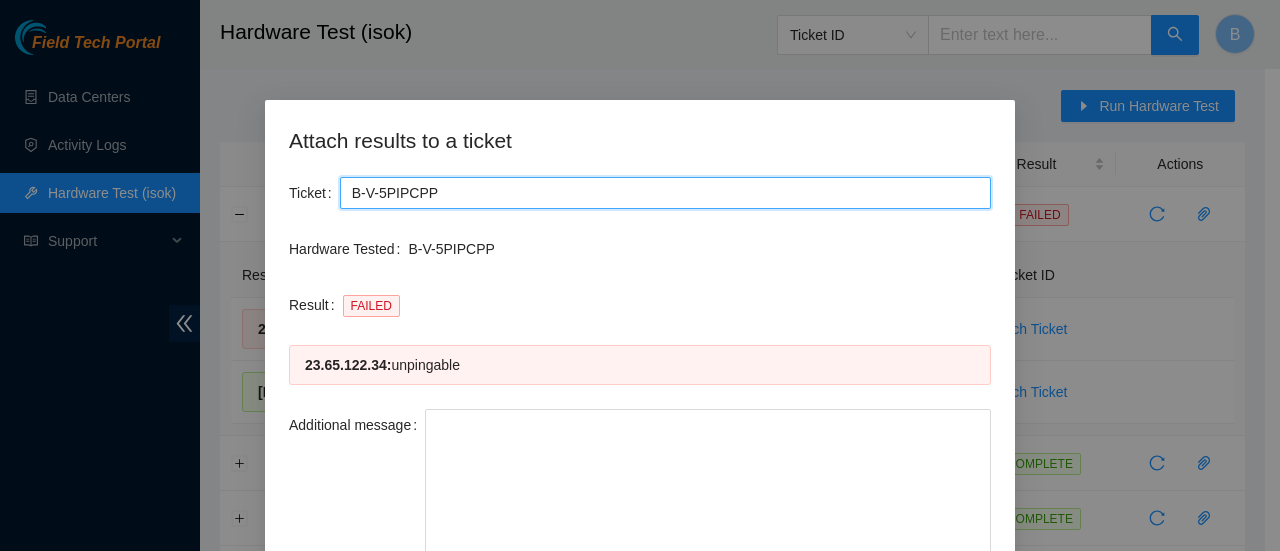 drag, startPoint x: 976, startPoint y: 455, endPoint x: 978, endPoint y: 598, distance: 143.01399 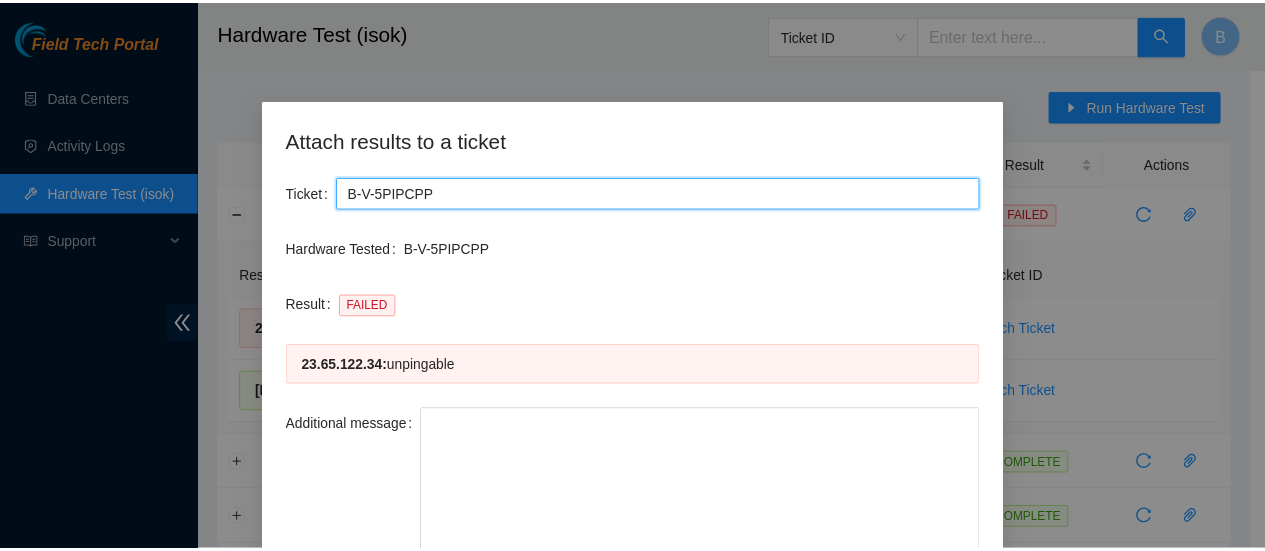 scroll, scrollTop: 157, scrollLeft: 0, axis: vertical 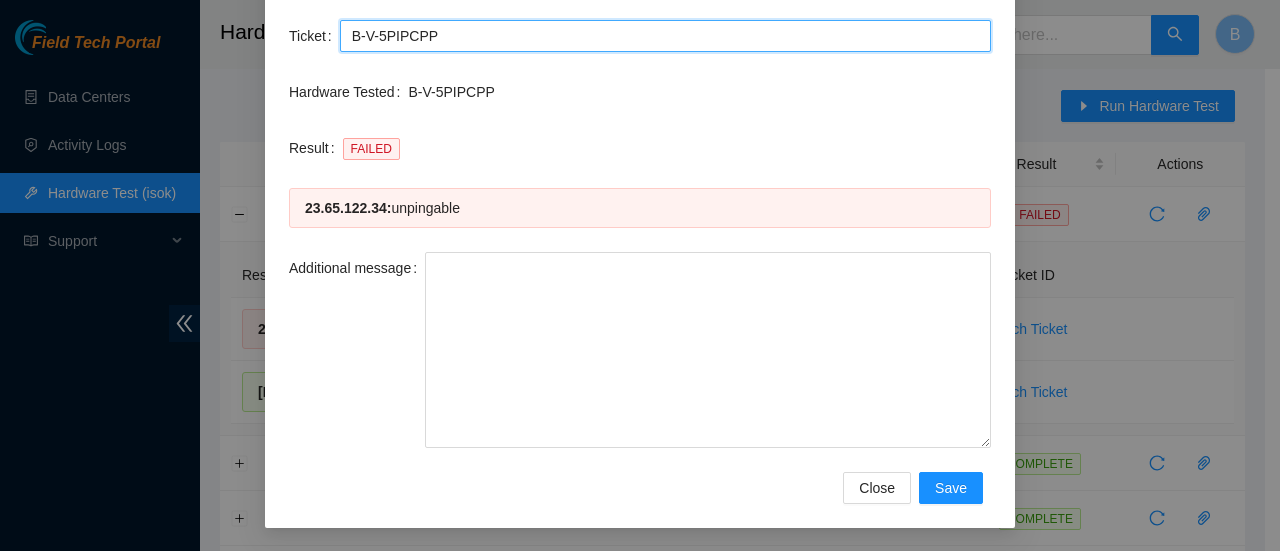 type on "B-V-5PIPCPP" 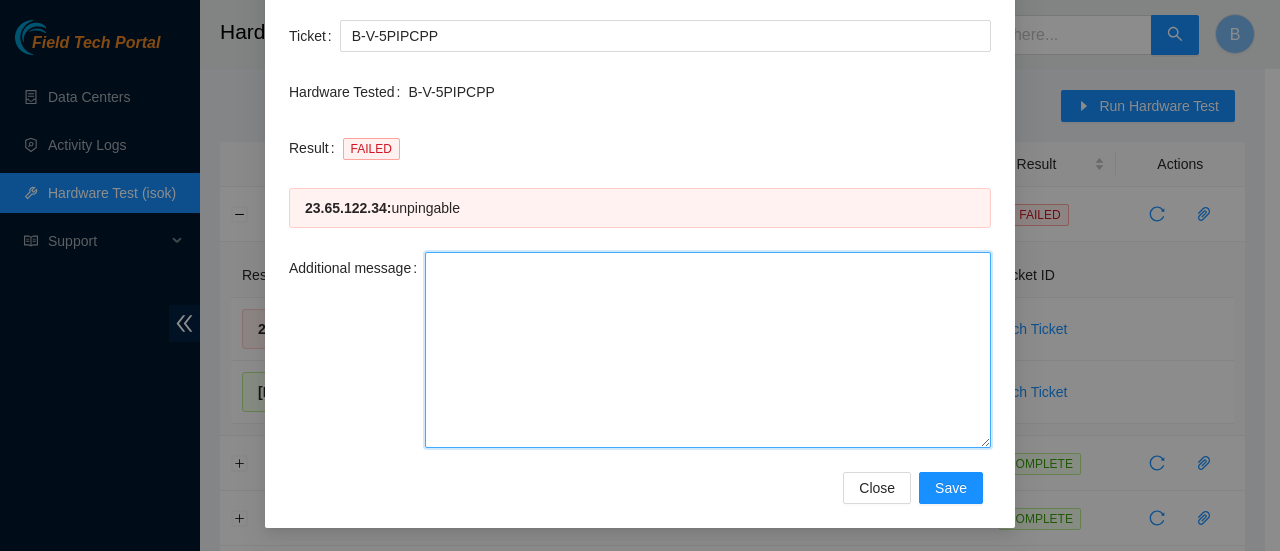 click on "Additional message" at bounding box center (708, 350) 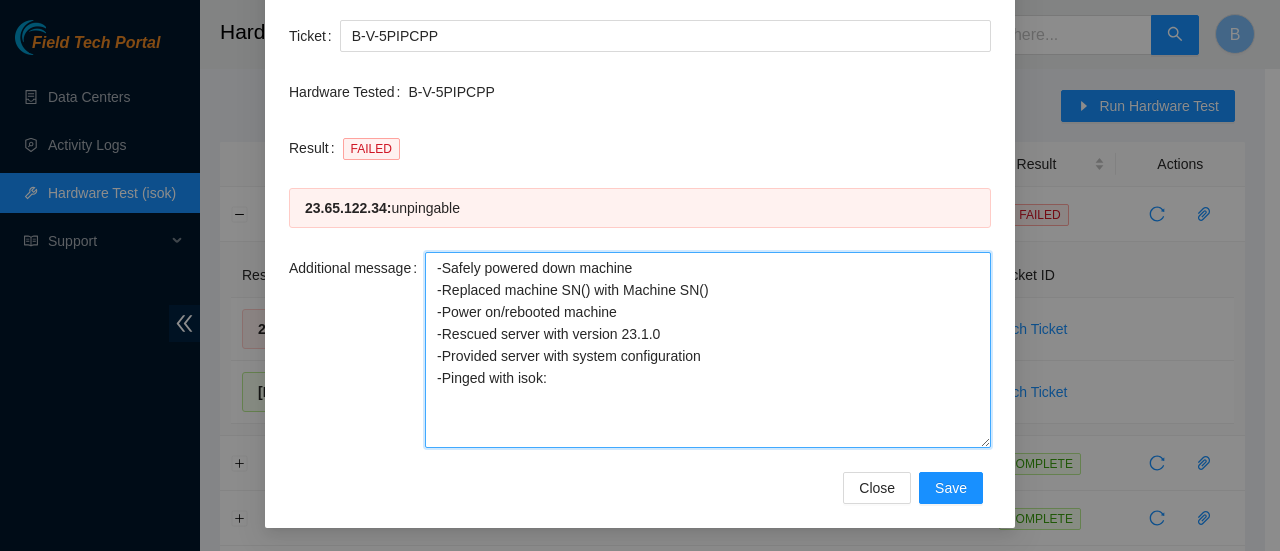 click on "-Safely powered down machine
-Replaced machine SN() with Machine SN()
-Power on/rebooted machine
-Rescued server with version 23.1.0
-Provided server with system configuration
-Pinged with isok:" at bounding box center (708, 350) 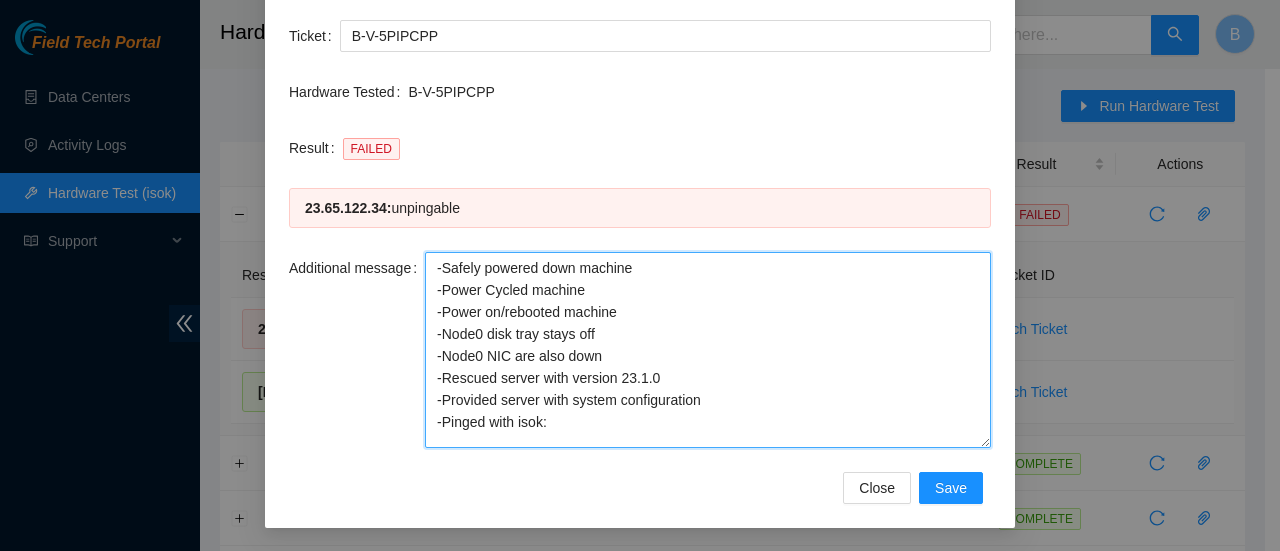 drag, startPoint x: 720, startPoint y: 399, endPoint x: 424, endPoint y: 381, distance: 296.54678 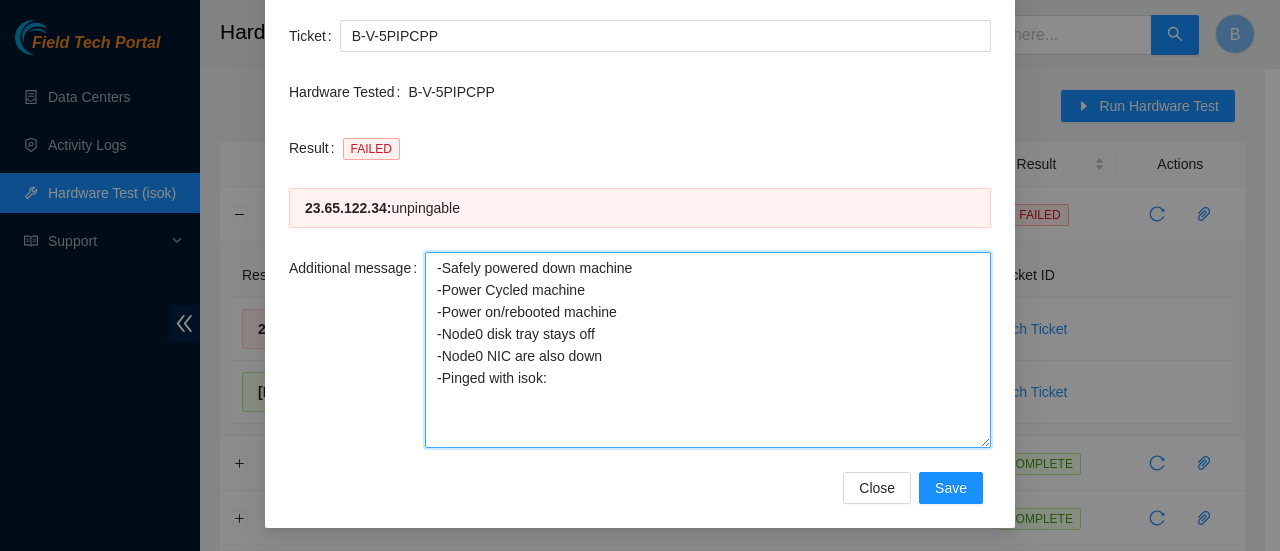 click on "-Safely powered down machine
-Power Cycled machine
-Power on/rebooted machine
-Node0 disk tray stays off
-Node0 NIC are also down
-Pinged with isok:" at bounding box center [708, 350] 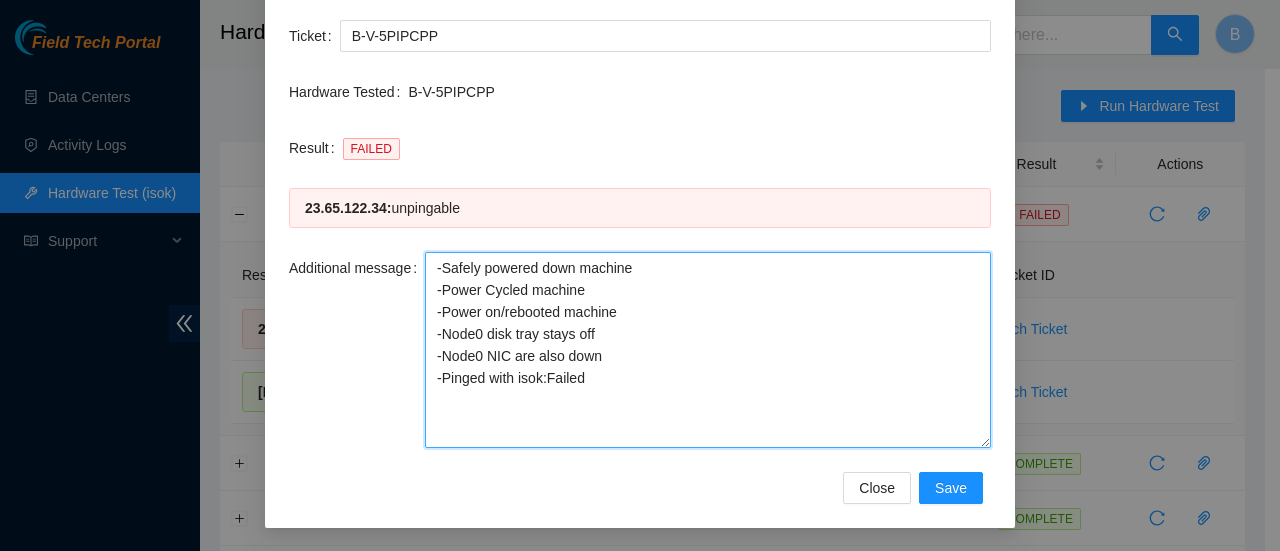 click on "-Safely powered down machine
-Power Cycled machine
-Power on/rebooted machine
-Node0 disk tray stays off
-Node0 NIC are also down
-Pinged with isok:Failed" at bounding box center (708, 350) 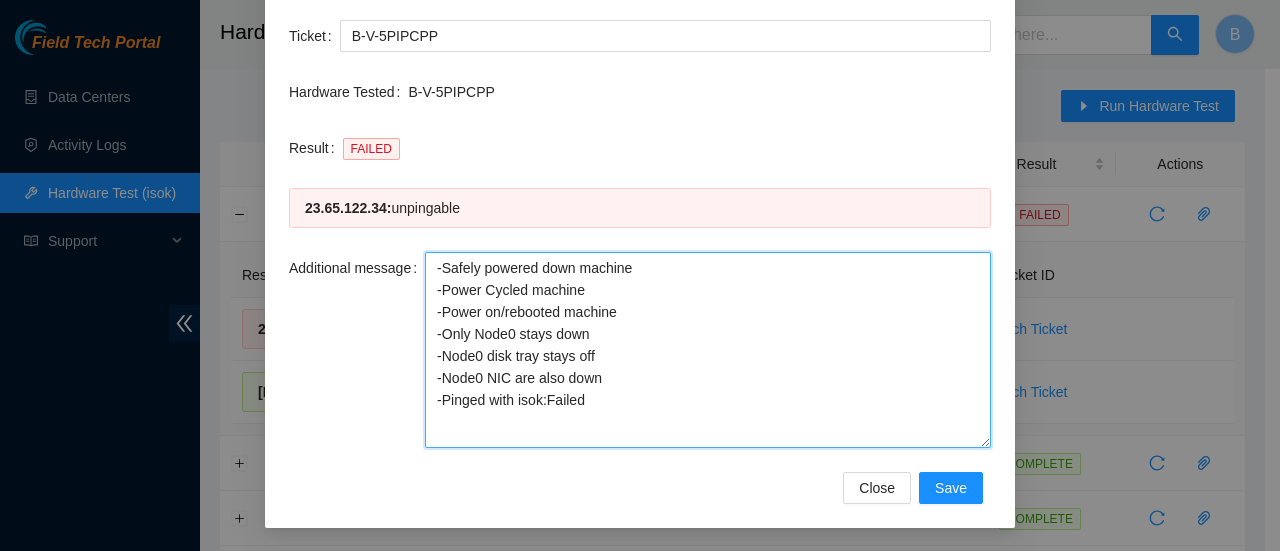 click on "-Safely powered down machine
-Power Cycled machine
-Power on/rebooted machine
-Only Node0 stays down
-Node0 disk tray stays off
-Node0 NIC are also down
-Pinged with isok:Failed" at bounding box center [708, 350] 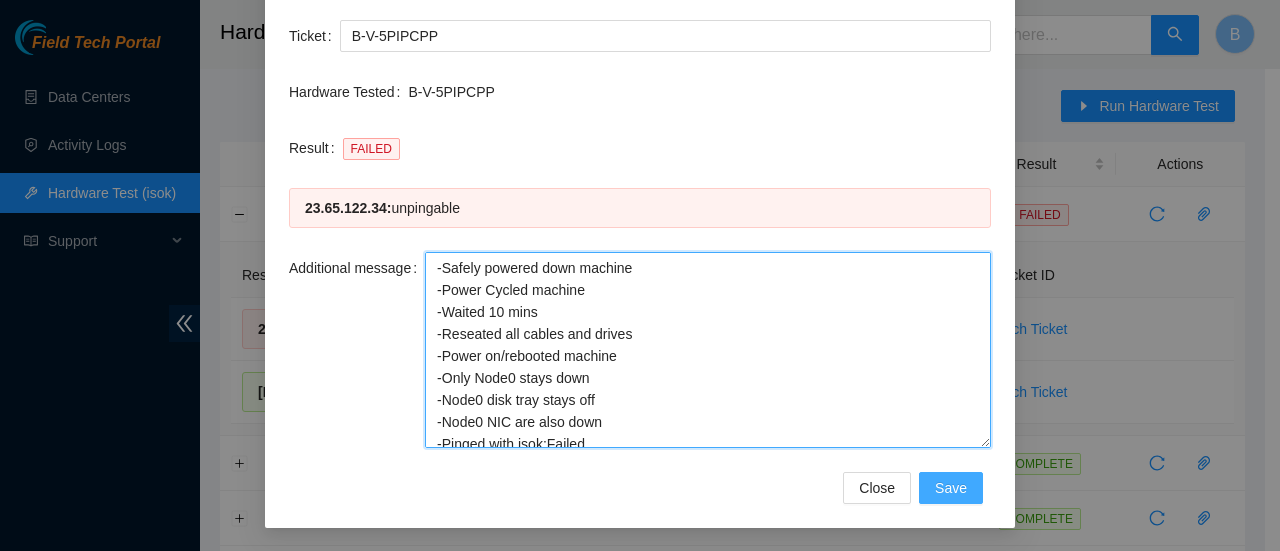 type on "-Safely powered down machine
-Power Cycled machine
-Waited 10 mins
-Reseated all cables and drives
-Power on/rebooted machine
-Only Node0 stays down
-Node0 disk tray stays off
-Node0 NIC are also down
-Pinged with isok:Failed" 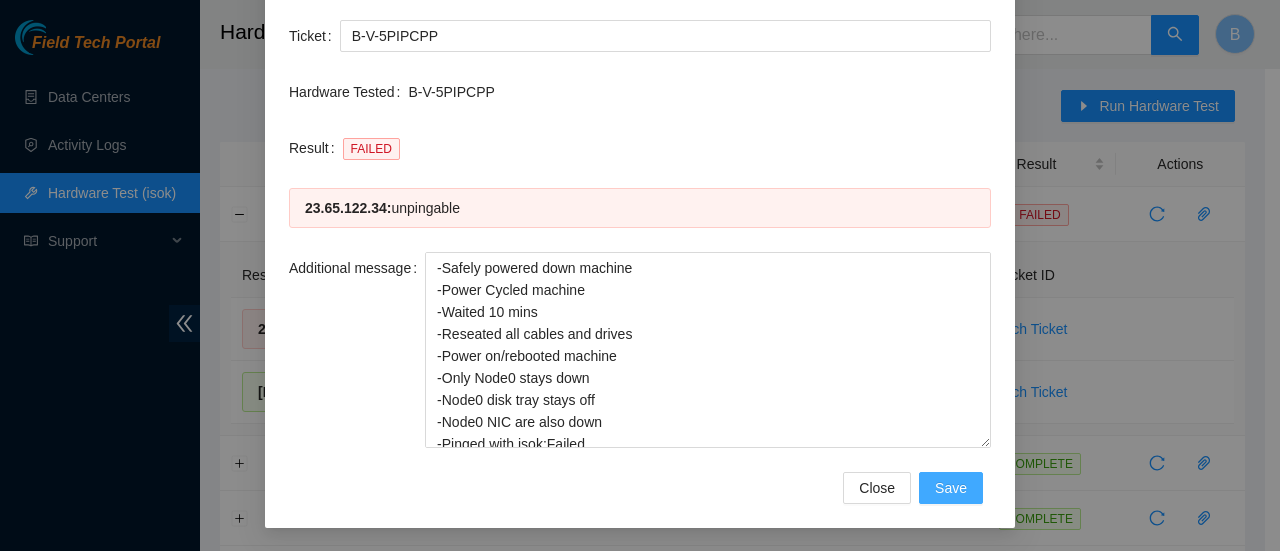 click on "Save" at bounding box center [951, 488] 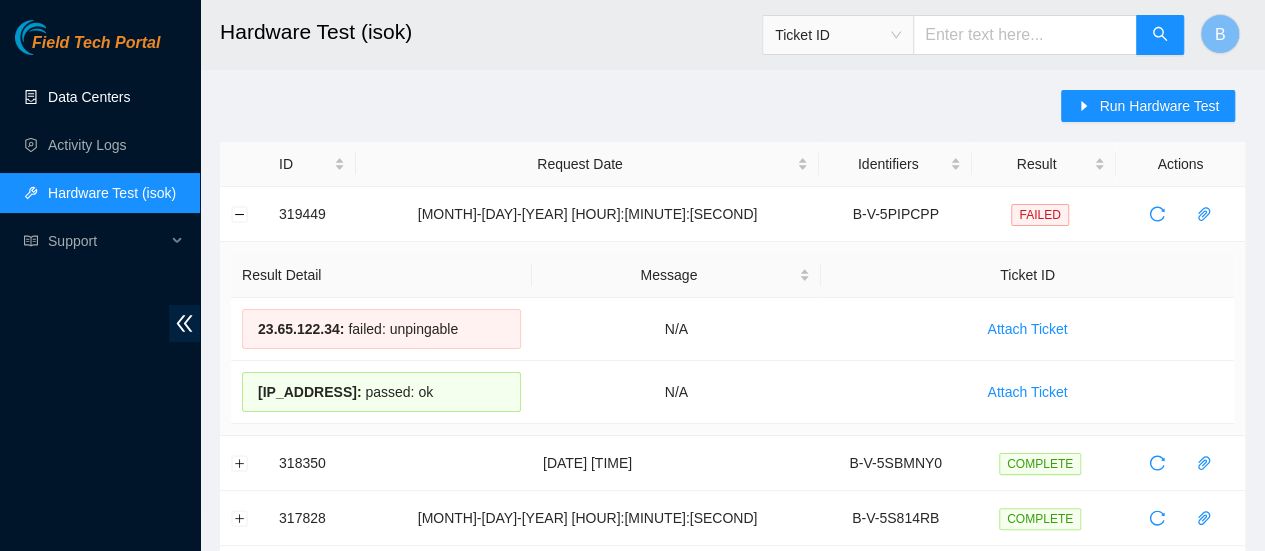 click on "Data Centers" at bounding box center [89, 97] 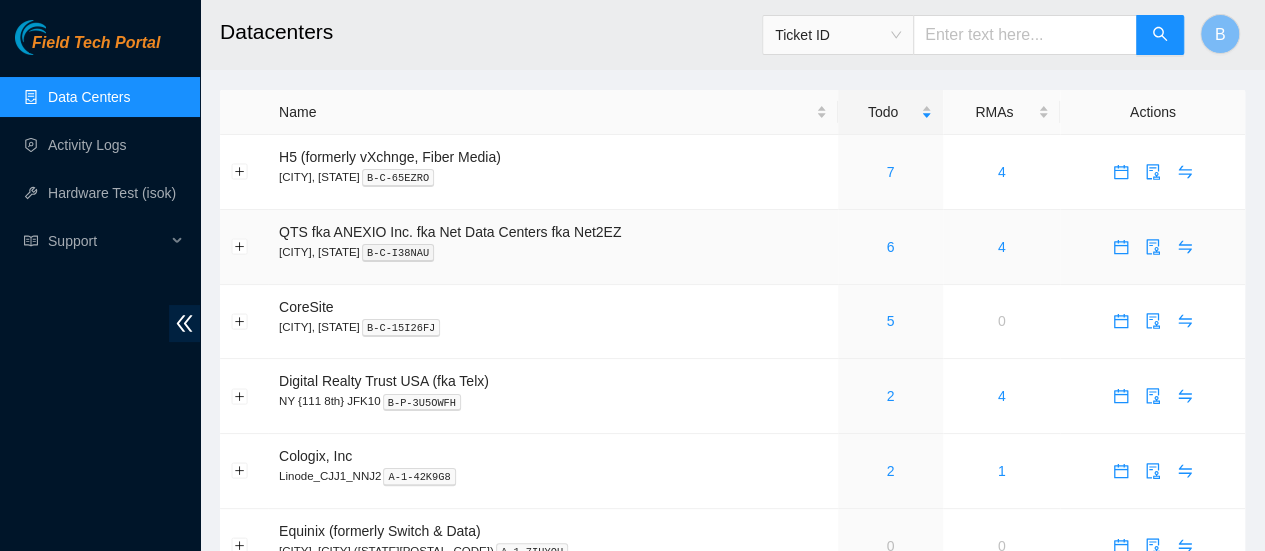 scroll, scrollTop: 74, scrollLeft: 0, axis: vertical 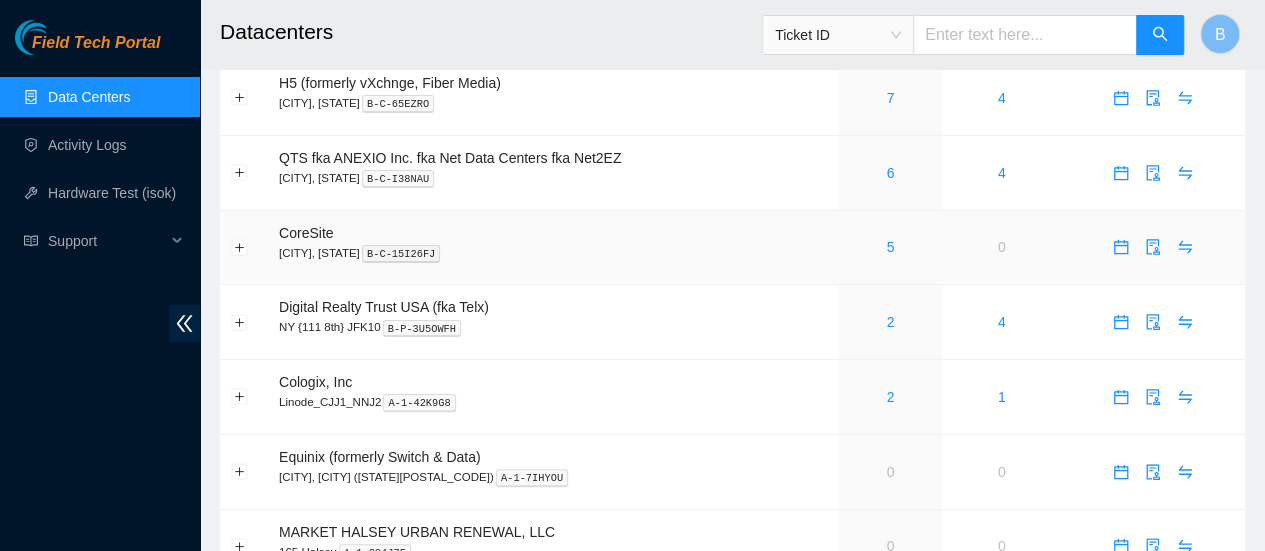 click on "5" at bounding box center (890, 247) 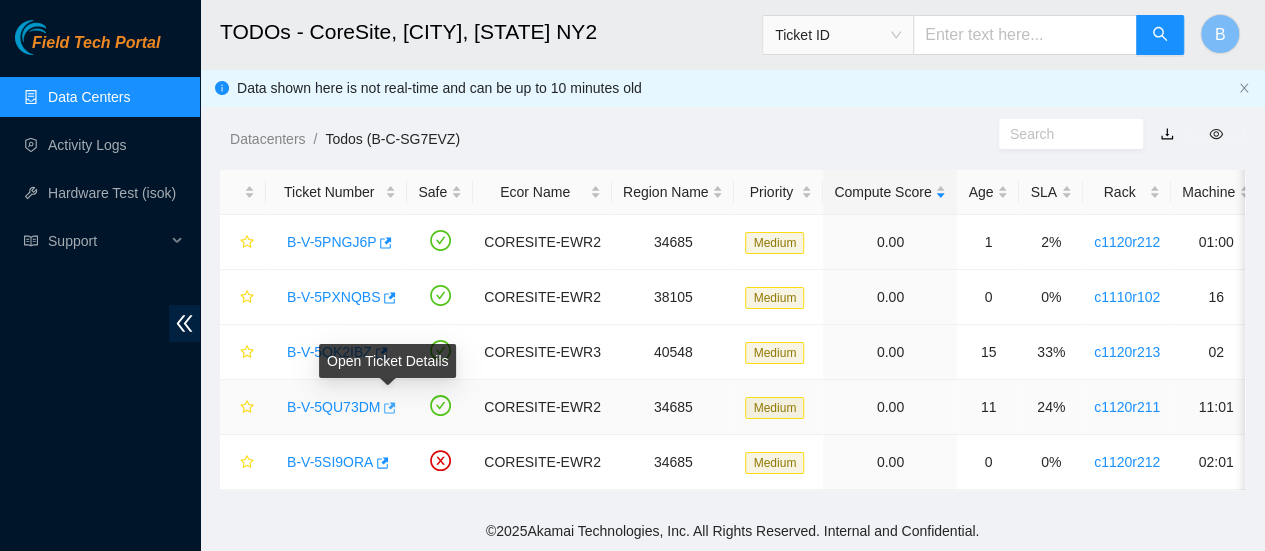 click 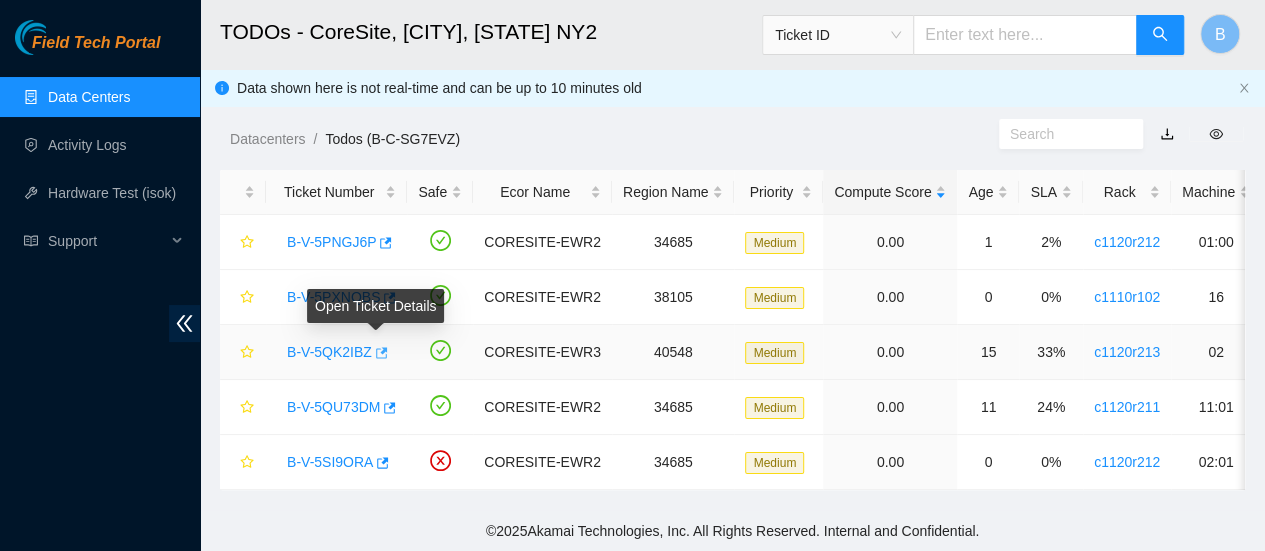 click 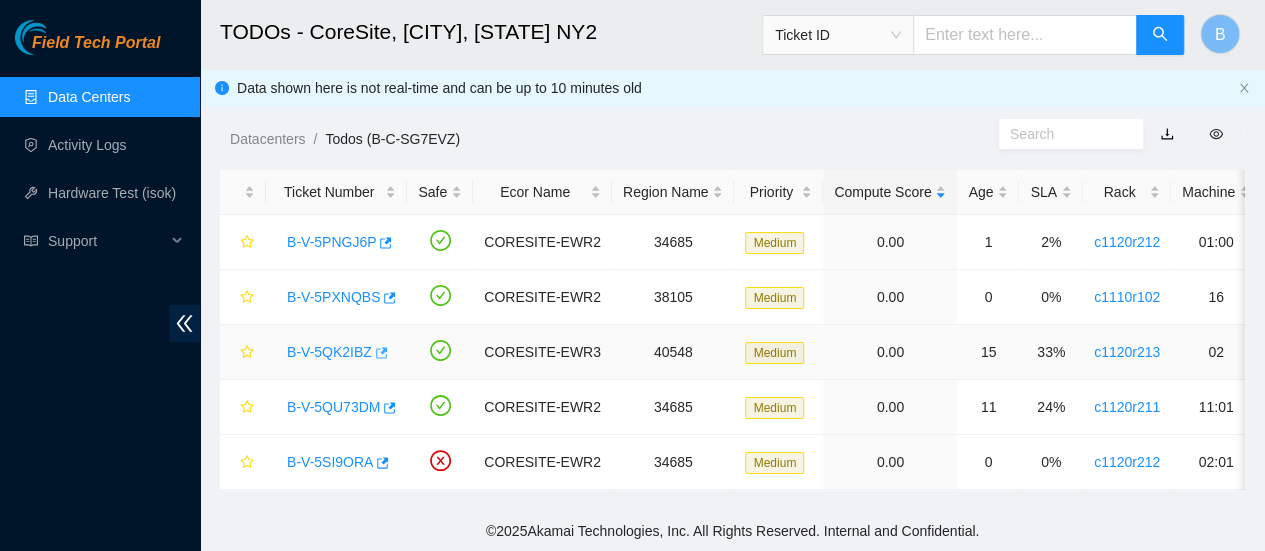 scroll, scrollTop: 14, scrollLeft: 0, axis: vertical 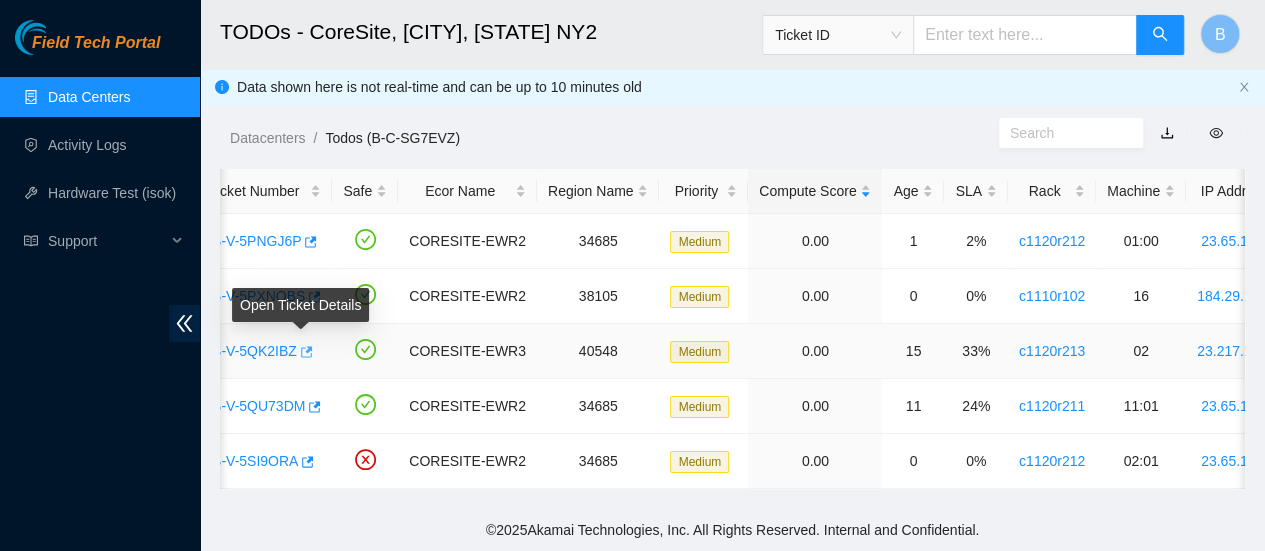 click 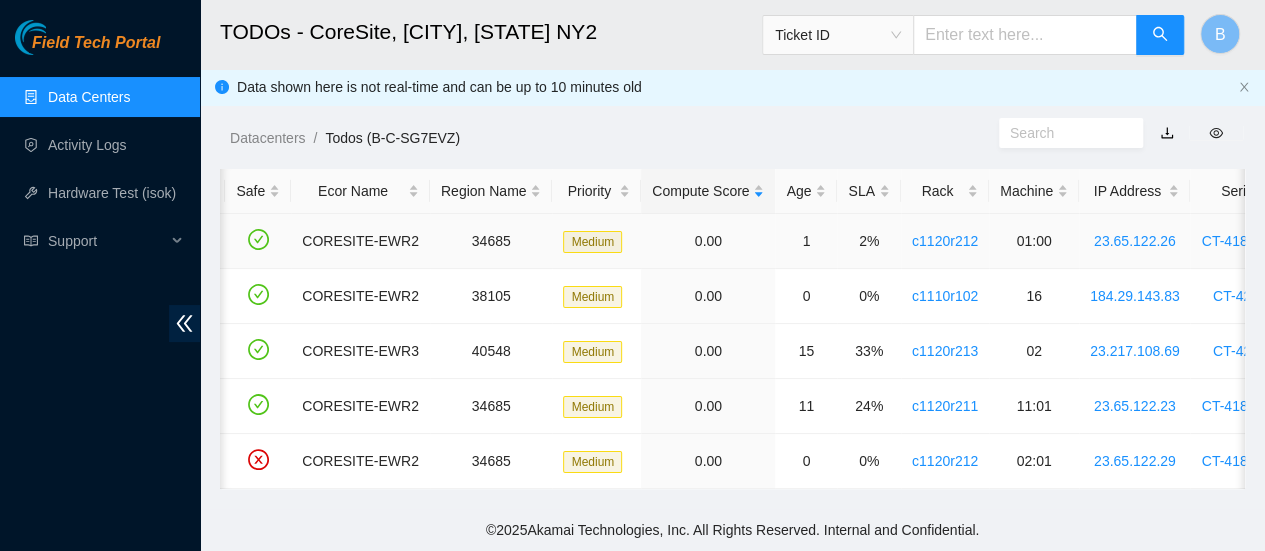 scroll, scrollTop: 0, scrollLeft: 0, axis: both 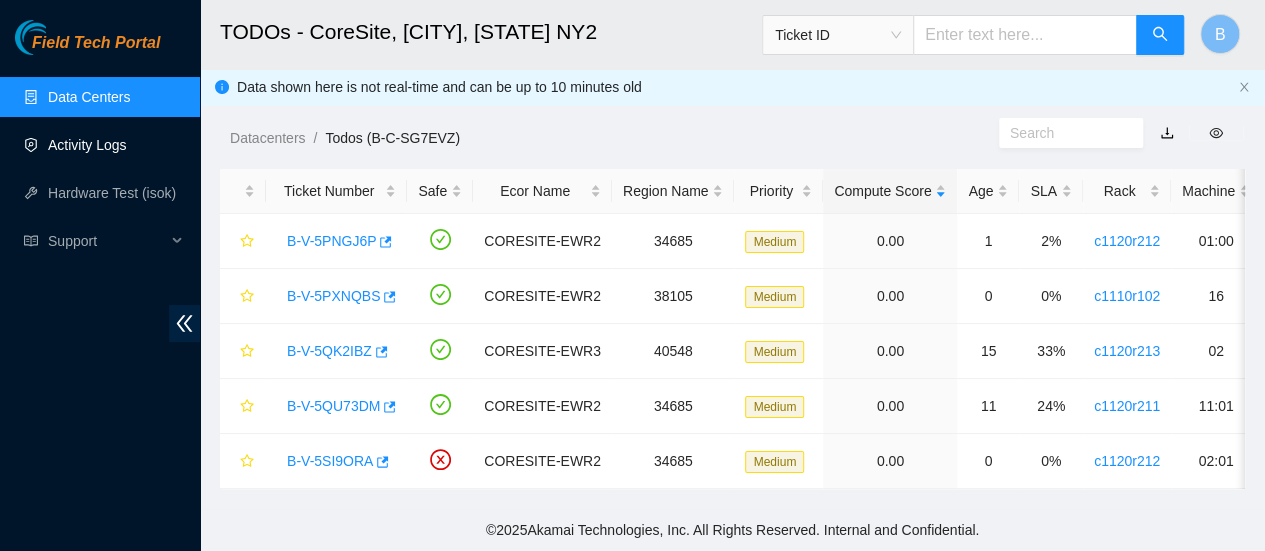 click on "Activity Logs" at bounding box center (87, 145) 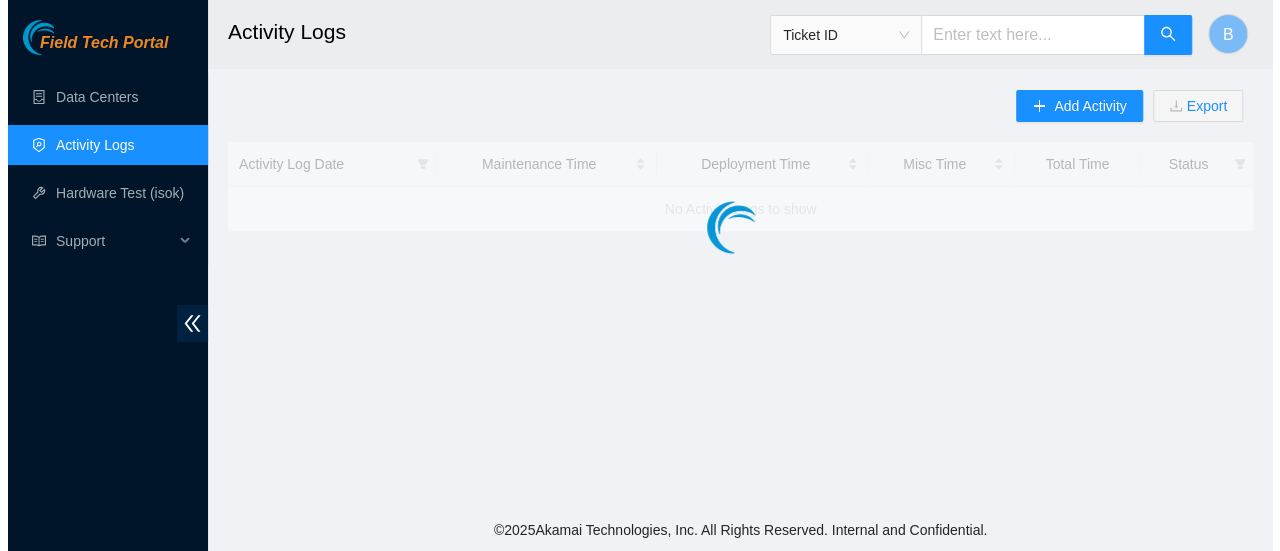 scroll, scrollTop: 0, scrollLeft: 0, axis: both 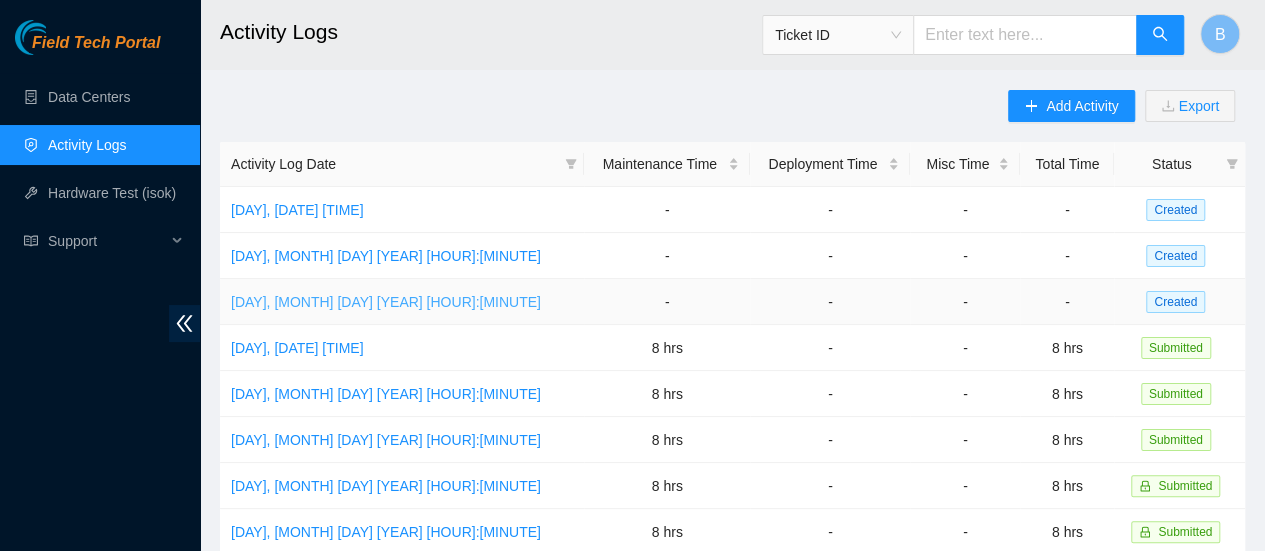 click on "Mon, 04 Aug 2025 11:58" at bounding box center (386, 302) 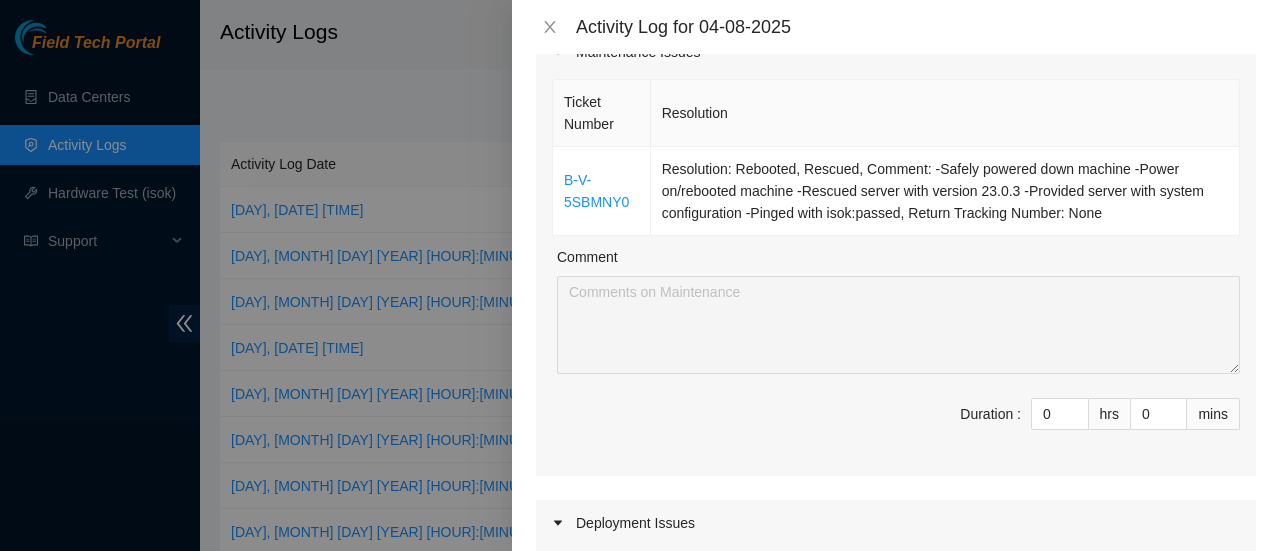 scroll, scrollTop: 198, scrollLeft: 0, axis: vertical 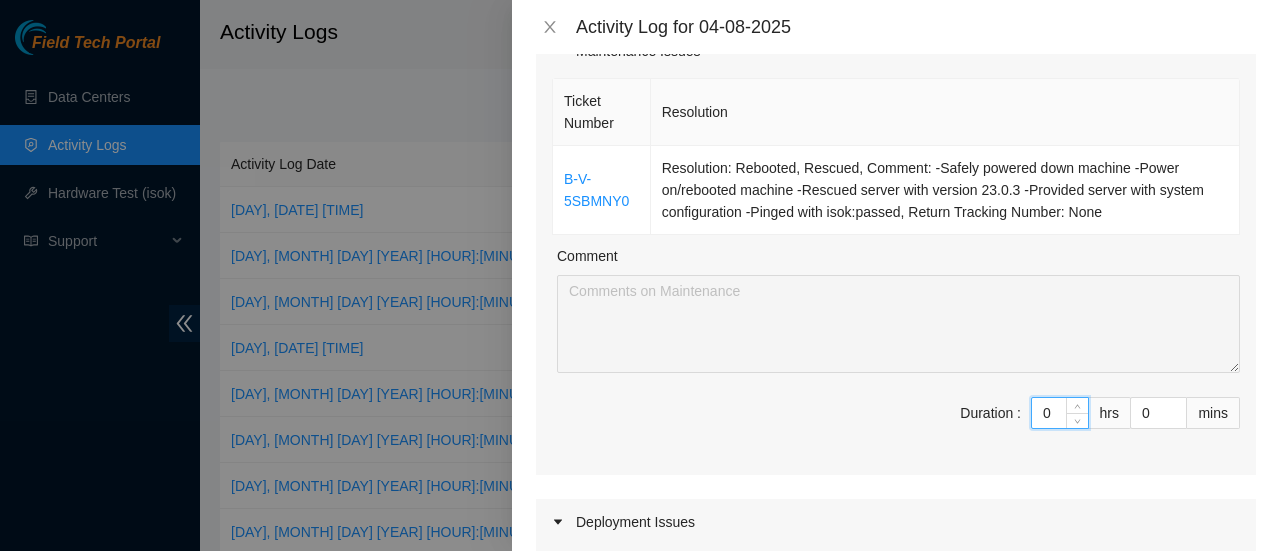 click on "0" at bounding box center [1060, 413] 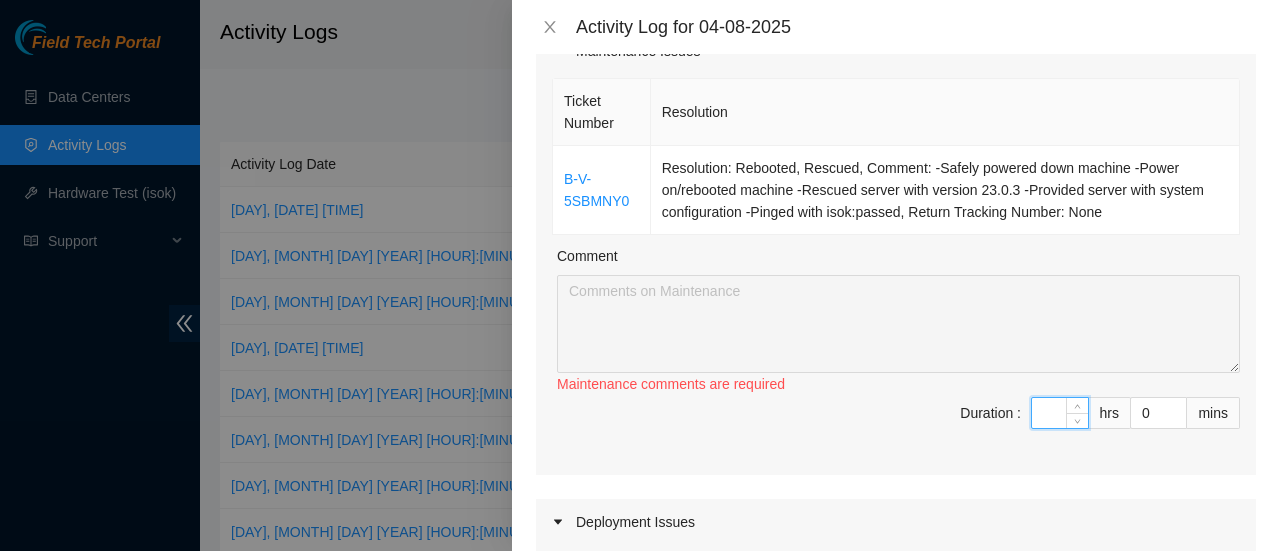 type on "8" 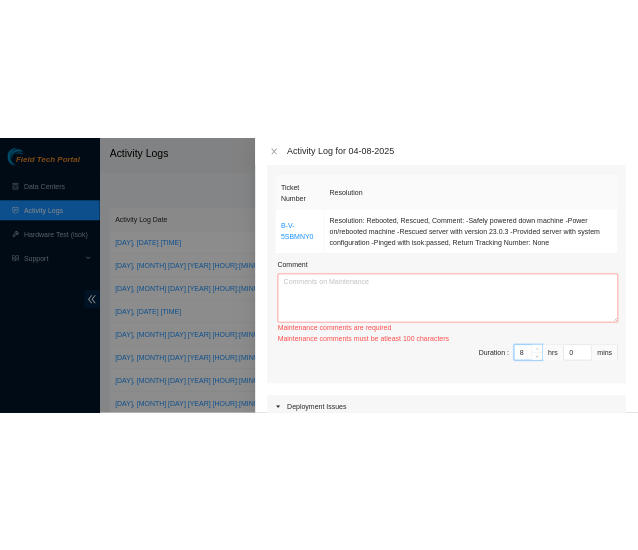 scroll, scrollTop: 201, scrollLeft: 0, axis: vertical 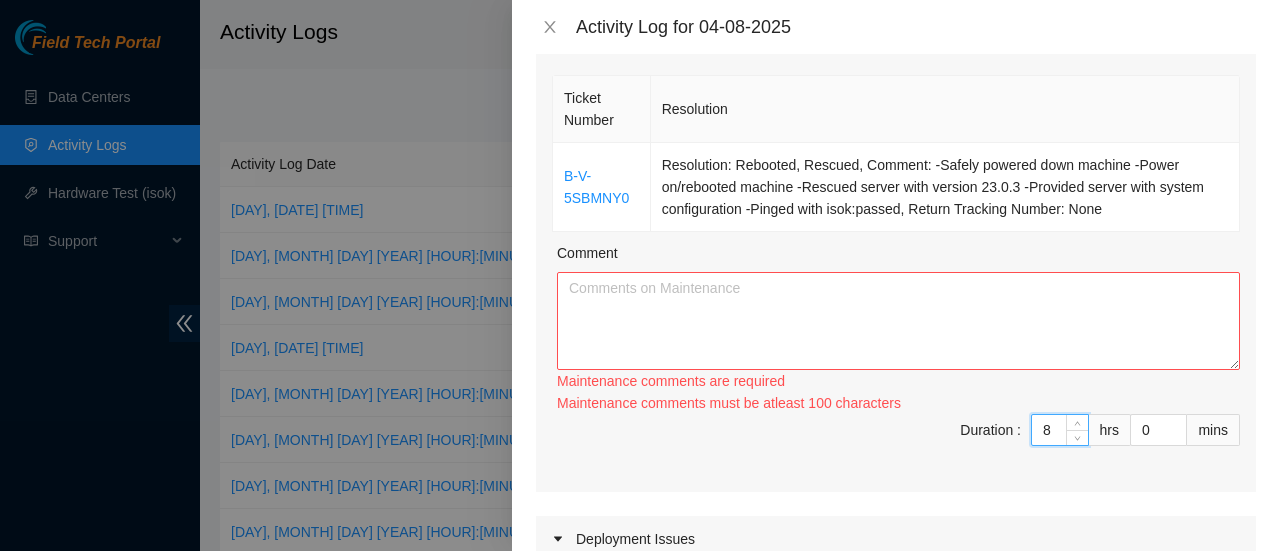 type on "8" 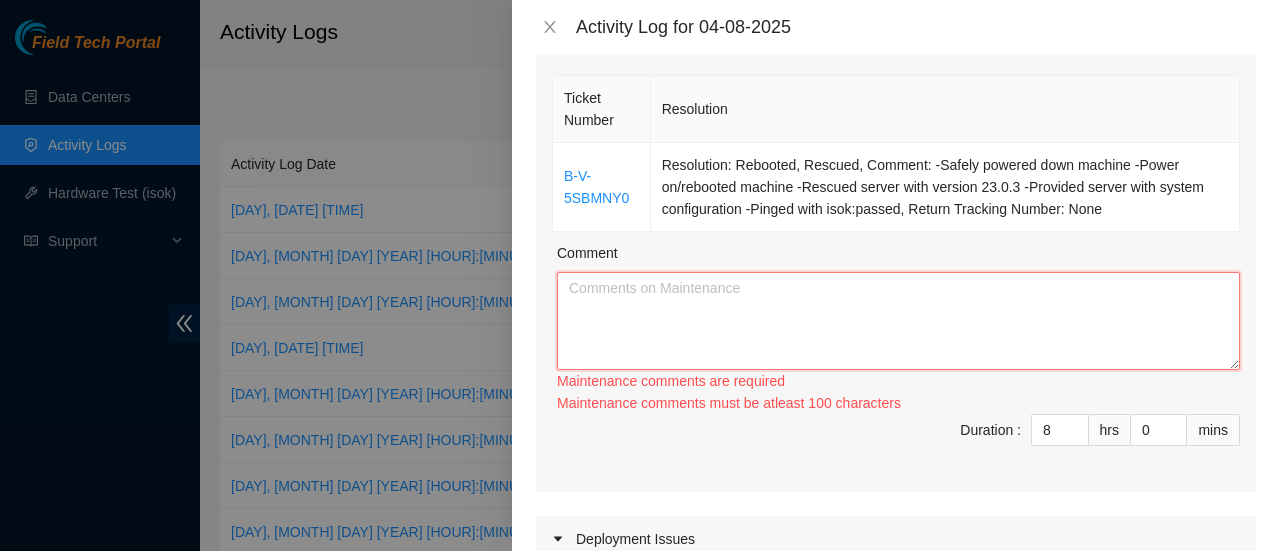 click on "Comment" at bounding box center (898, 321) 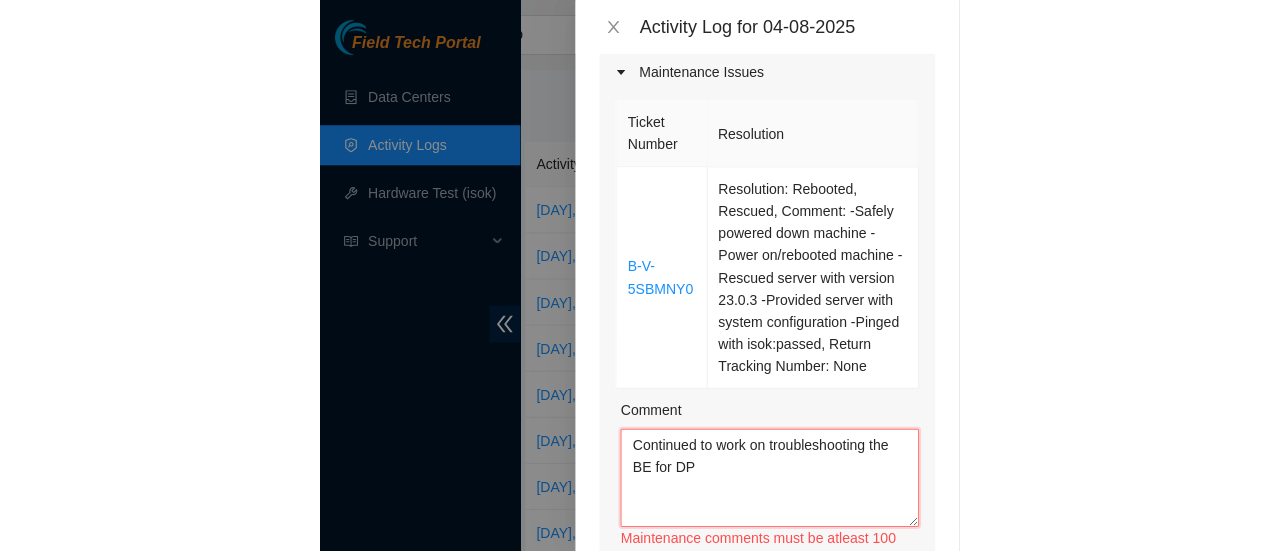 scroll, scrollTop: 224, scrollLeft: 0, axis: vertical 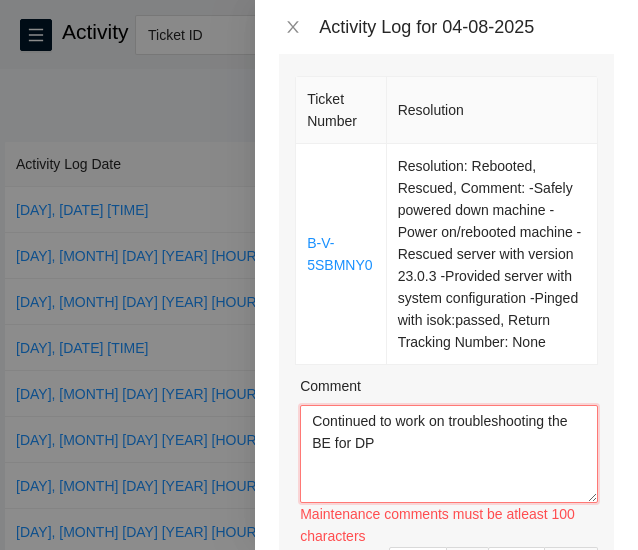 click on "Continued to work on troubleshooting the BE for DP" at bounding box center (449, 454) 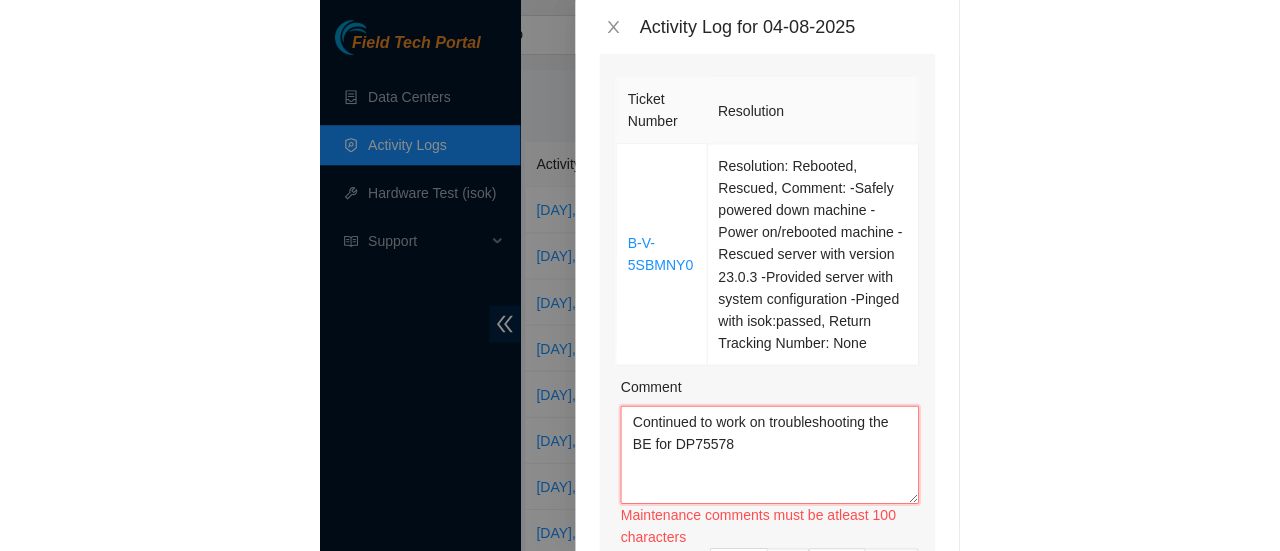 scroll, scrollTop: 201, scrollLeft: 0, axis: vertical 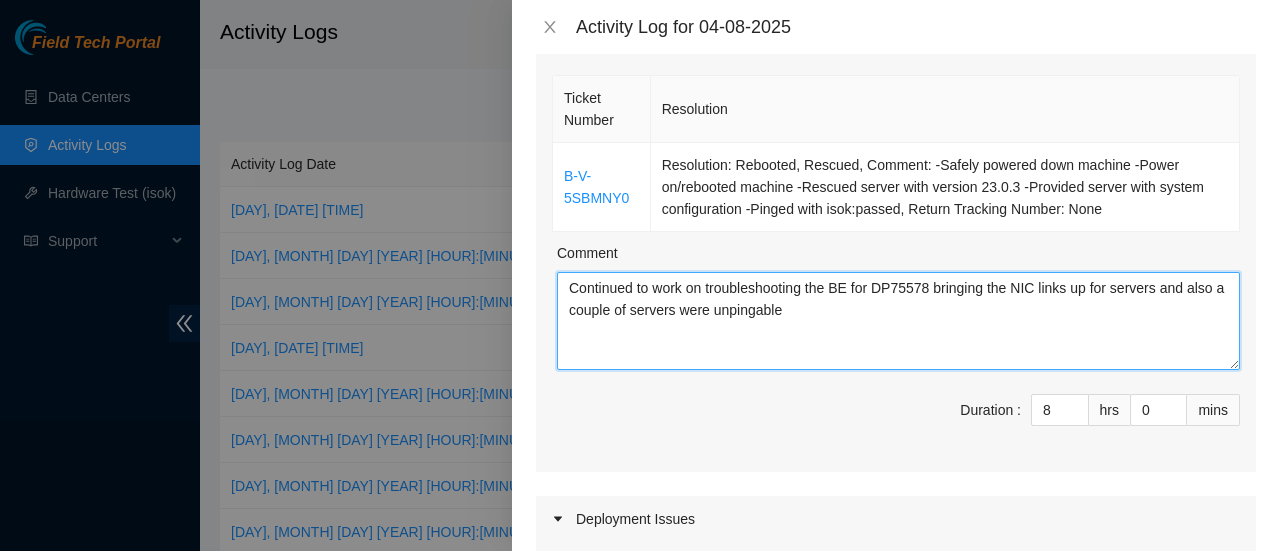 click on "Continued to work on troubleshooting the BE for DP75578 bringing the NIC links up for servers and also a couple of servers were unpingable" at bounding box center [898, 321] 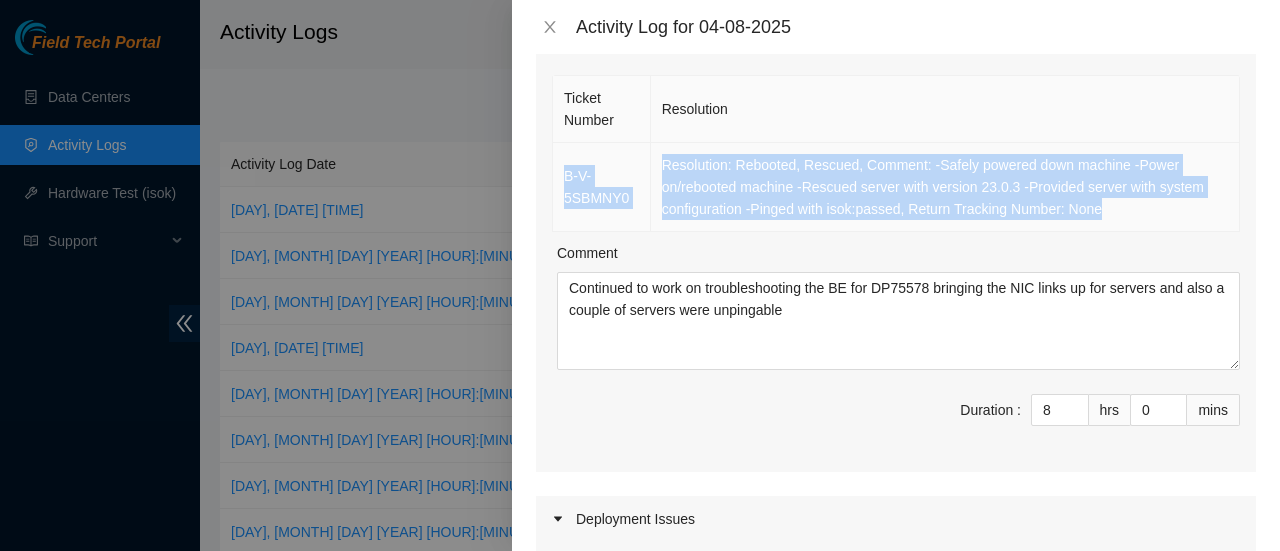 drag, startPoint x: 1141, startPoint y: 202, endPoint x: 567, endPoint y: 182, distance: 574.3483 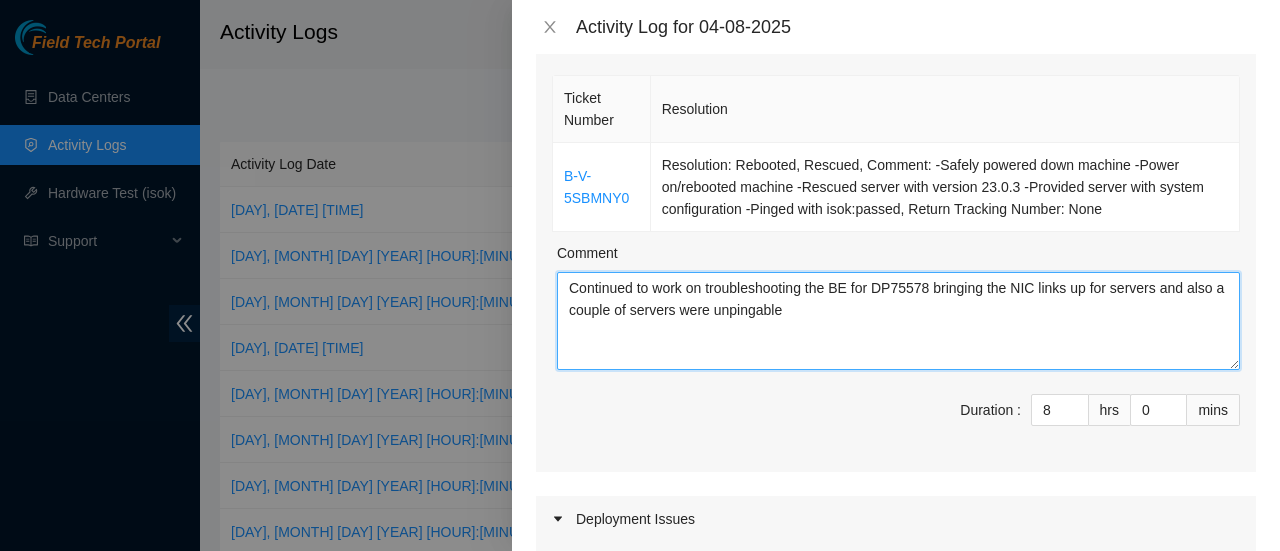 click on "Continued to work on troubleshooting the BE for DP75578 bringing the NIC links up for servers and also a couple of servers were unpingable" at bounding box center (898, 321) 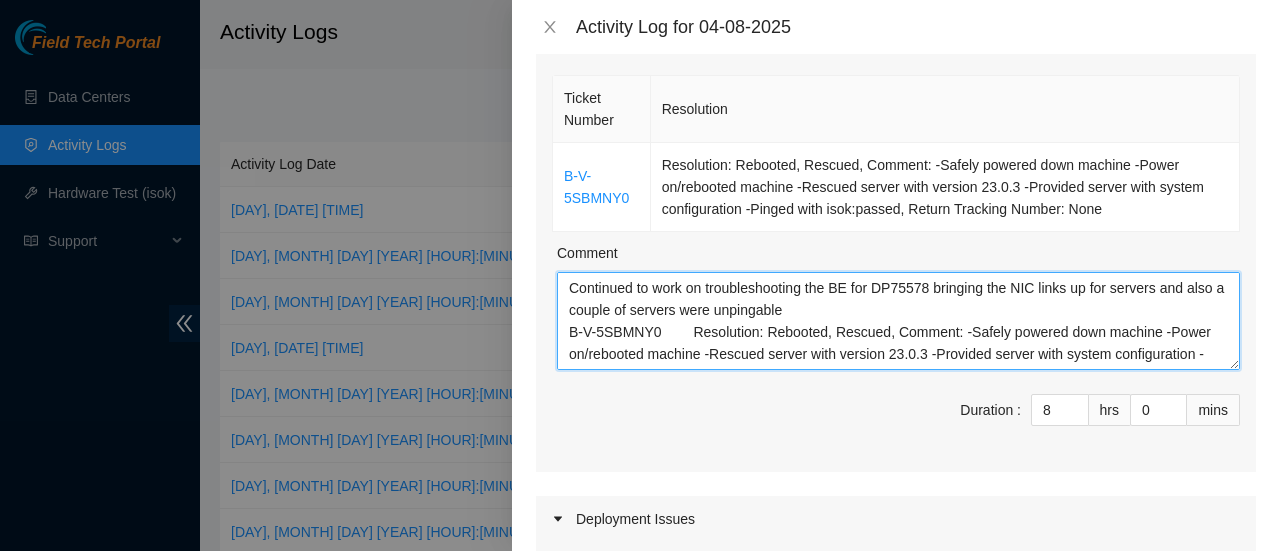scroll, scrollTop: 16, scrollLeft: 0, axis: vertical 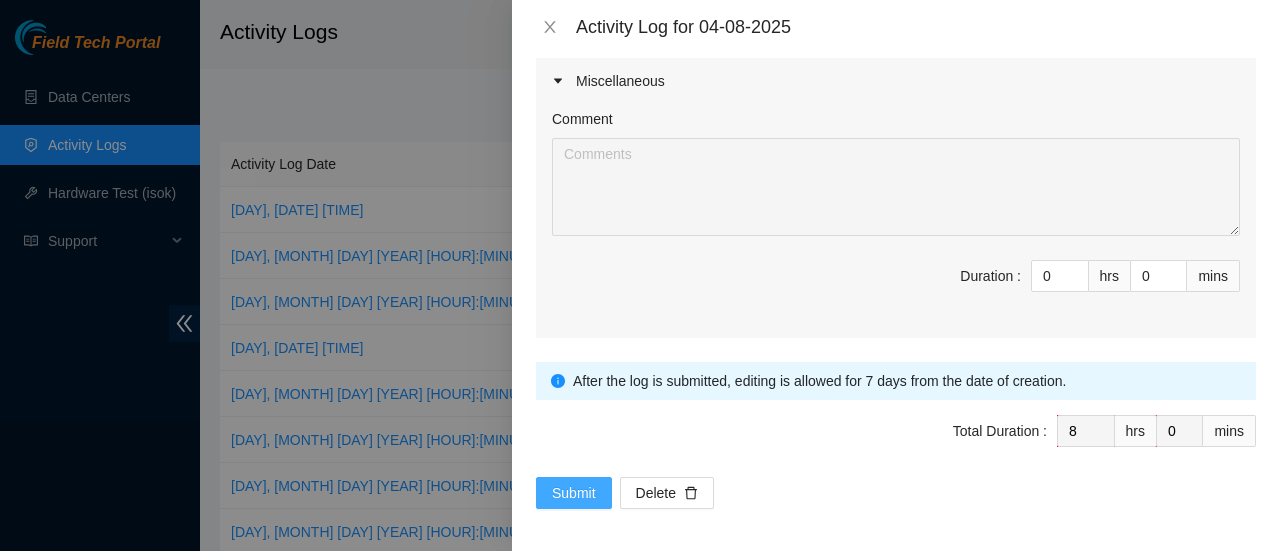 type on "Continued to work on troubleshooting the BE for DP75578 bringing the NIC links up for servers and also a couple of servers were unpingable
B-V-5SBMNY0	Resolution: Rebooted, Rescued, Comment: -Safely powered down machine -Power on/rebooted machine -Rescued server with version 23.0.3 -Provided server with system configuration -Pinged with isok:passed, Return Tracking Number: None" 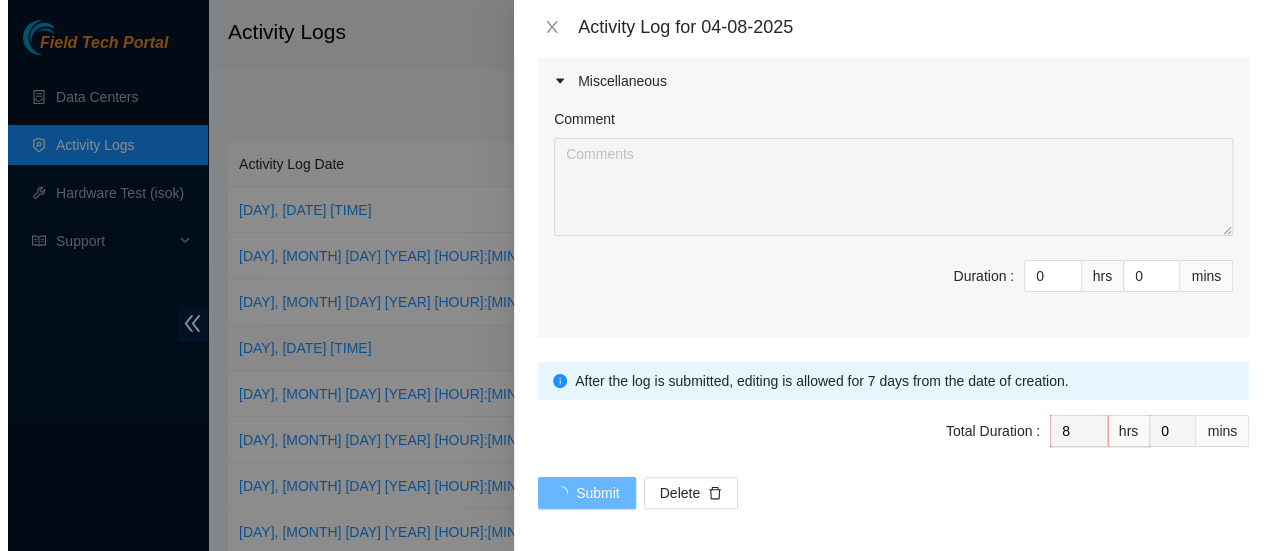 scroll, scrollTop: 0, scrollLeft: 0, axis: both 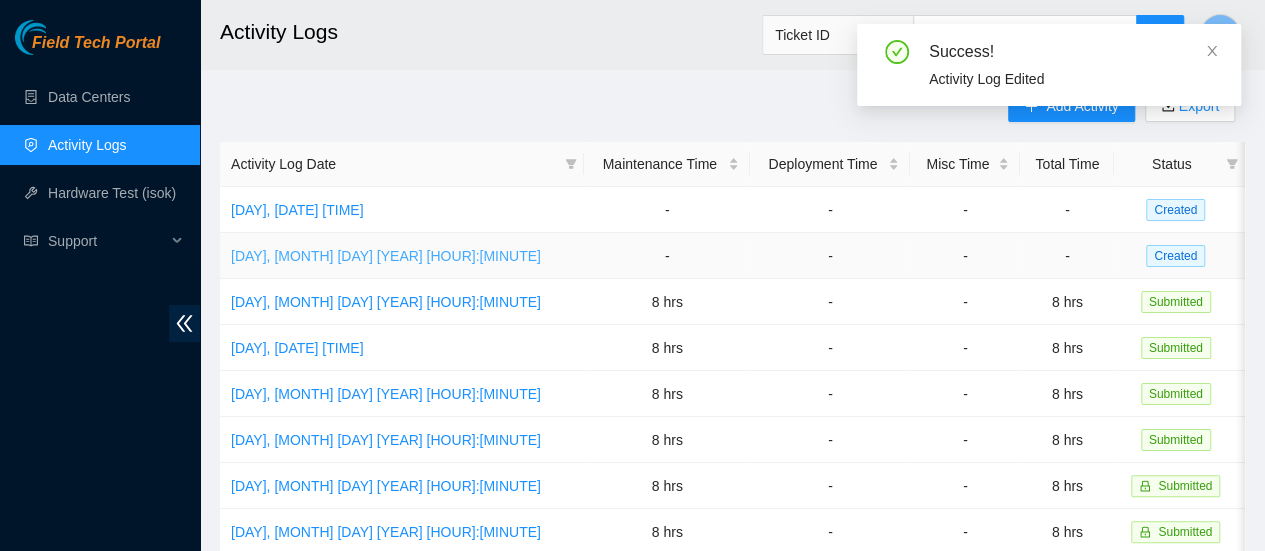 click on "Tue, 05 Aug 2025 12:15" at bounding box center [386, 256] 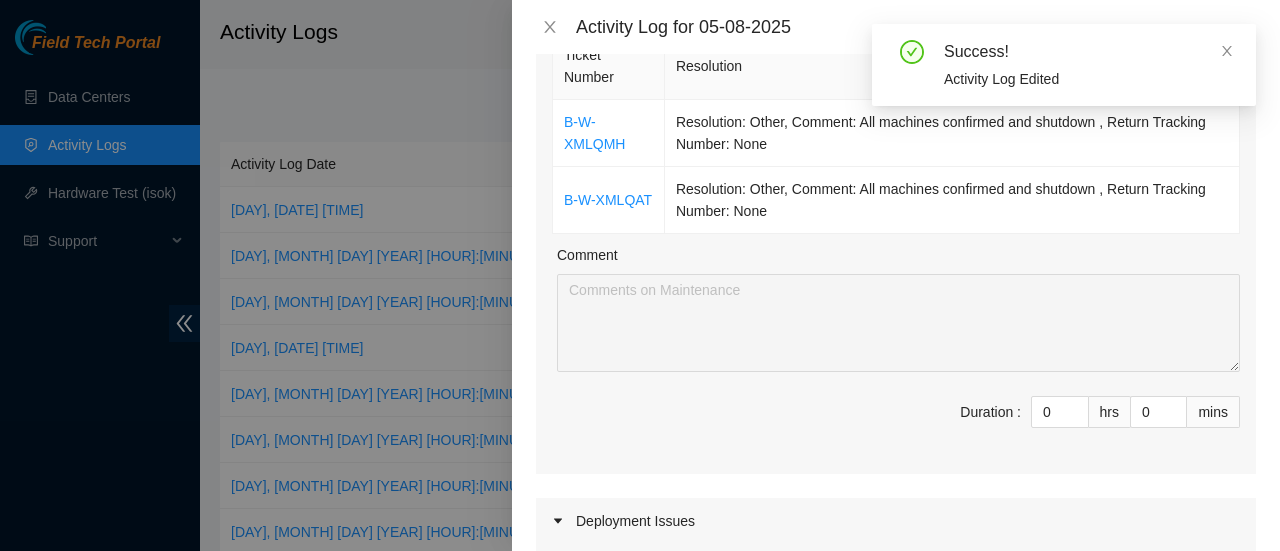 scroll, scrollTop: 252, scrollLeft: 0, axis: vertical 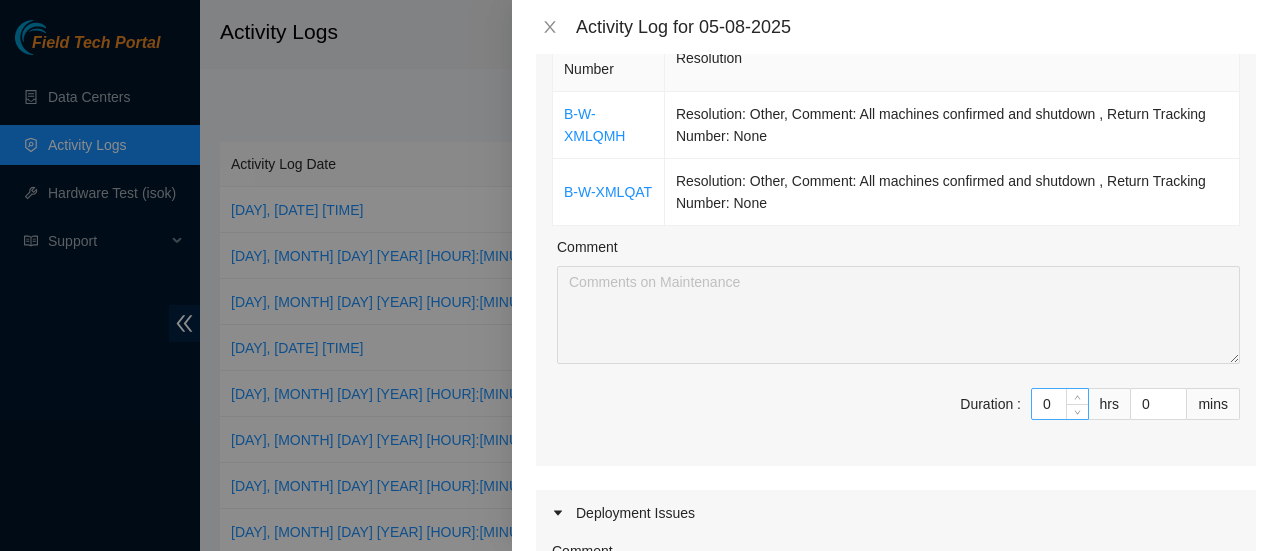 click on "0" at bounding box center [1060, 404] 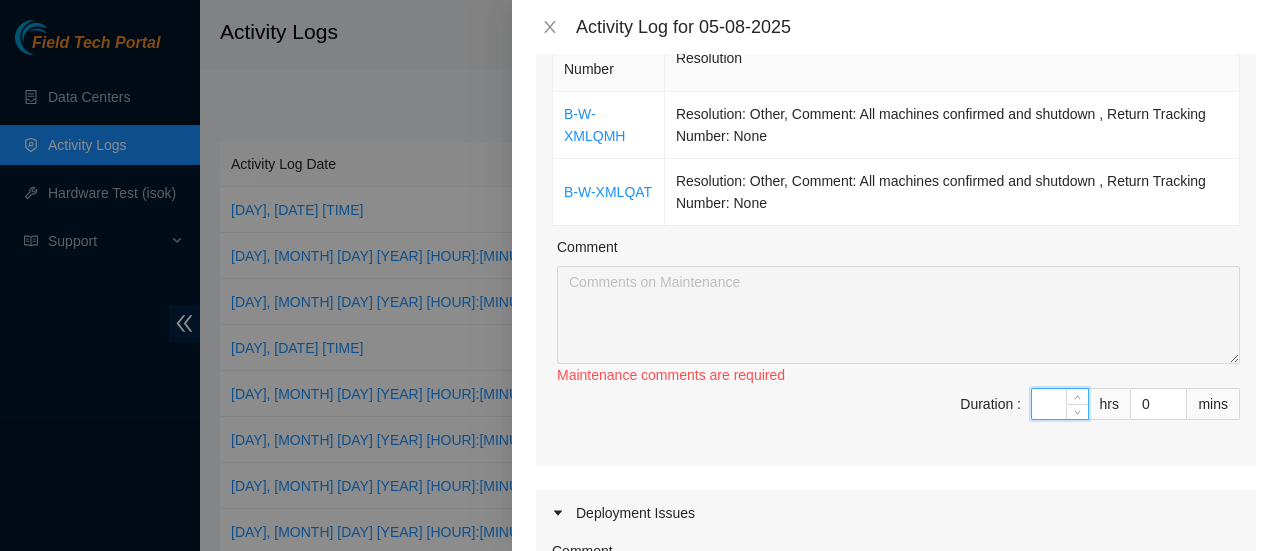 type on "8" 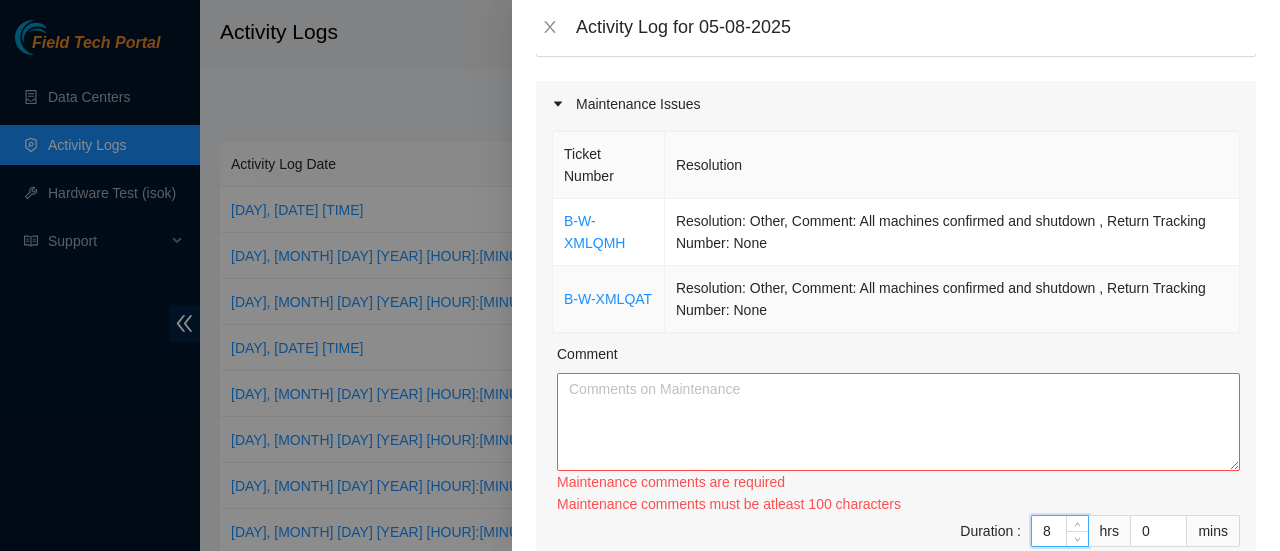 scroll, scrollTop: 144, scrollLeft: 0, axis: vertical 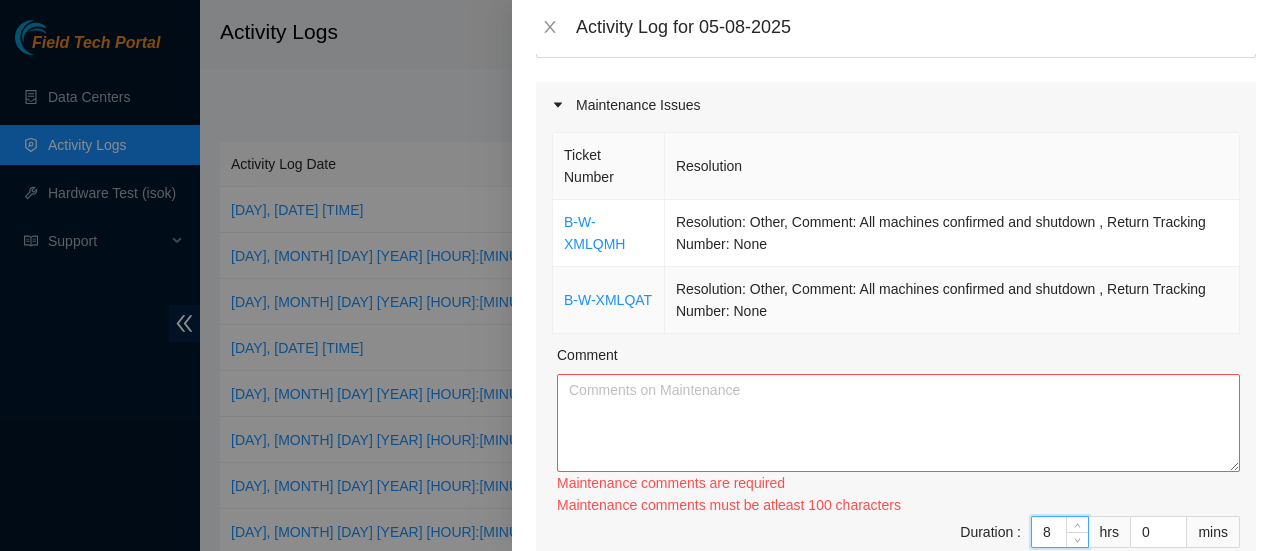 type on "8" 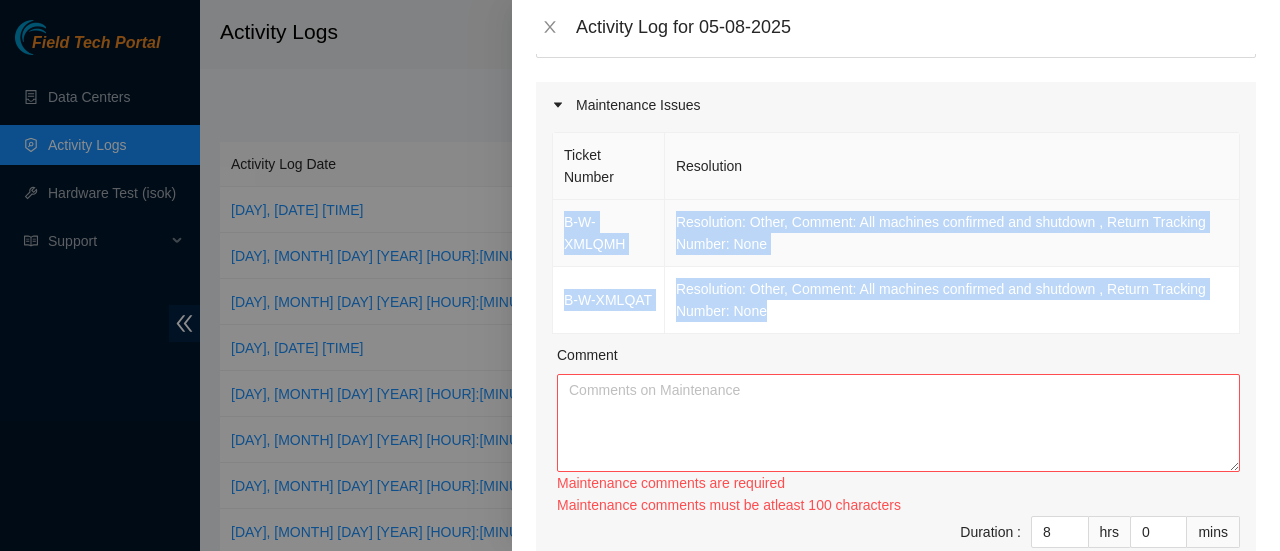 drag, startPoint x: 808, startPoint y: 306, endPoint x: 561, endPoint y: 215, distance: 263.22995 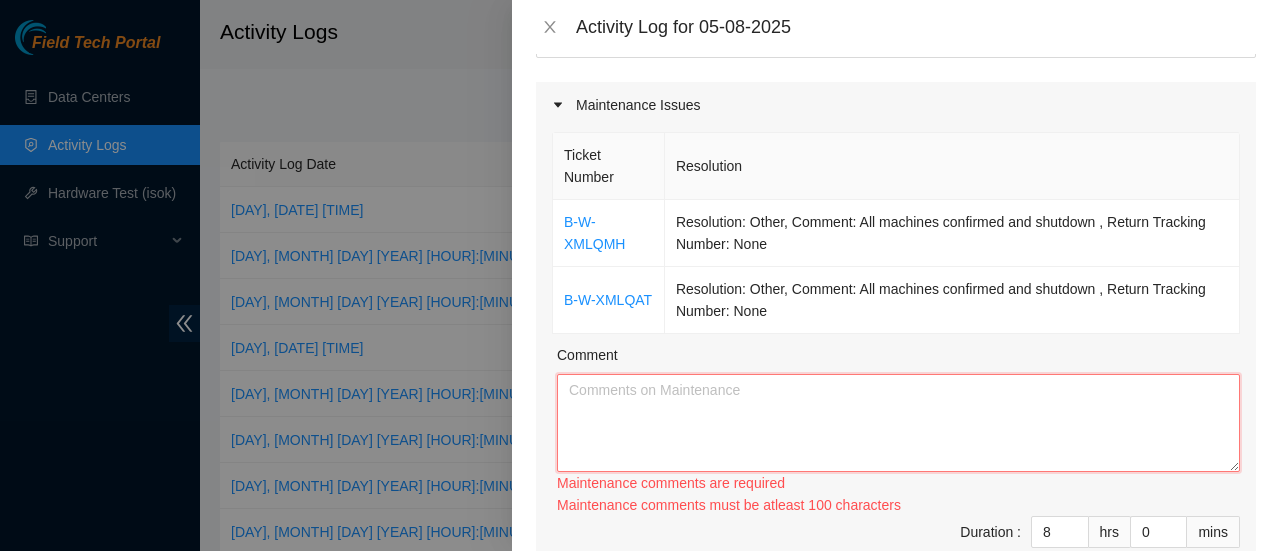 click on "Comment" at bounding box center [898, 423] 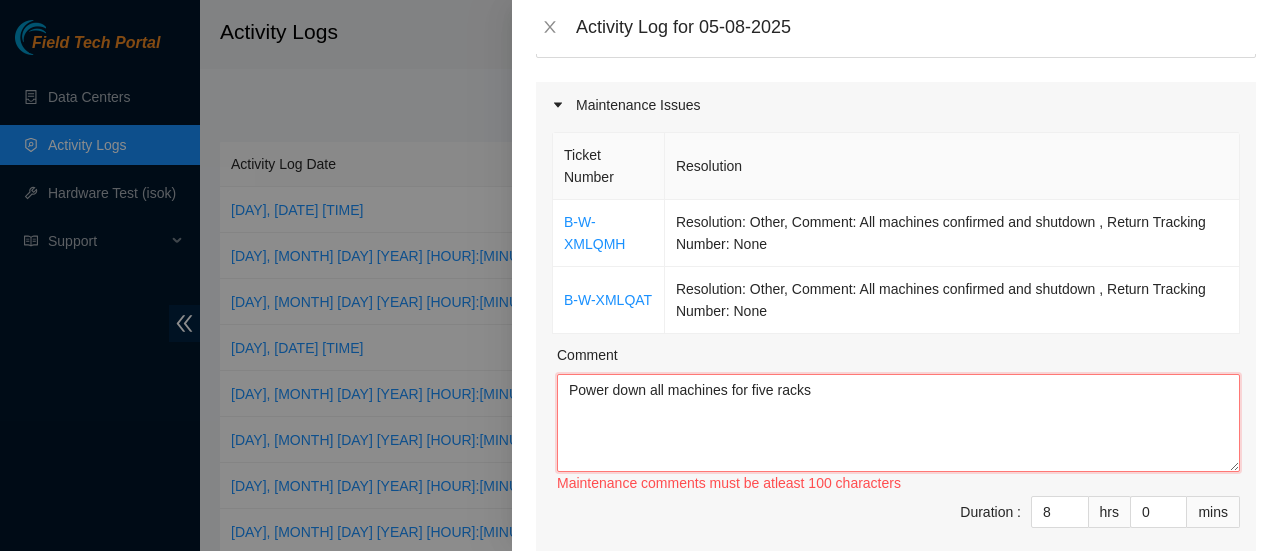 paste on "B-W-XMLQMH	Resolution: Other, Comment: All machines confirmed and shutdown , Return Tracking Number: None
B-W-XMLQAT	Resolution: Other, Comment: All machines confirmed and shutdown , Return Tracking Number: None" 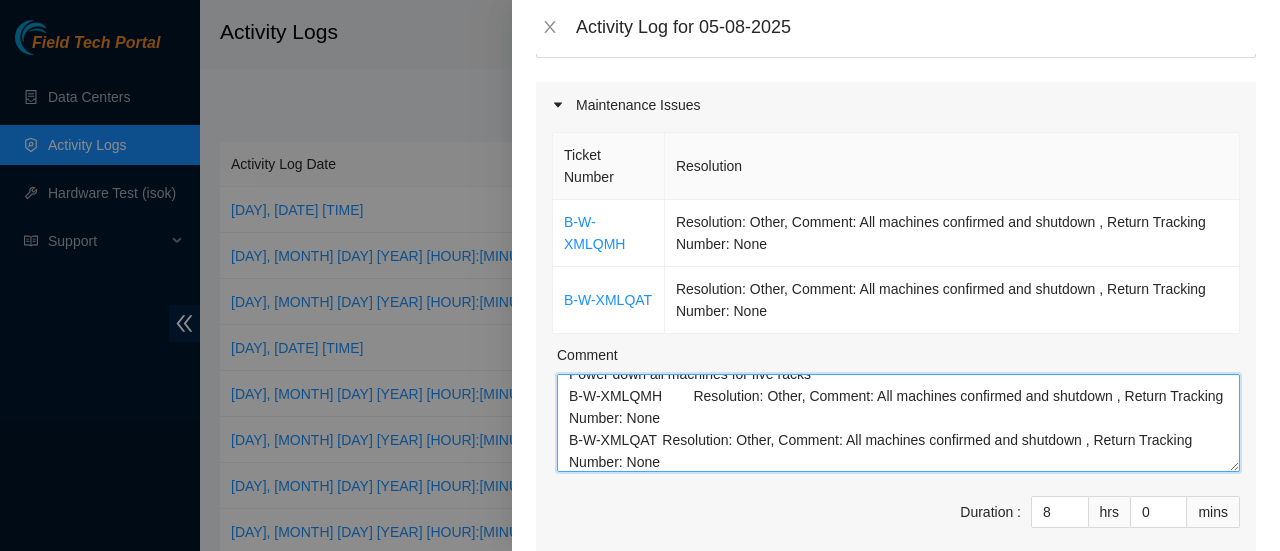 scroll, scrollTop: 0, scrollLeft: 0, axis: both 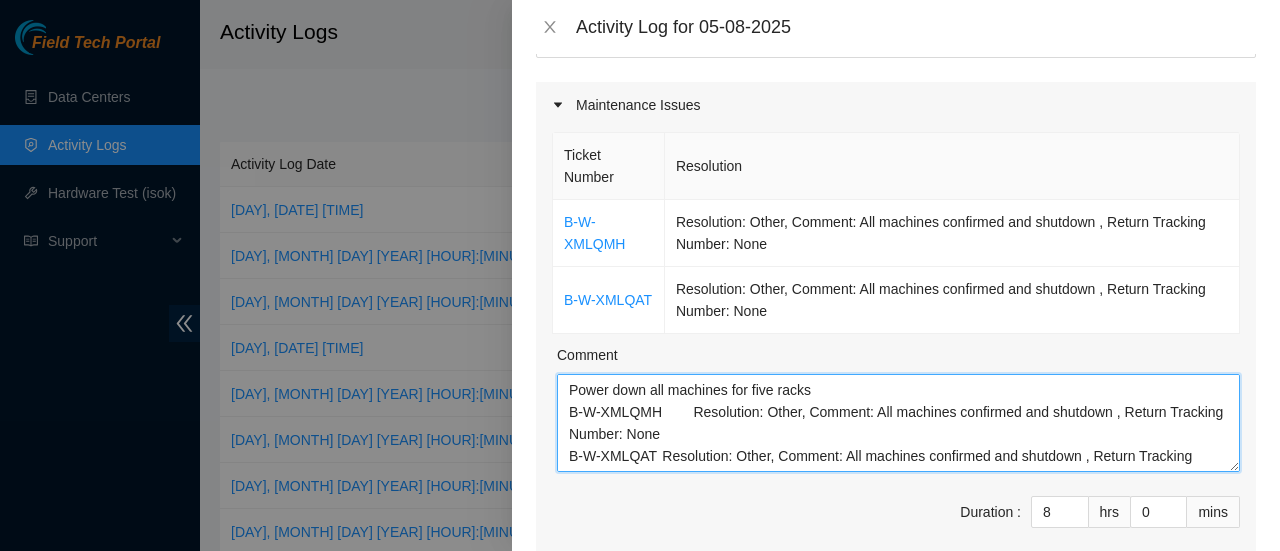 click on "Power down all machines for five racks
B-W-XMLQMH	Resolution: Other, Comment: All machines confirmed and shutdown , Return Tracking Number: None
B-W-XMLQAT	Resolution: Other, Comment: All machines confirmed and shutdown , Return Tracking Number: None" at bounding box center [898, 423] 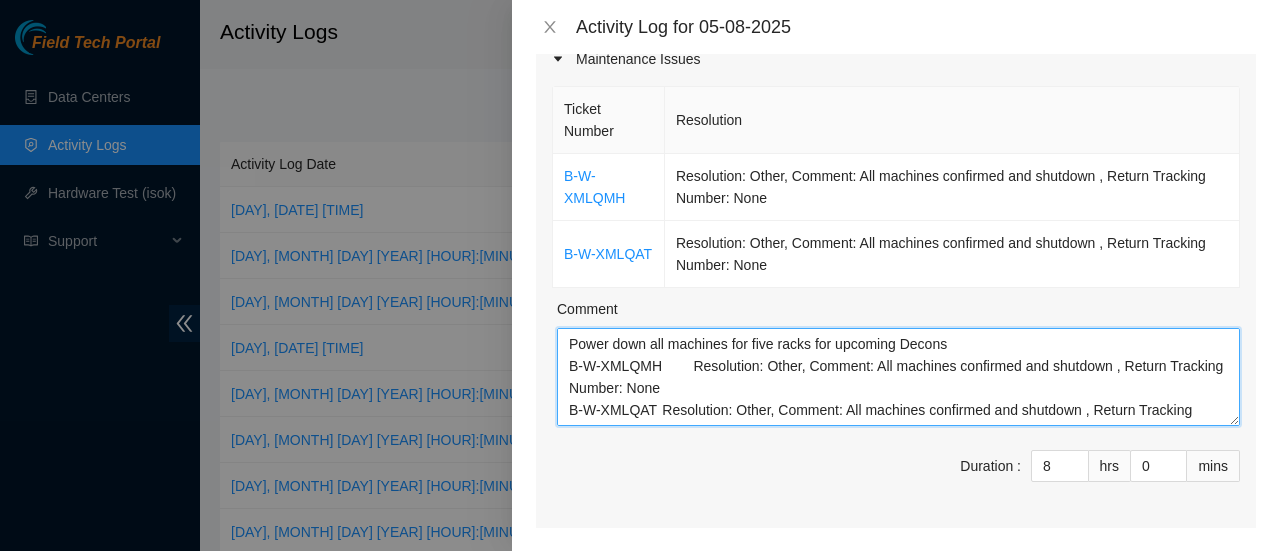 scroll, scrollTop: 207, scrollLeft: 0, axis: vertical 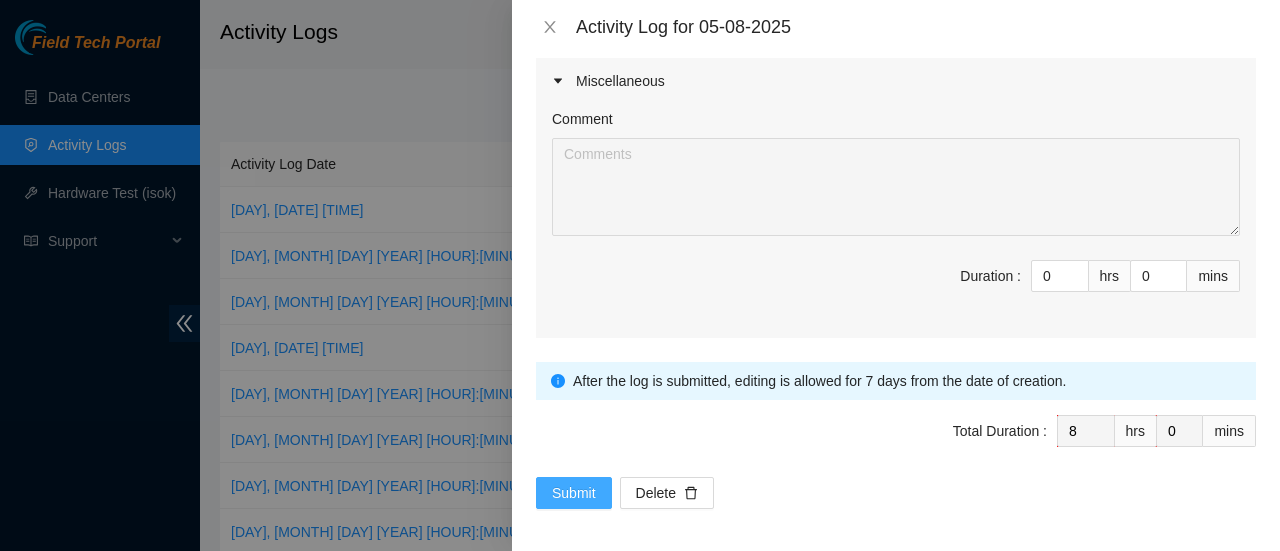 type on "Power down all machines for five racks for upcoming Decons
B-W-XMLQMH	Resolution: Other, Comment: All machines confirmed and shutdown , Return Tracking Number: None
B-W-XMLQAT	Resolution: Other, Comment: All machines confirmed and shutdown , Return Tracking Number: None" 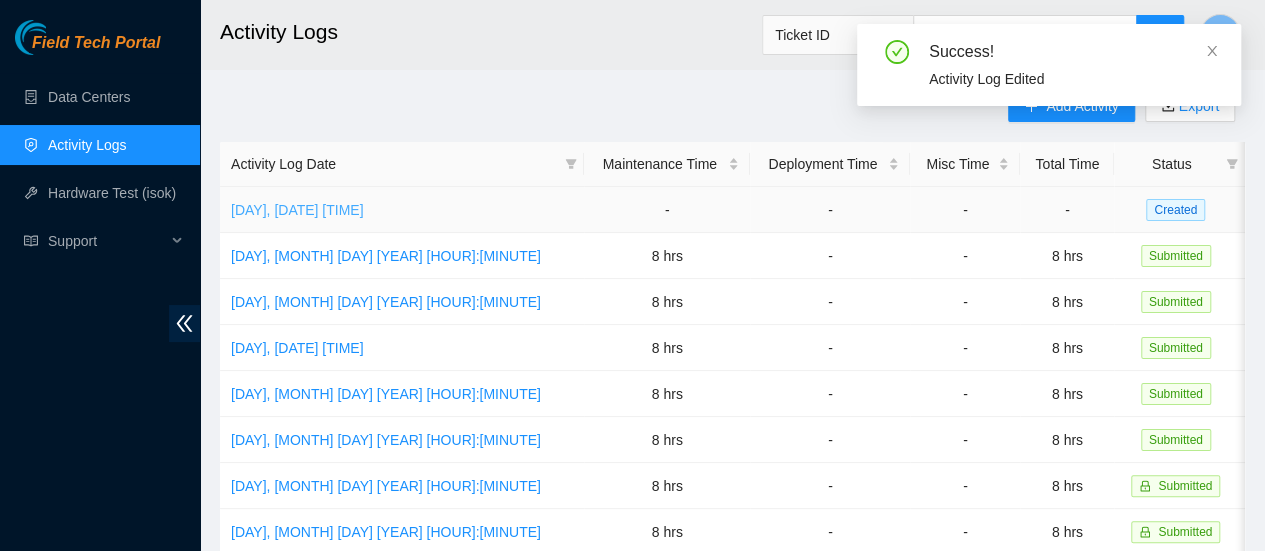 click on "Wed, 06 Aug 2025 11:57" at bounding box center [297, 210] 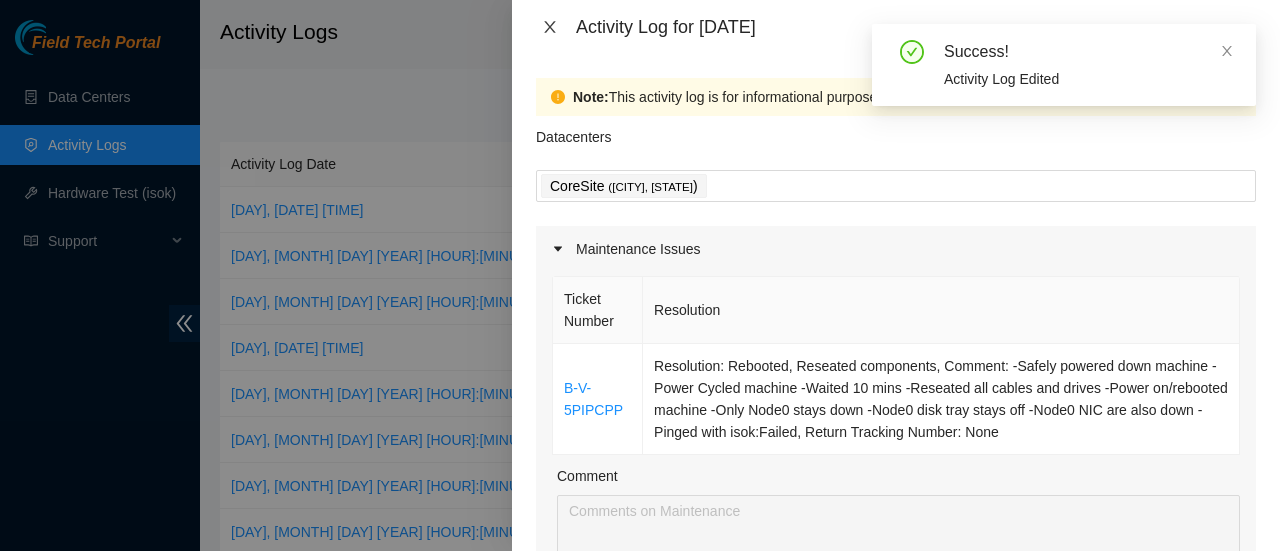 click 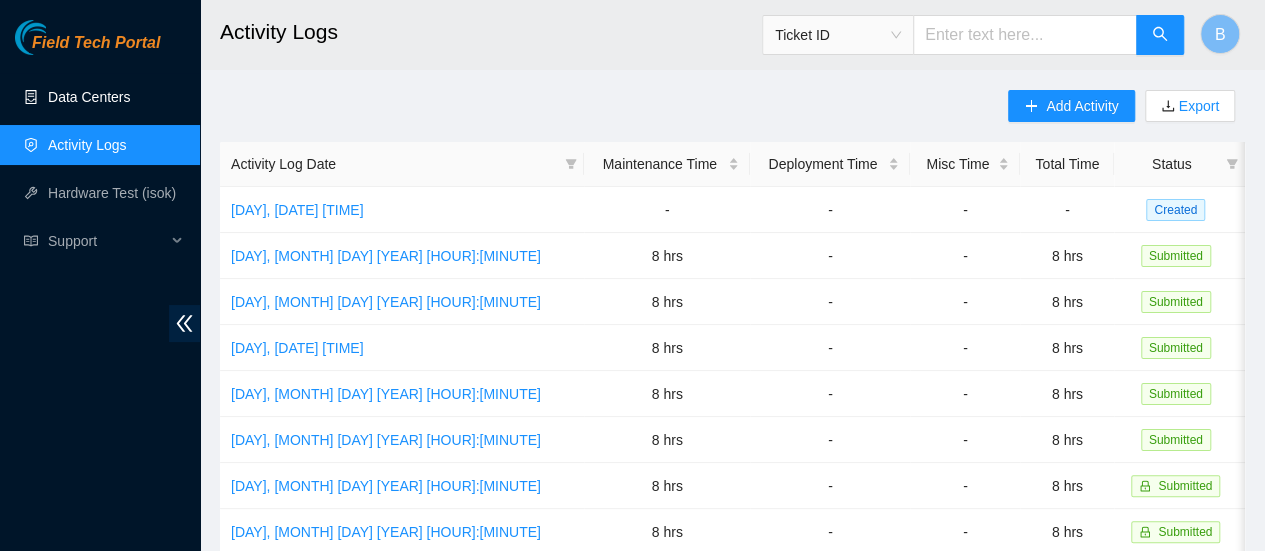 click on "Data Centers" at bounding box center [89, 97] 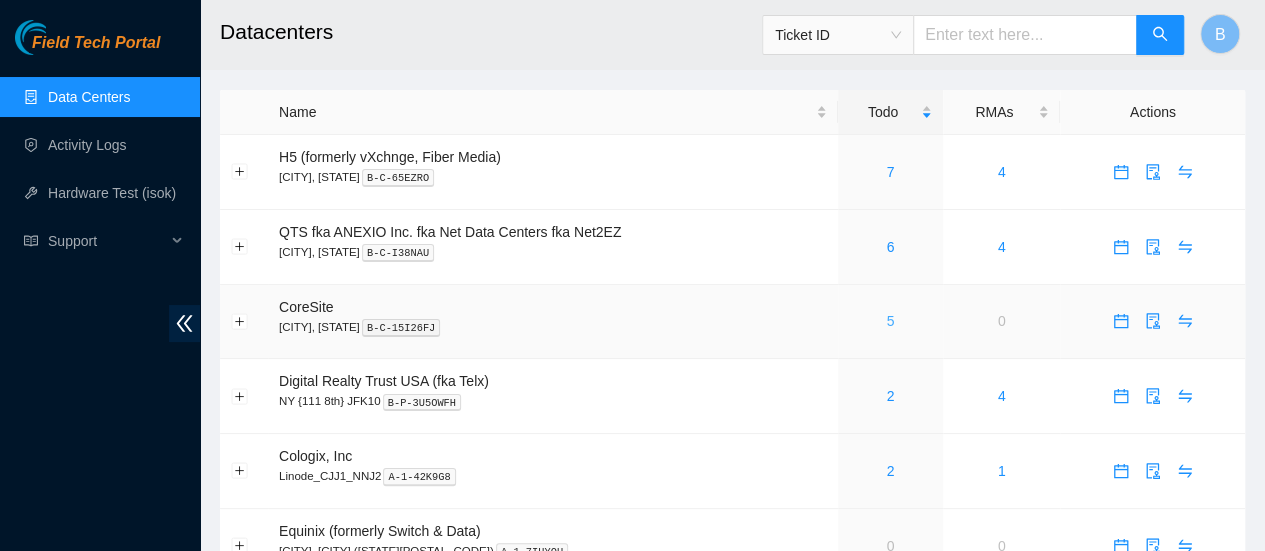 click on "5" at bounding box center (890, 321) 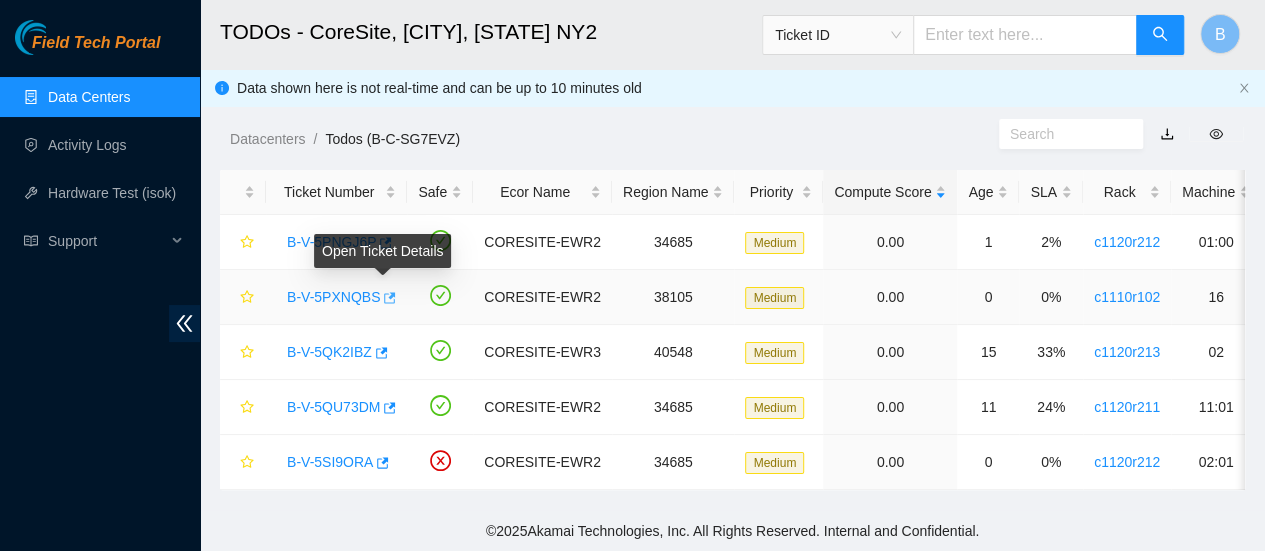 click on "Open Ticket Details" at bounding box center [382, 258] 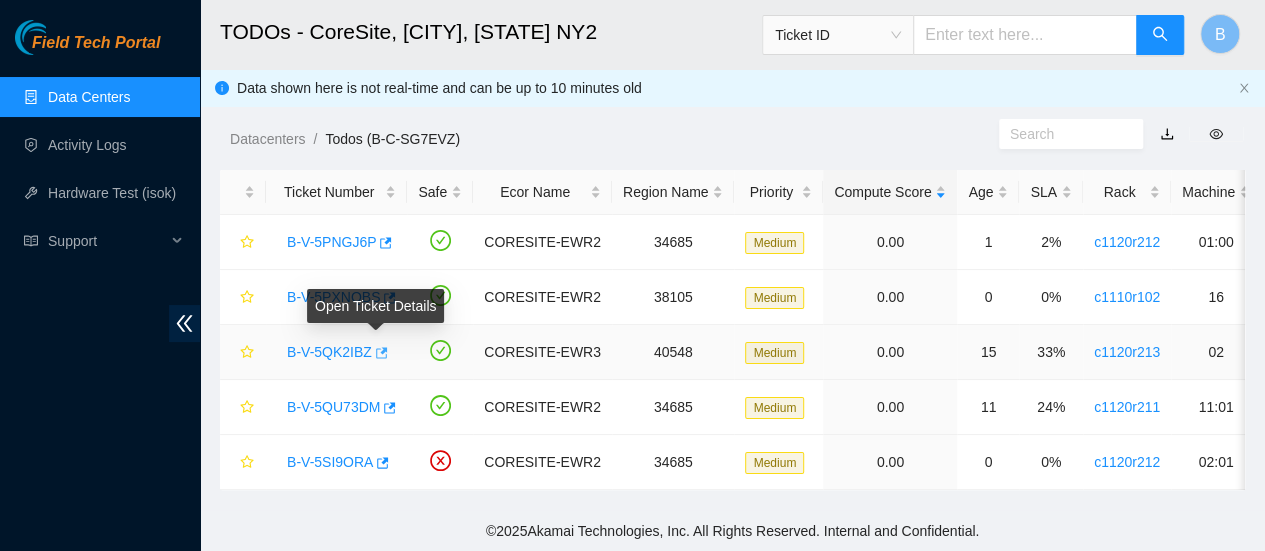 click 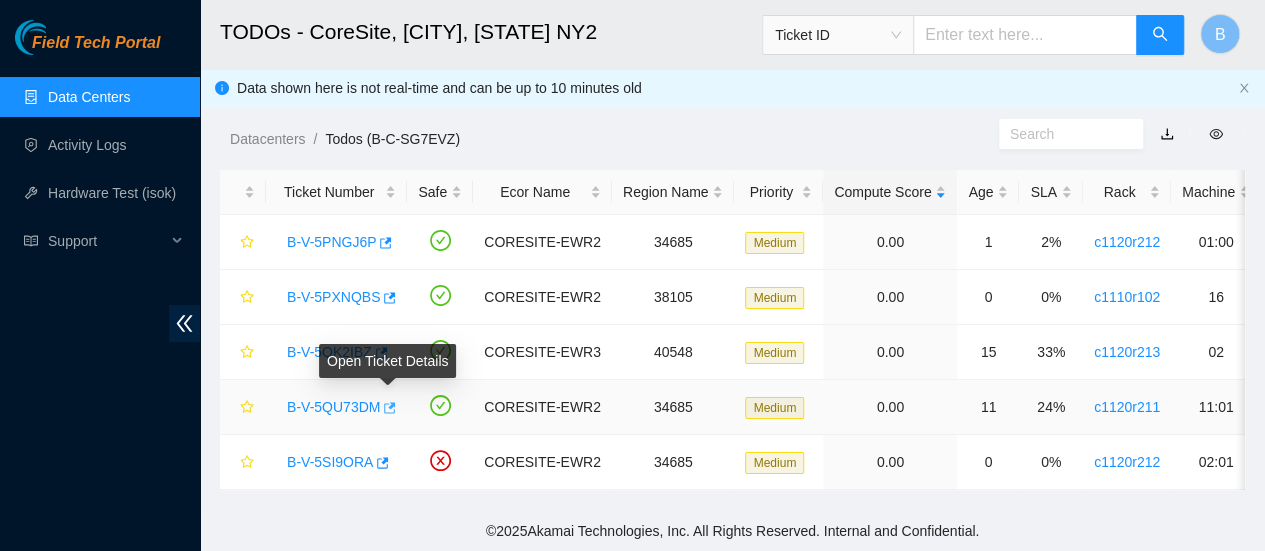 click 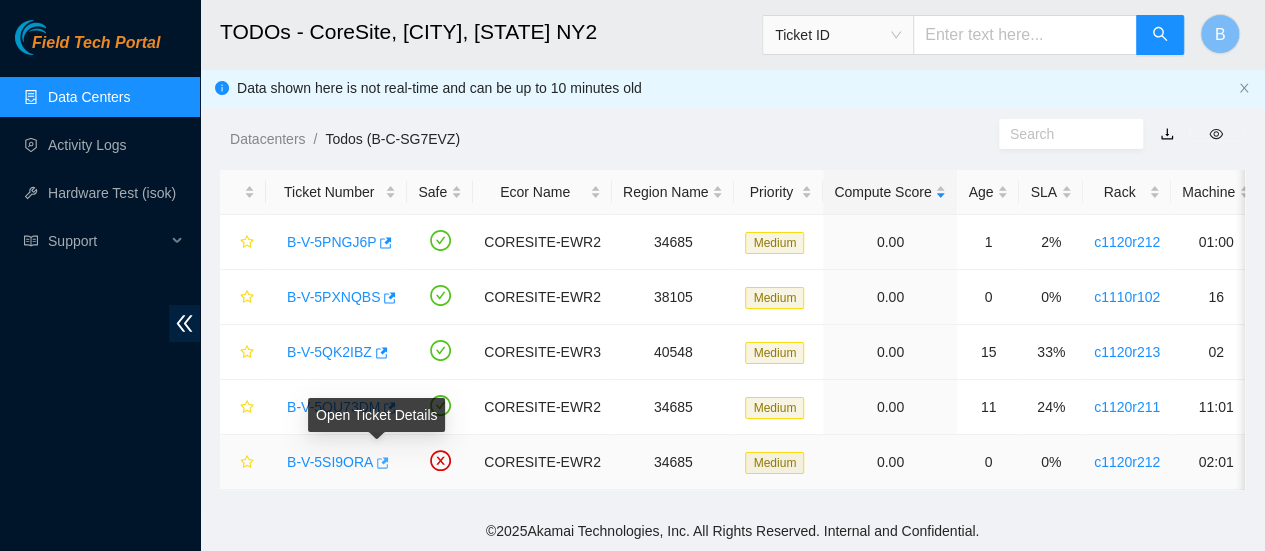 click 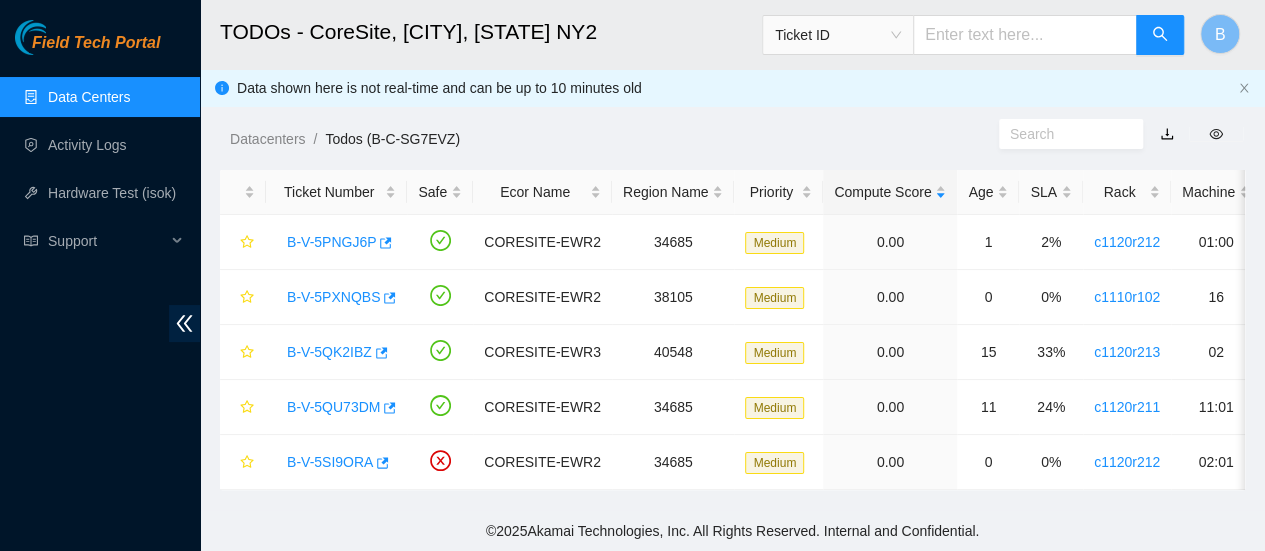 click on "Data Centers" at bounding box center (89, 97) 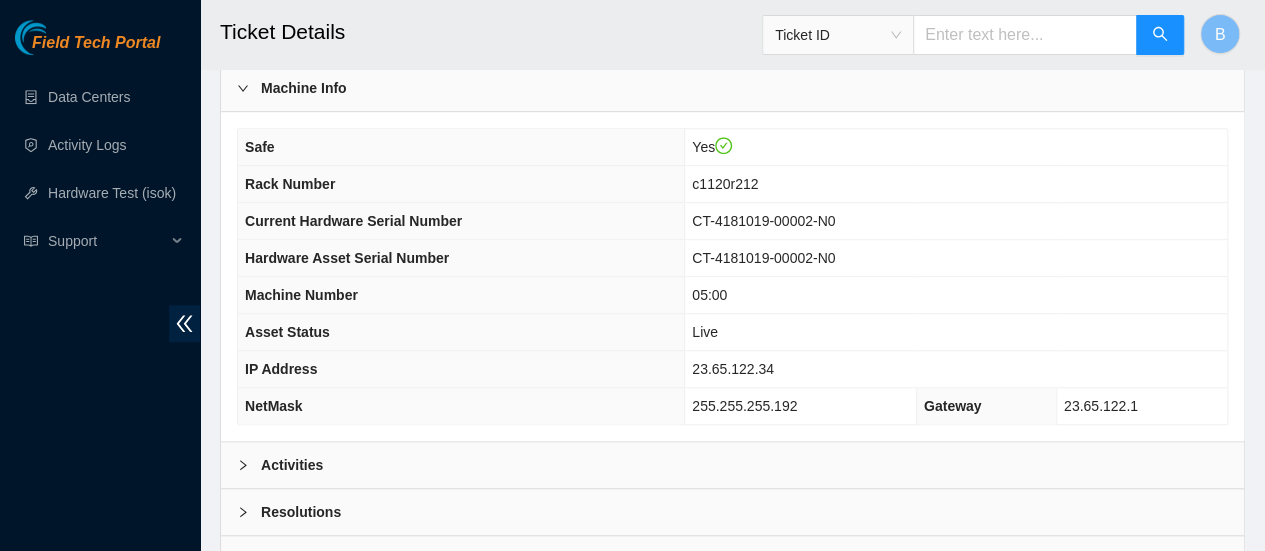 scroll, scrollTop: 644, scrollLeft: 0, axis: vertical 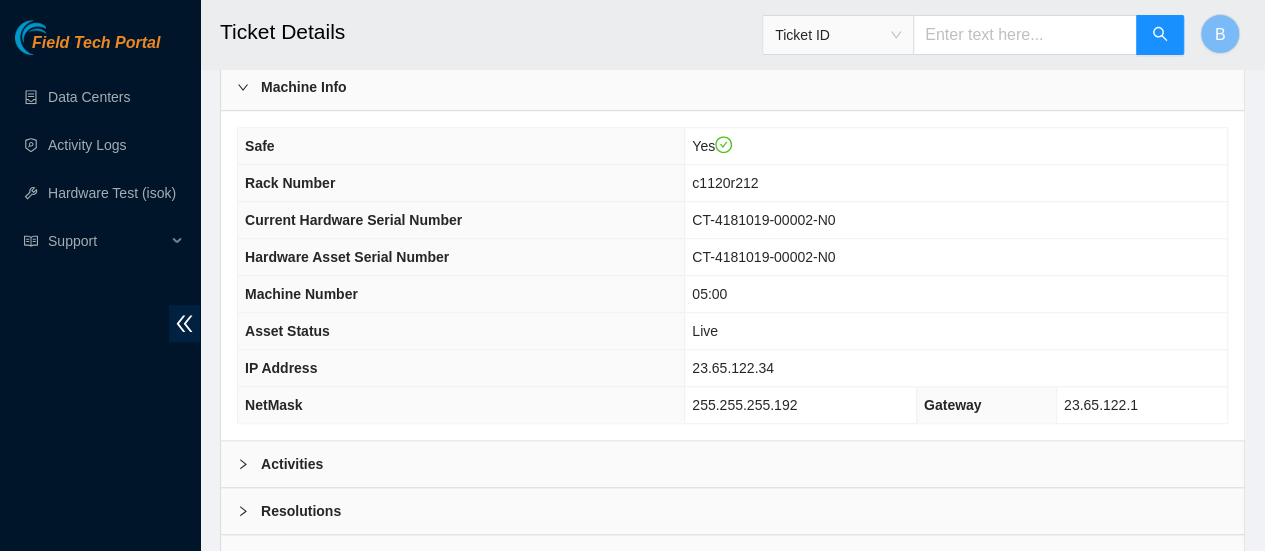 click on "Activities" at bounding box center [292, 464] 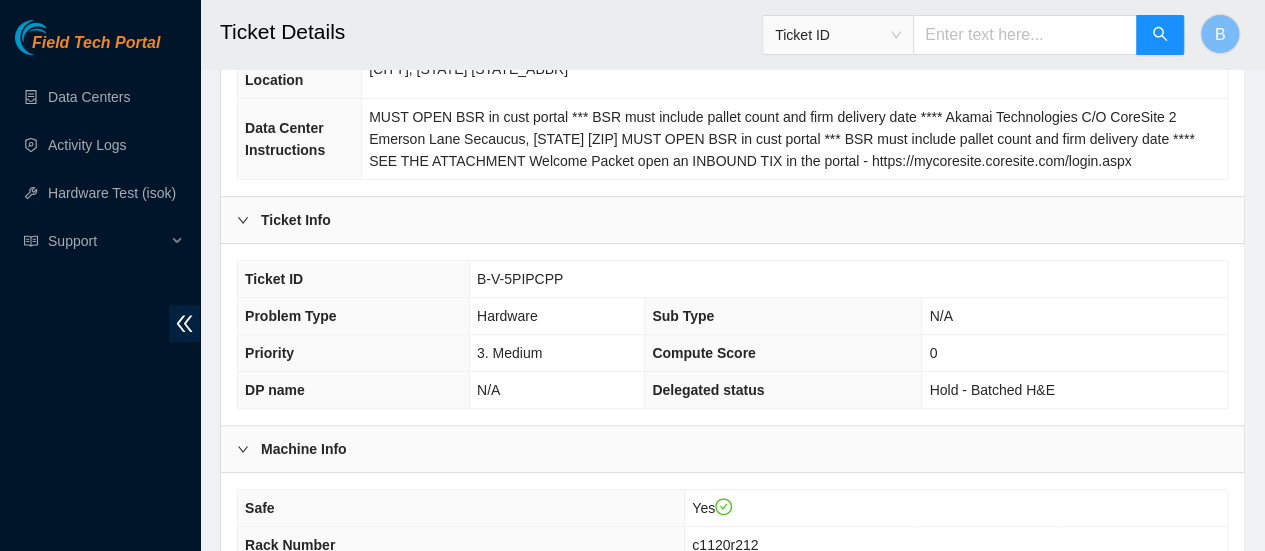 scroll, scrollTop: 0, scrollLeft: 0, axis: both 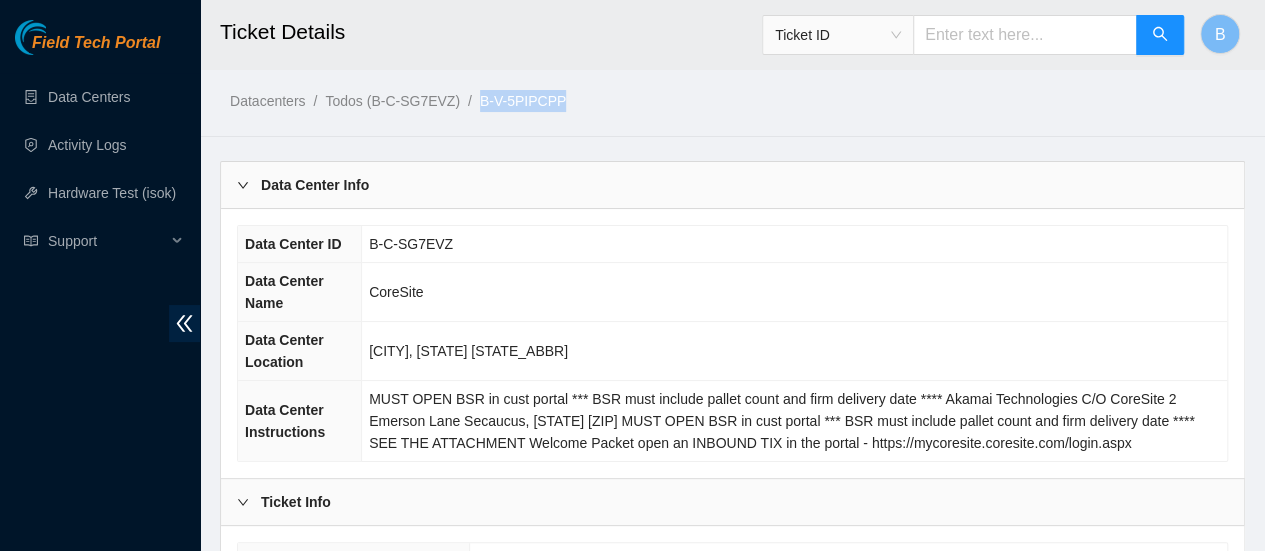 drag, startPoint x: 565, startPoint y: 94, endPoint x: 479, endPoint y: 107, distance: 86.977005 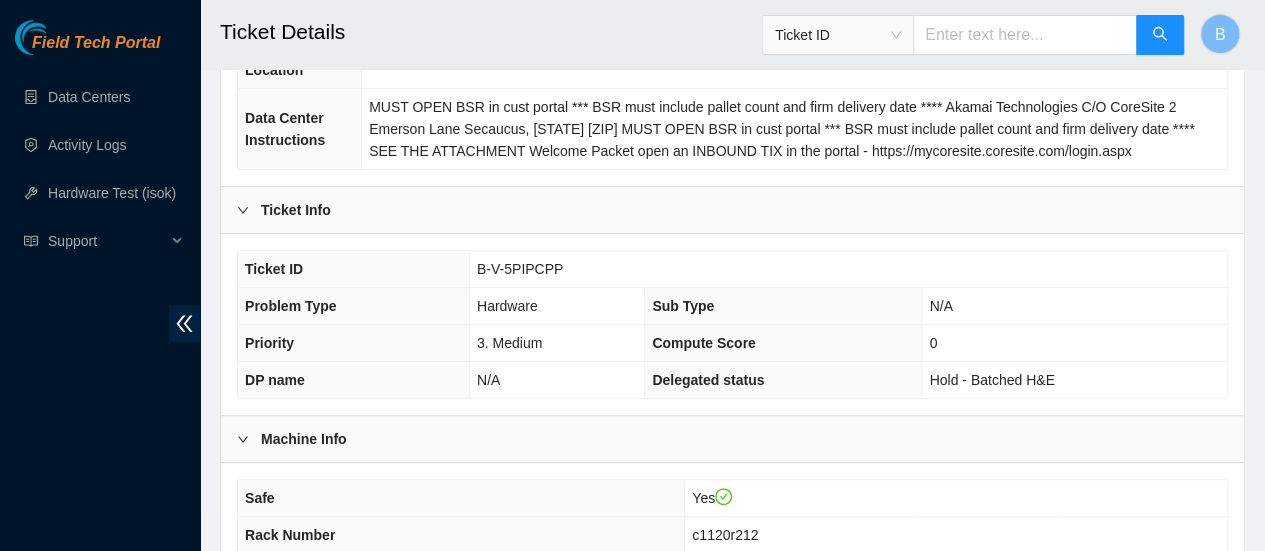scroll, scrollTop: 299, scrollLeft: 0, axis: vertical 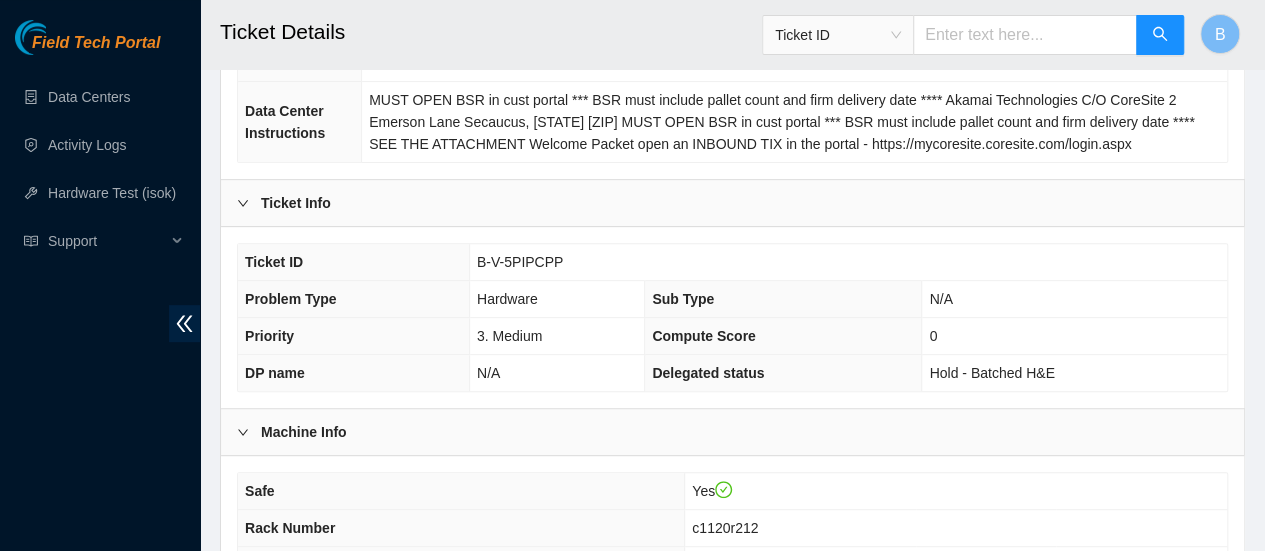 click on "B-V-5PIPCPP" at bounding box center (520, 262) 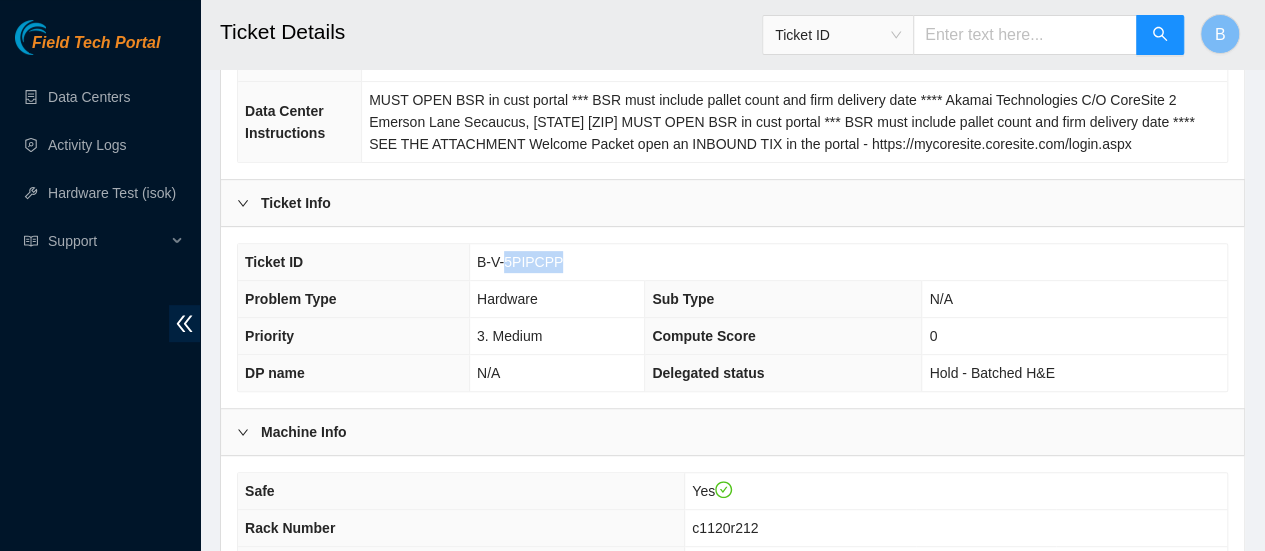 click on "B-V-5PIPCPP" at bounding box center (520, 262) 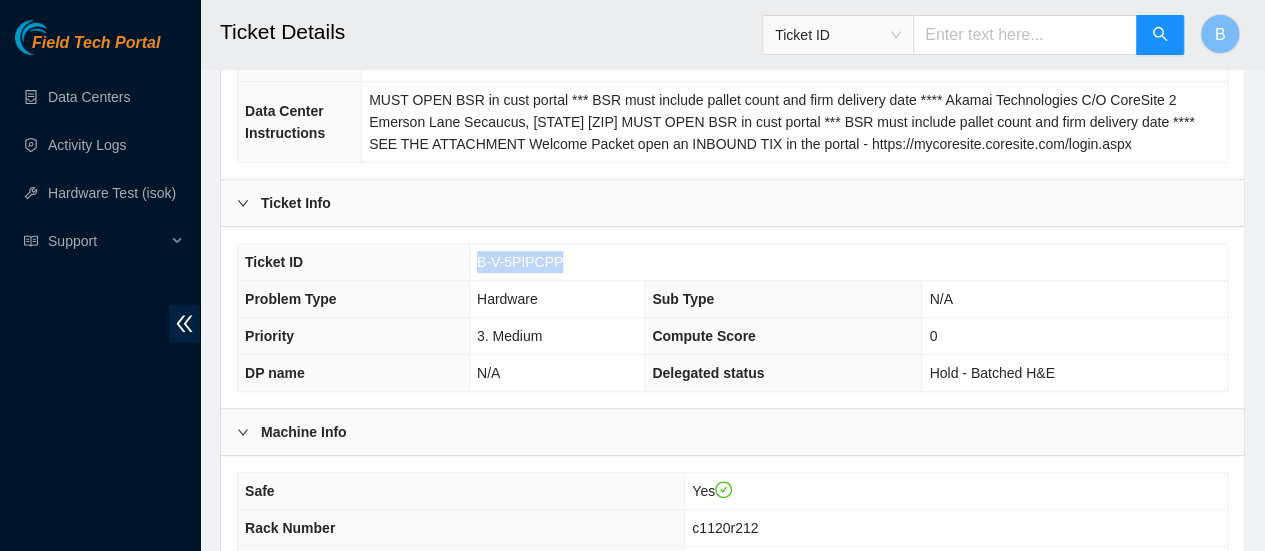 click on "B-V-5PIPCPP" at bounding box center [520, 262] 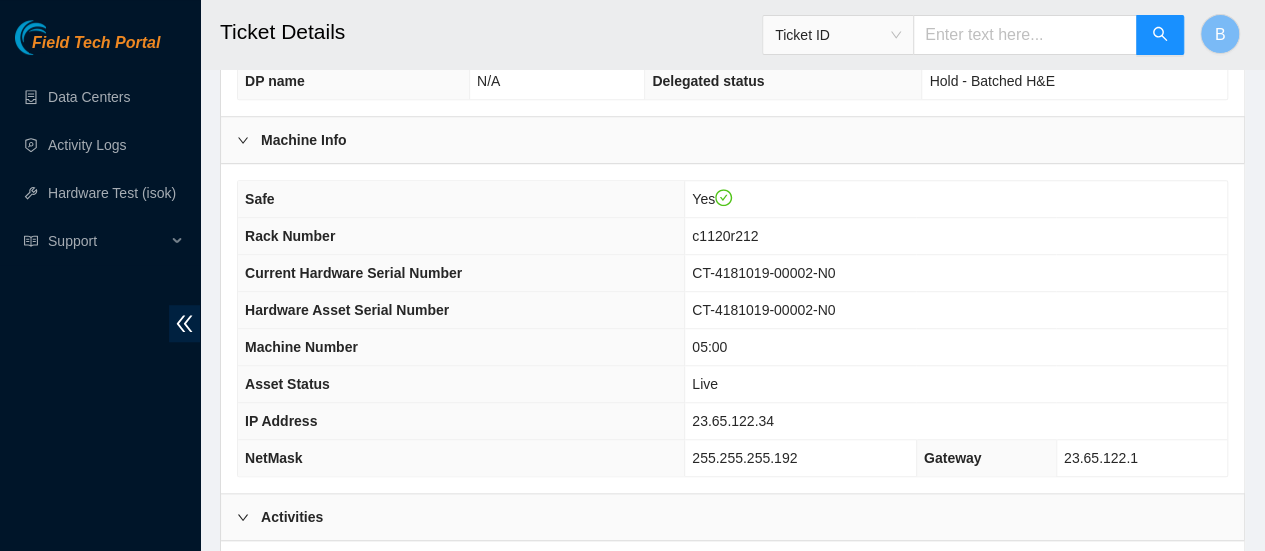 scroll, scrollTop: 597, scrollLeft: 0, axis: vertical 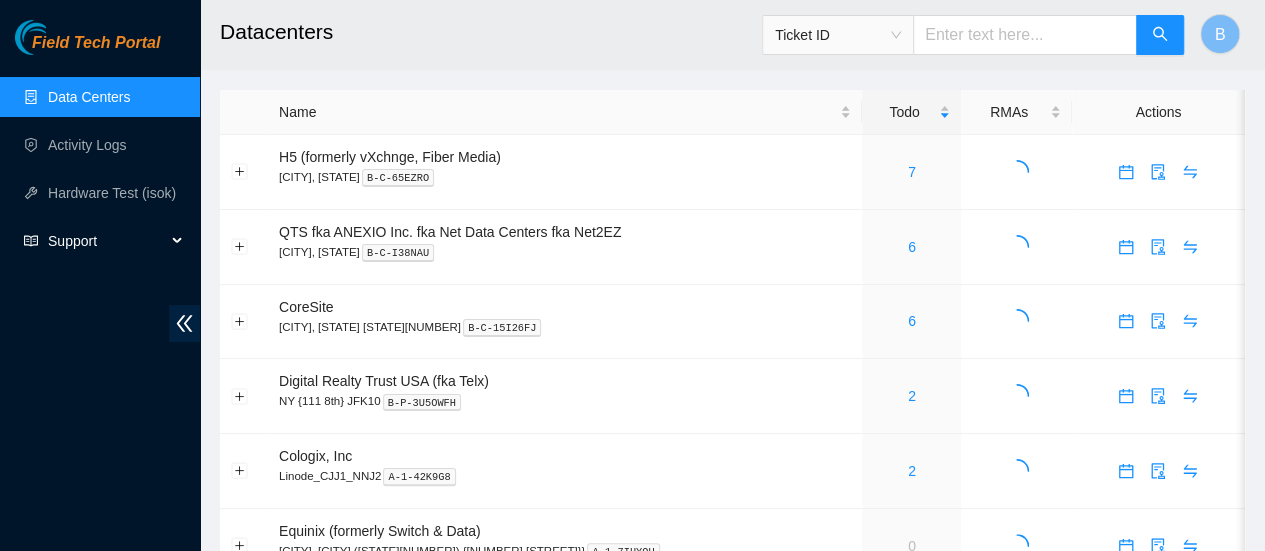 click on "Support" at bounding box center [107, 241] 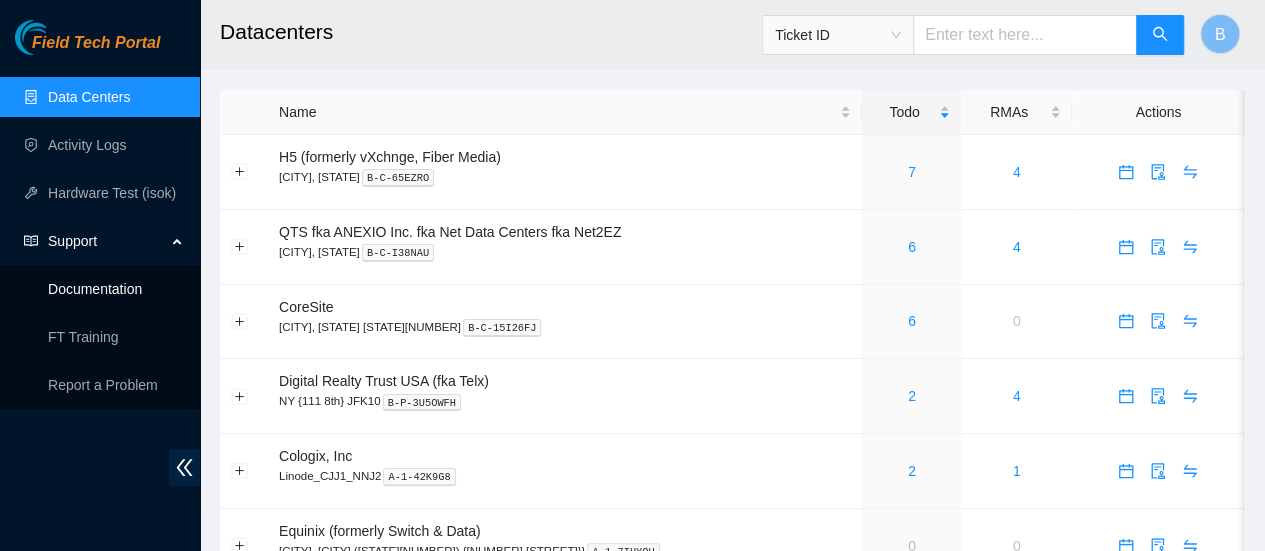 click on "Documentation" at bounding box center [95, 289] 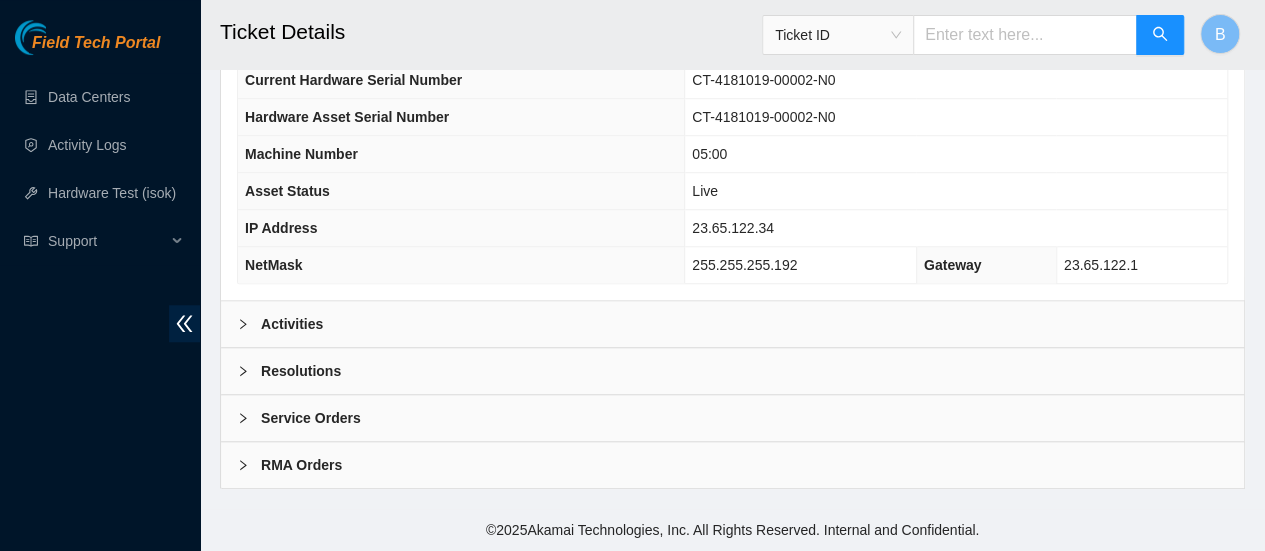 scroll, scrollTop: 771, scrollLeft: 0, axis: vertical 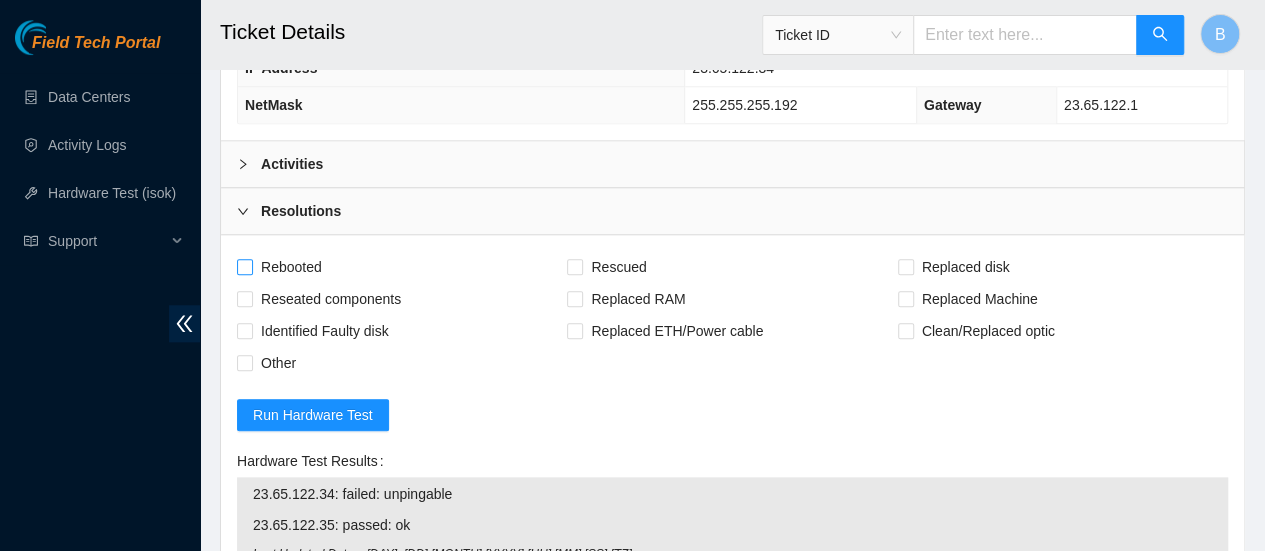click at bounding box center [245, 267] 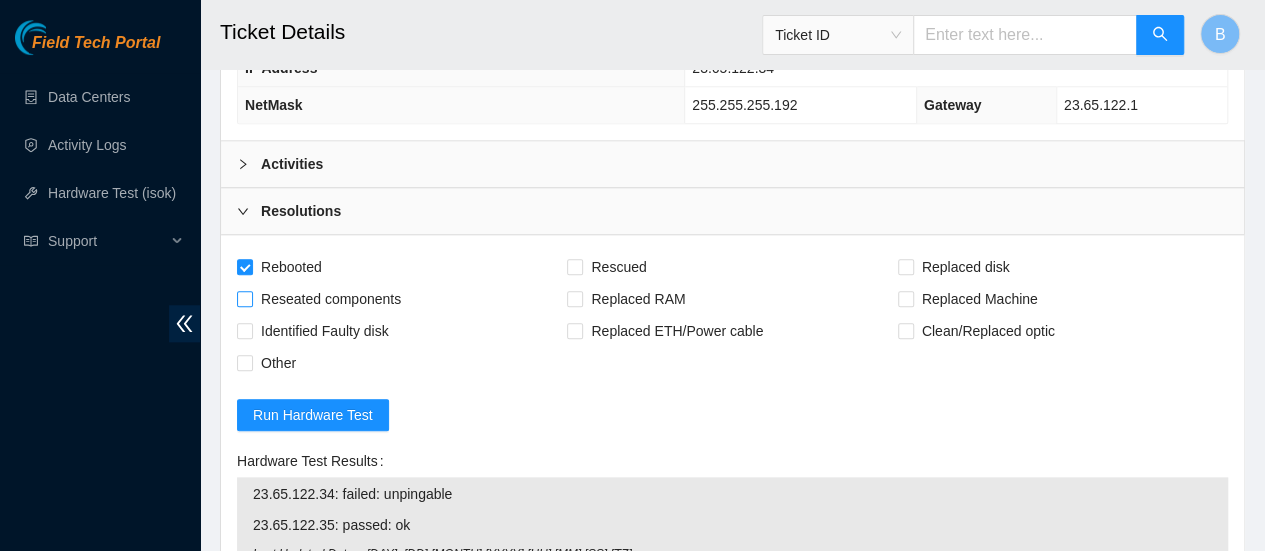 click on "Reseated components" at bounding box center [323, 299] 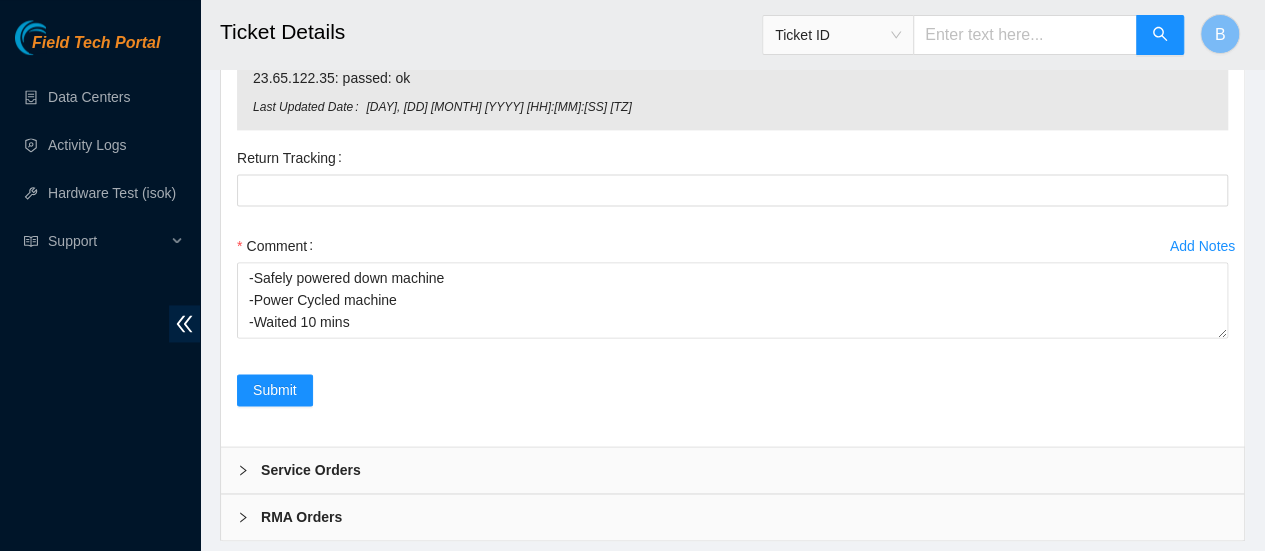 scroll, scrollTop: 1431, scrollLeft: 0, axis: vertical 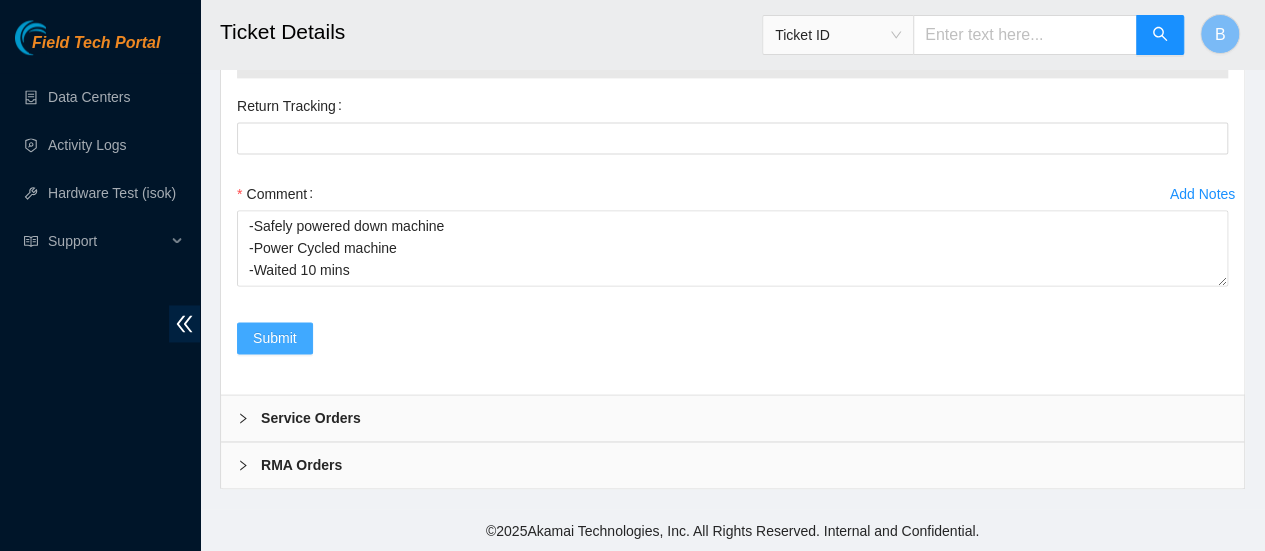 click on "Submit" at bounding box center (275, 338) 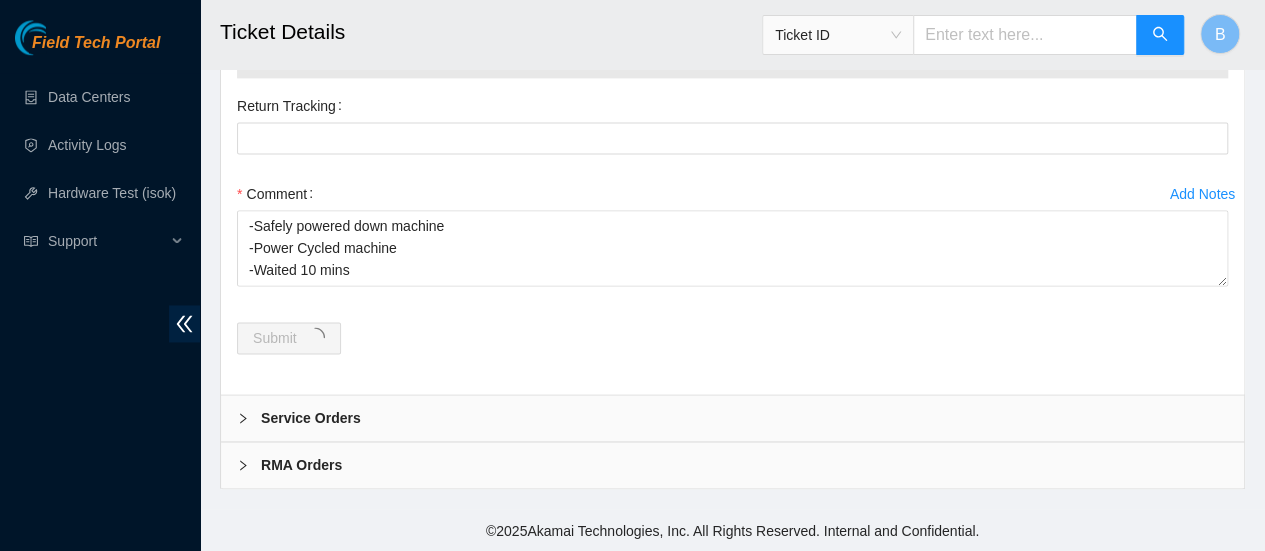 scroll, scrollTop: 0, scrollLeft: 0, axis: both 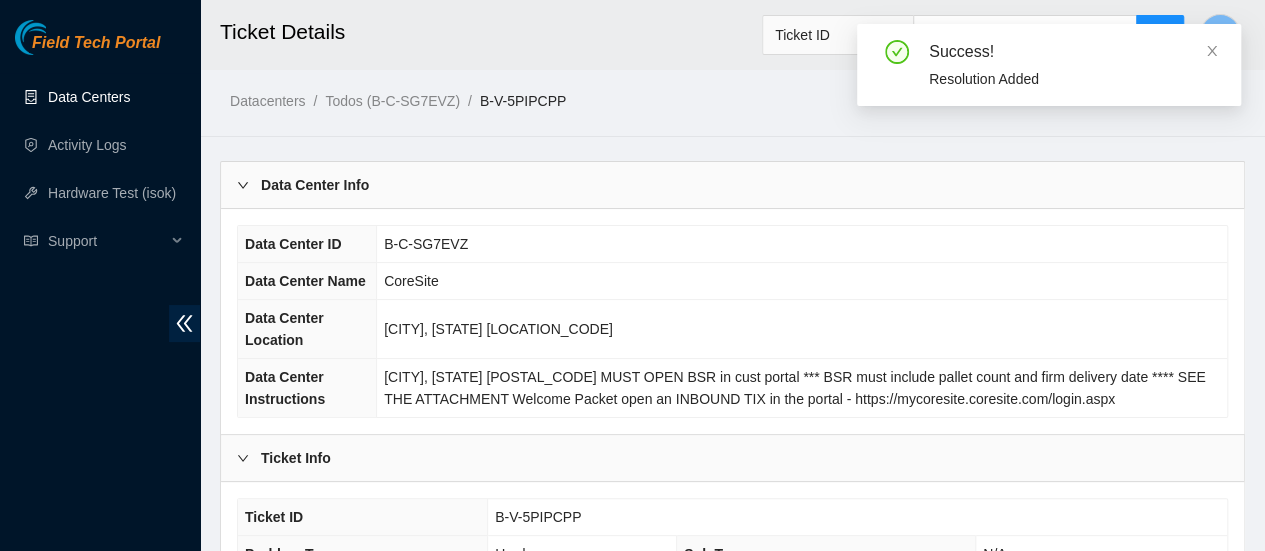 click on "Data Centers" at bounding box center [89, 97] 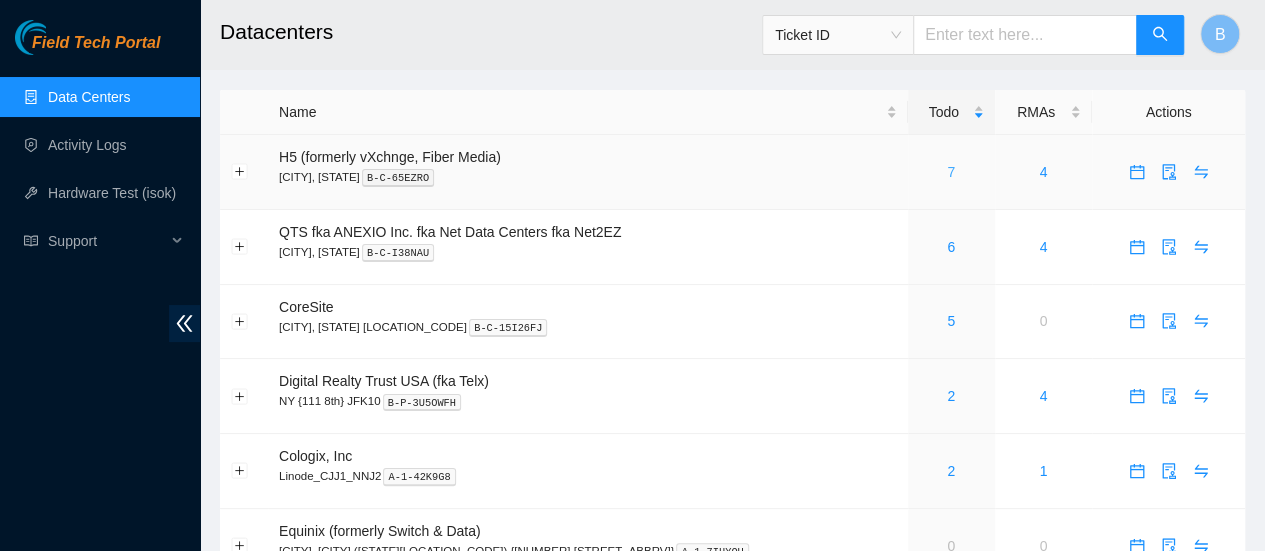 click on "7" at bounding box center (951, 172) 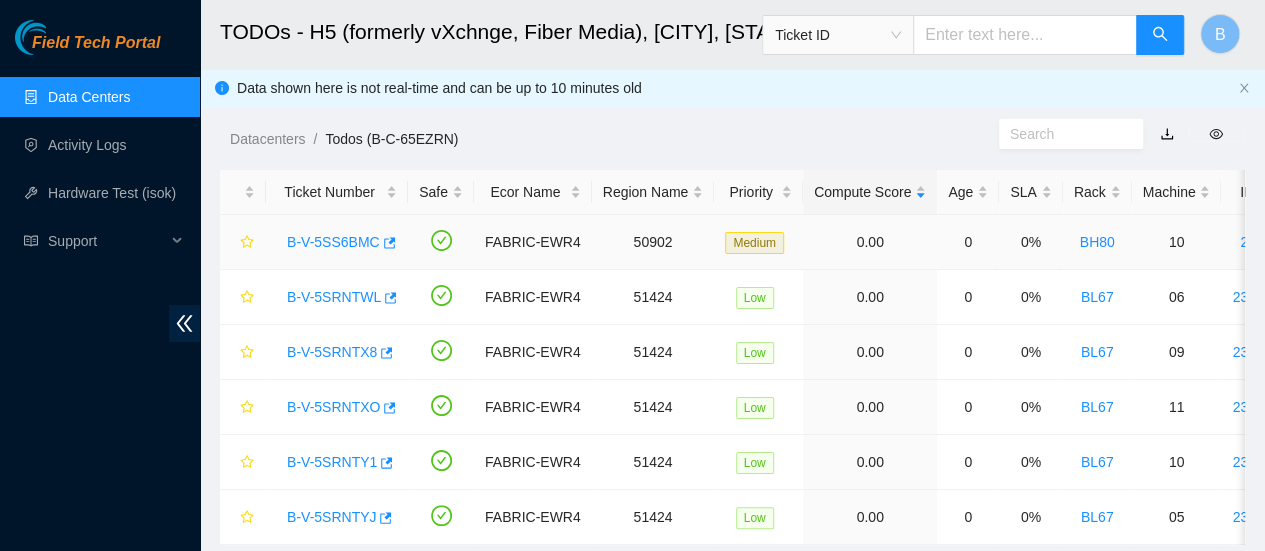 scroll, scrollTop: 68, scrollLeft: 0, axis: vertical 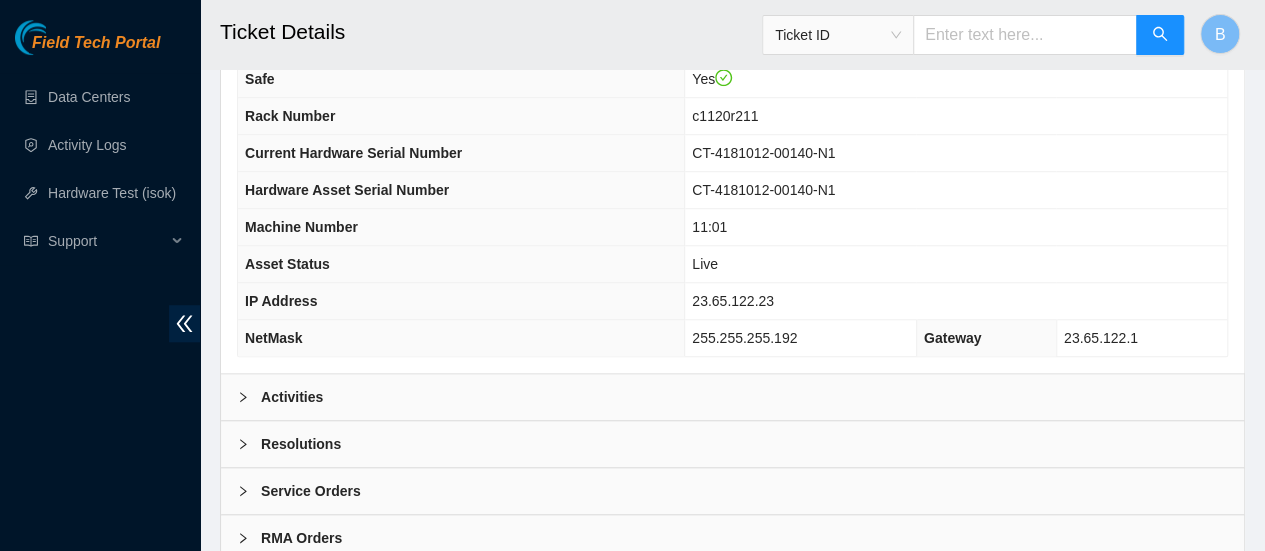 click on "Activities" at bounding box center (732, 397) 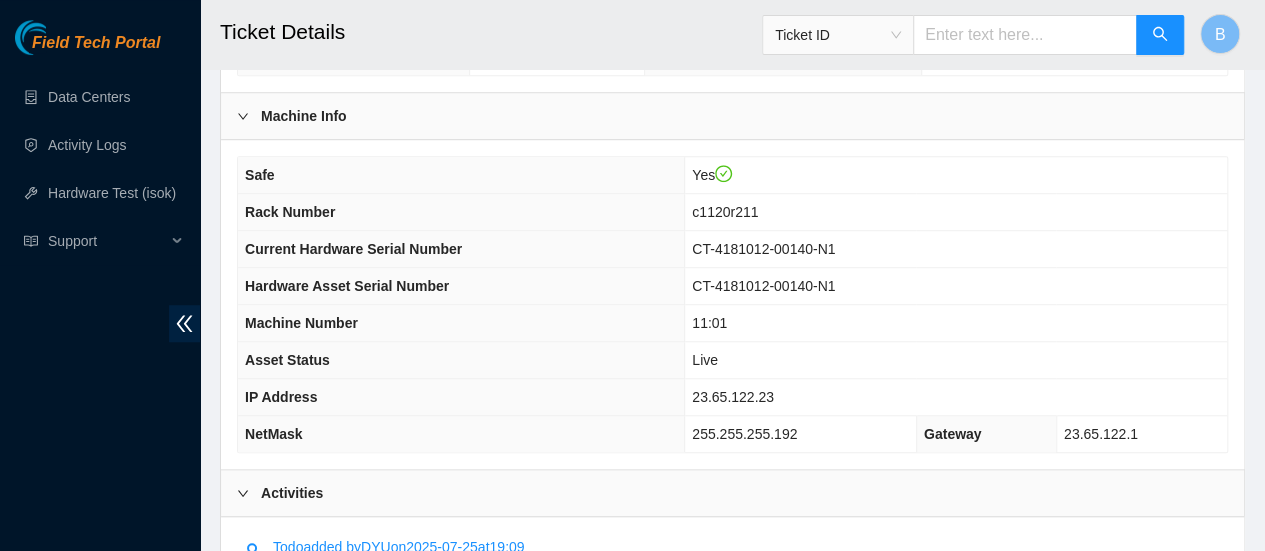 scroll, scrollTop: 614, scrollLeft: 0, axis: vertical 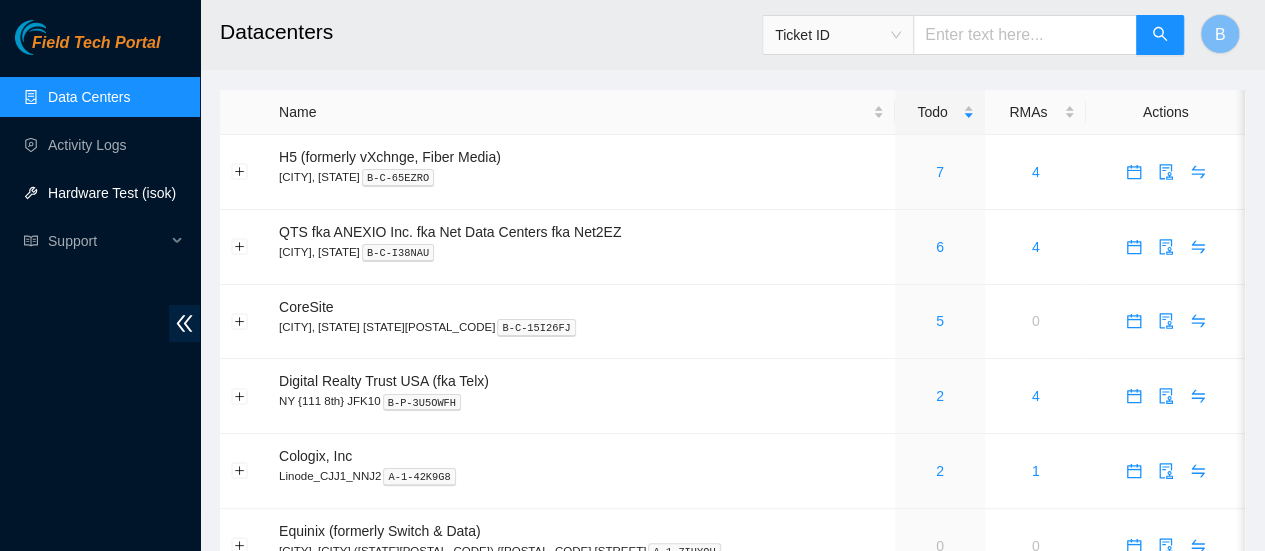 click on "Hardware Test (isok)" at bounding box center [112, 193] 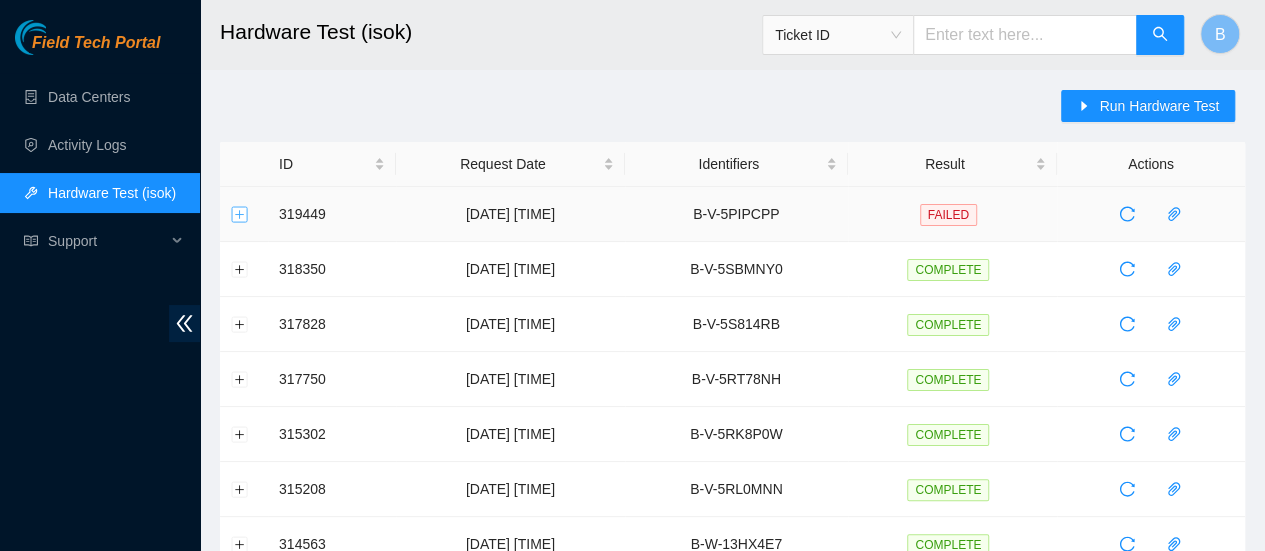 click at bounding box center [240, 214] 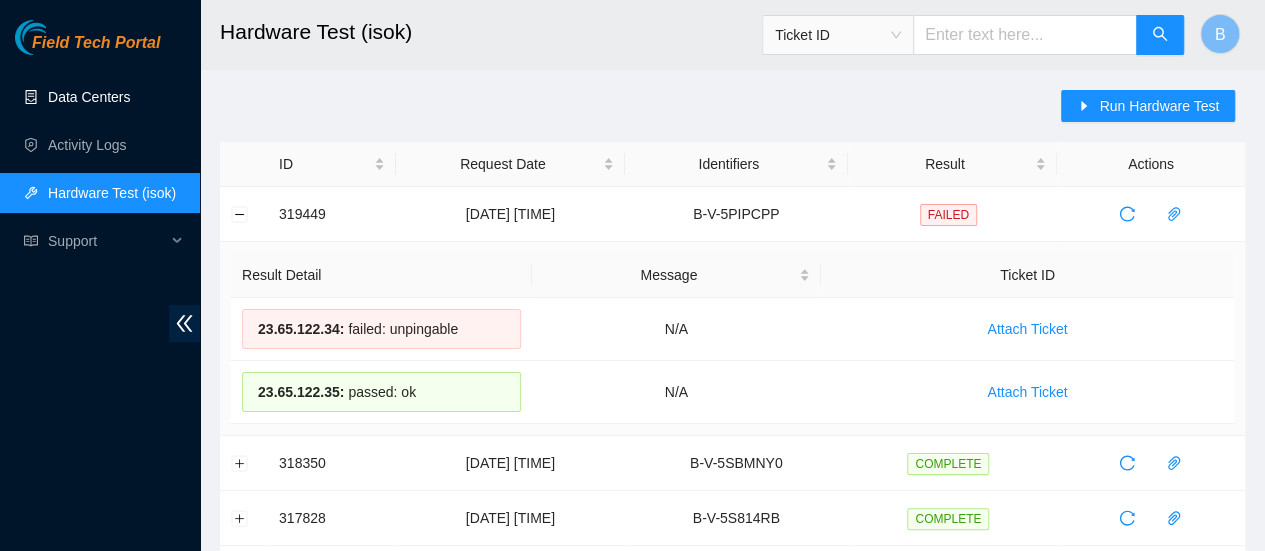 click on "Data Centers" at bounding box center (89, 97) 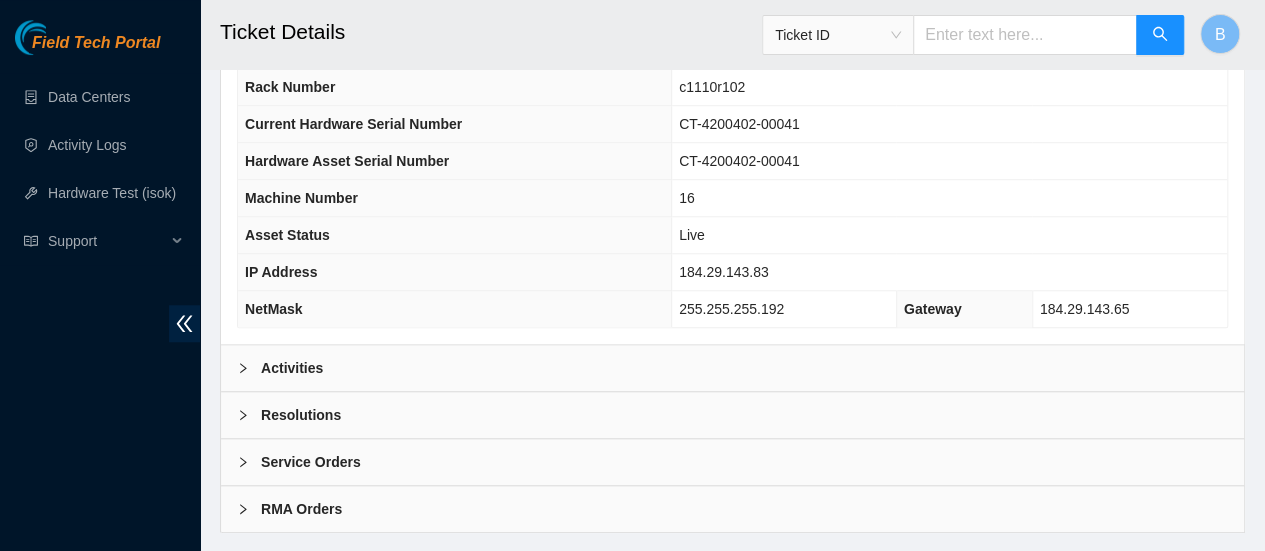 scroll, scrollTop: 773, scrollLeft: 0, axis: vertical 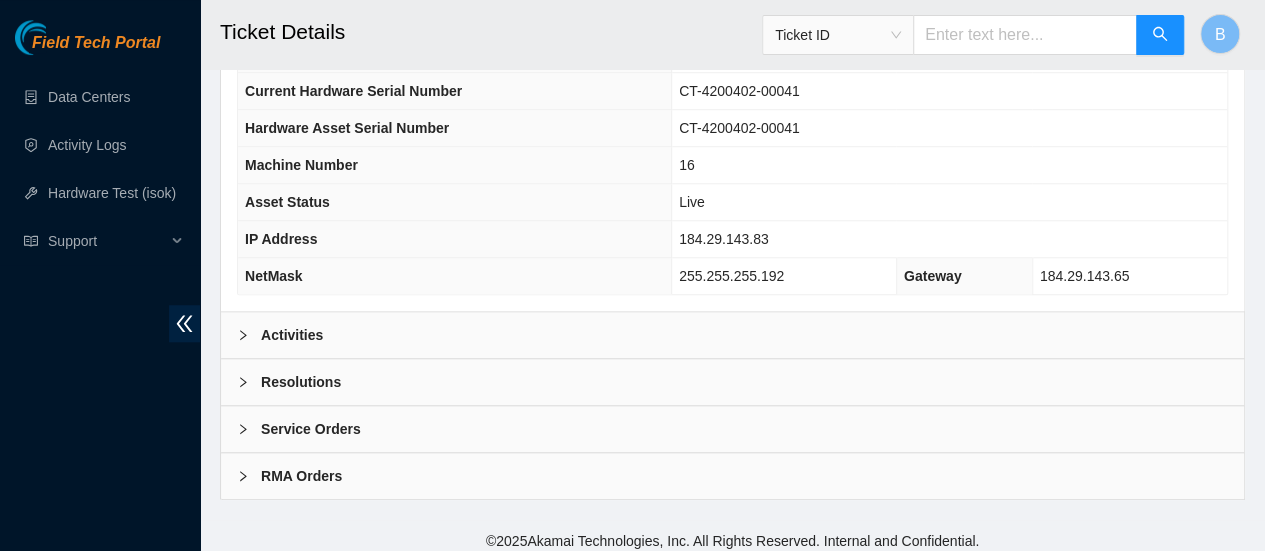 click on "Activities" at bounding box center [732, 335] 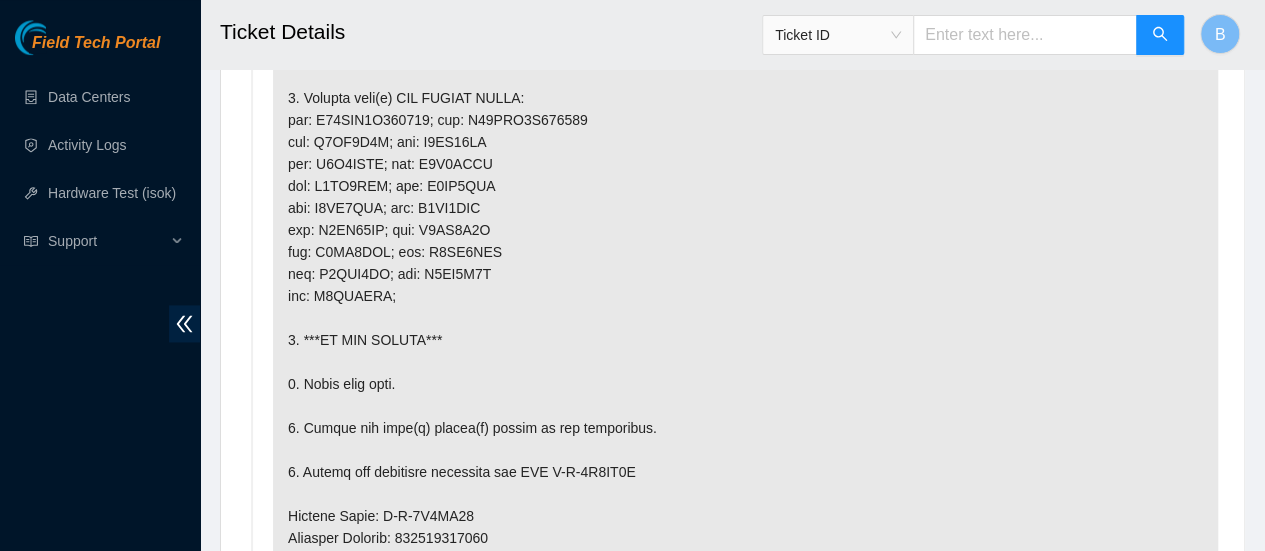 scroll, scrollTop: 1317, scrollLeft: 0, axis: vertical 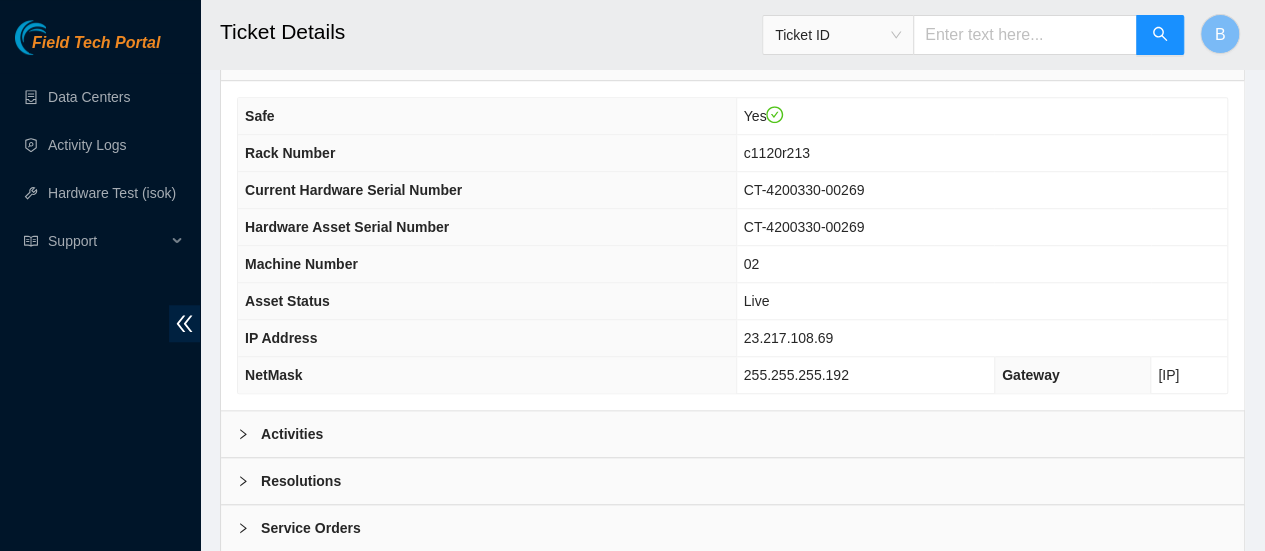 click on "Activities" at bounding box center (732, 434) 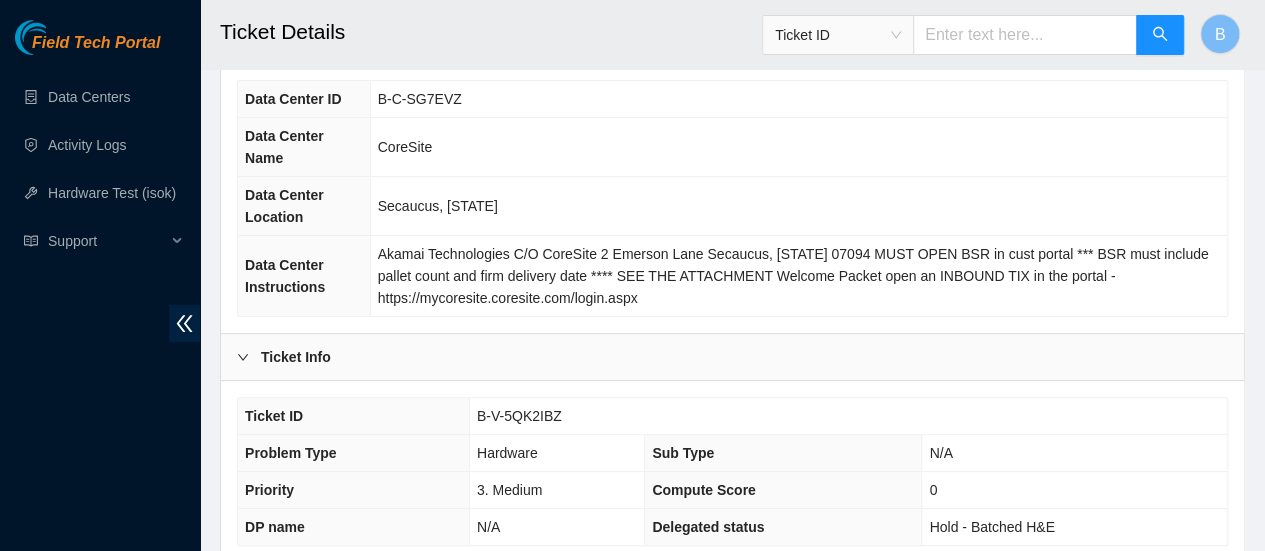 scroll, scrollTop: 0, scrollLeft: 0, axis: both 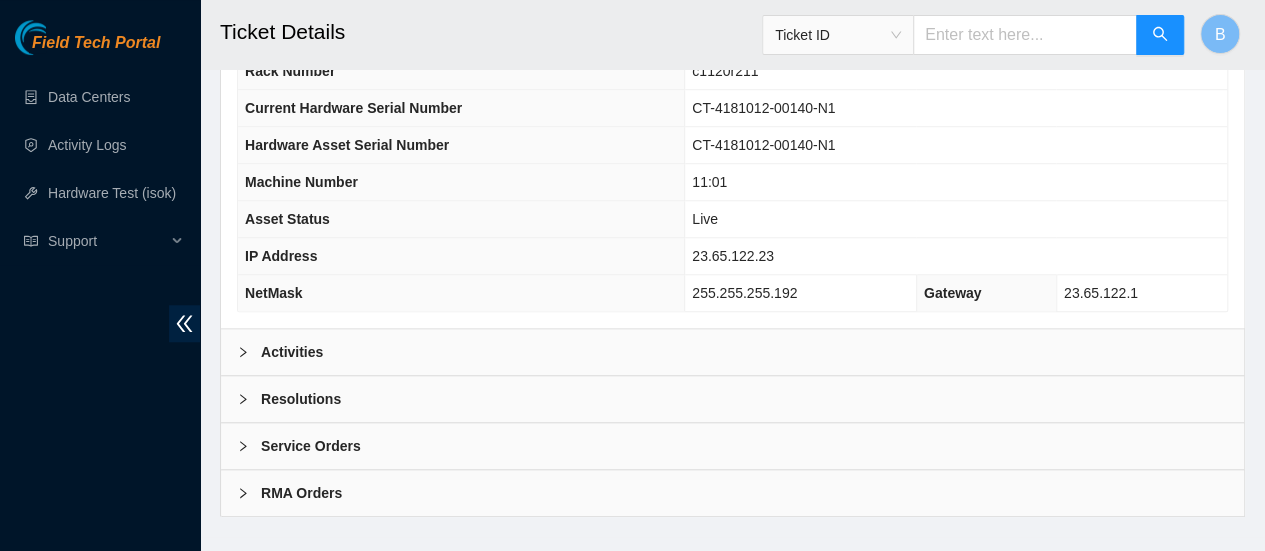 click at bounding box center [249, 352] 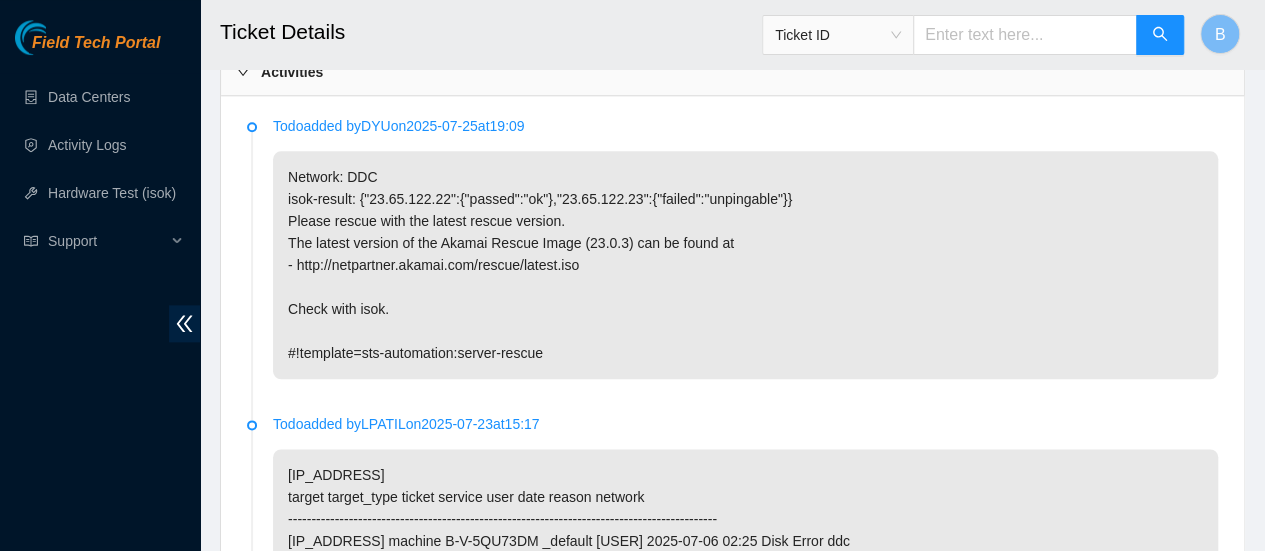 scroll, scrollTop: 1037, scrollLeft: 0, axis: vertical 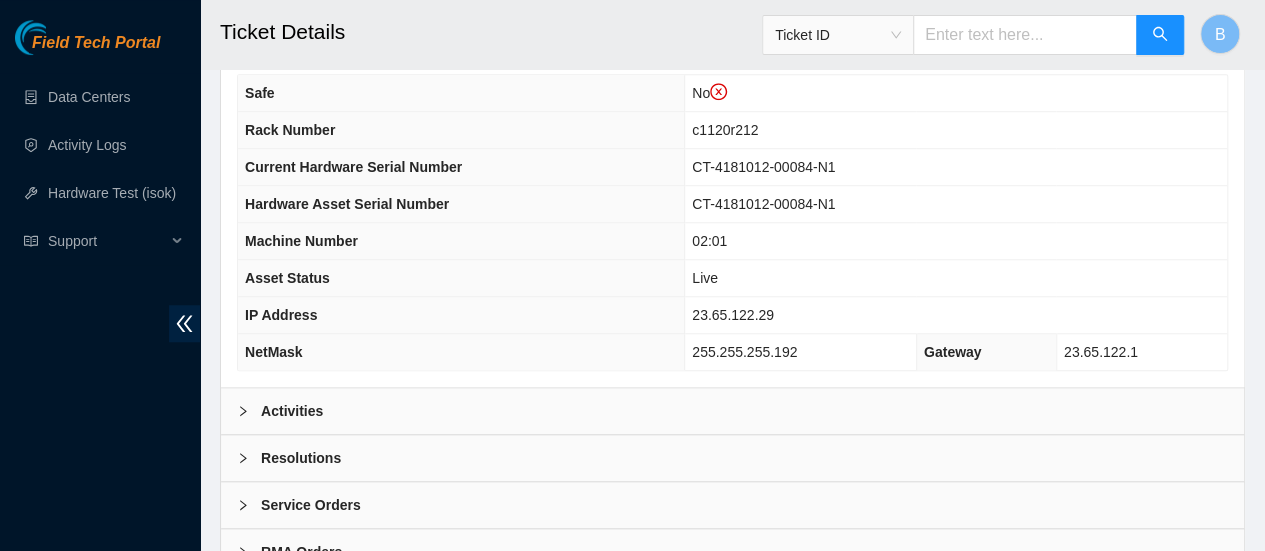 click on "Activities" at bounding box center (732, 411) 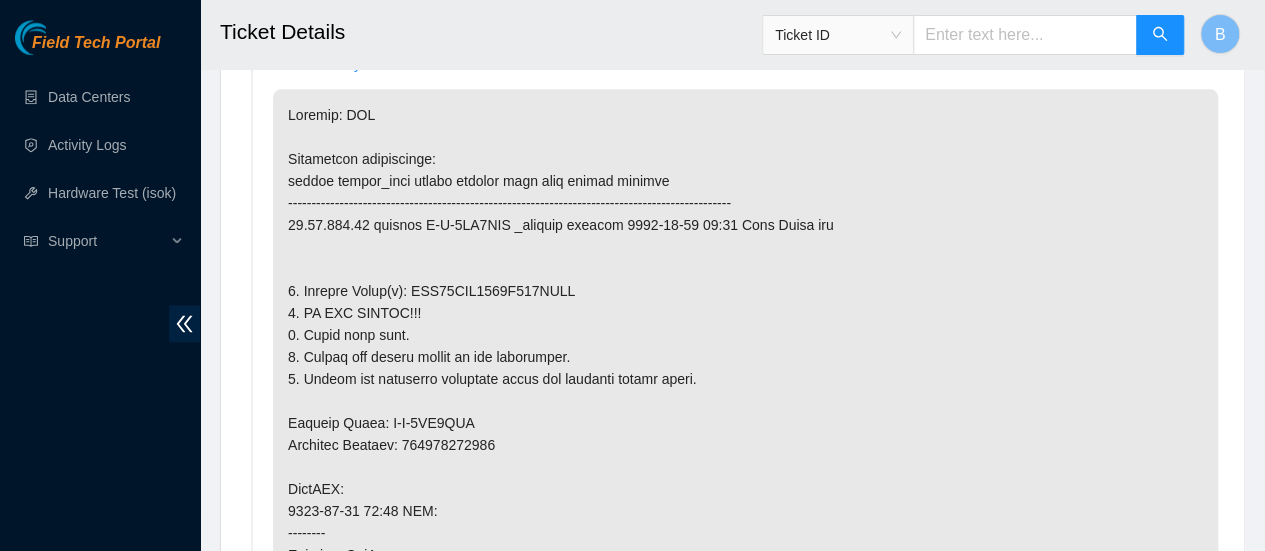 scroll, scrollTop: 1107, scrollLeft: 0, axis: vertical 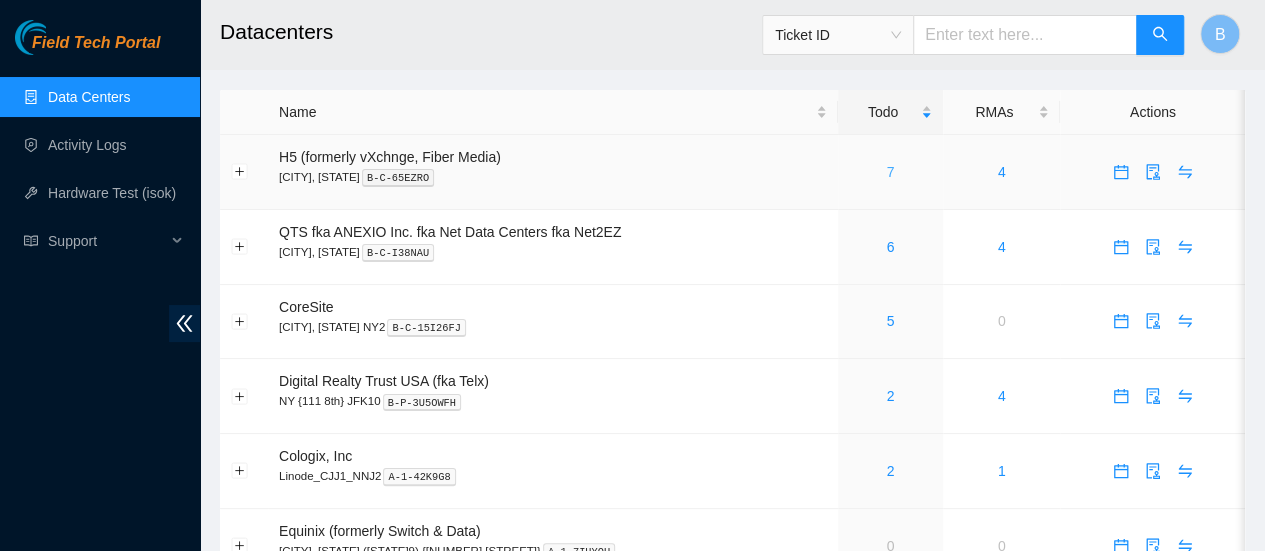 click on "7" at bounding box center [890, 172] 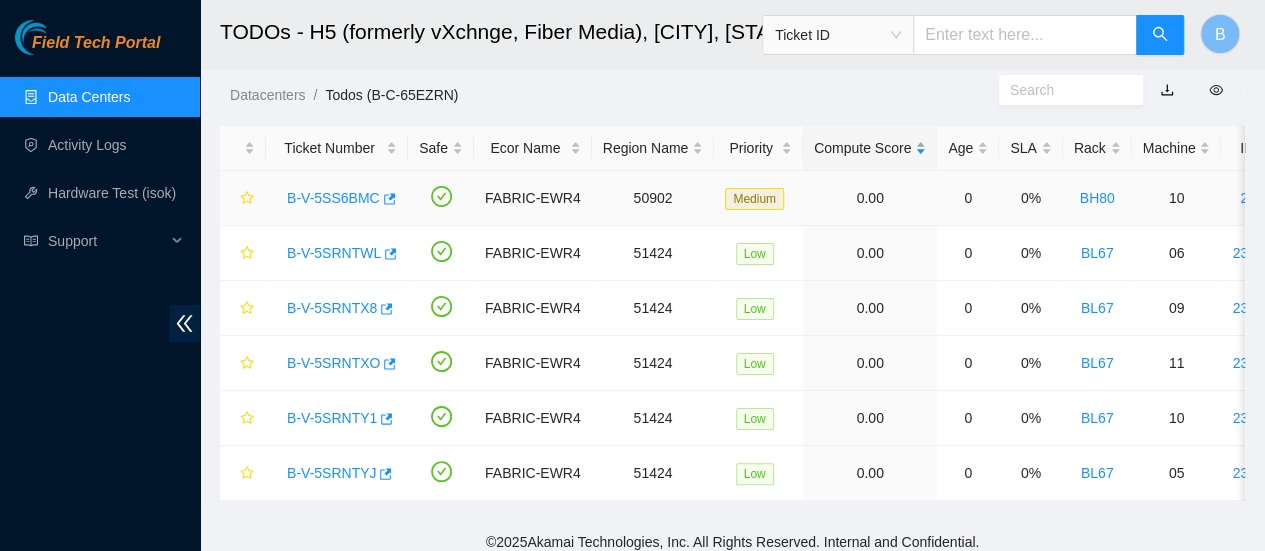 scroll, scrollTop: 42, scrollLeft: 0, axis: vertical 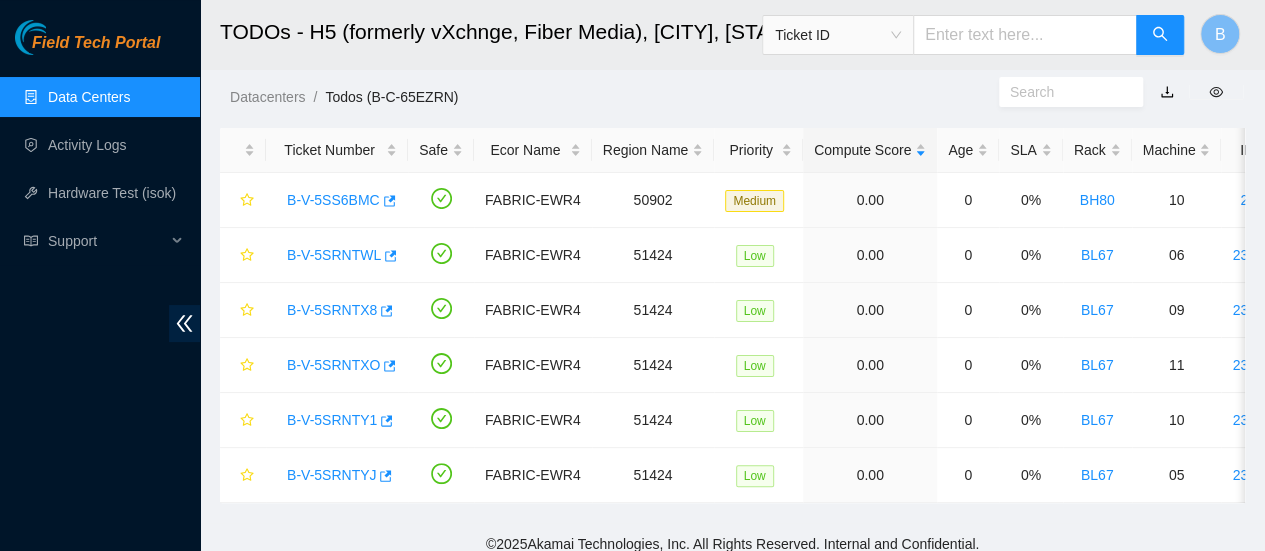 click on "Data Centers" at bounding box center [89, 97] 